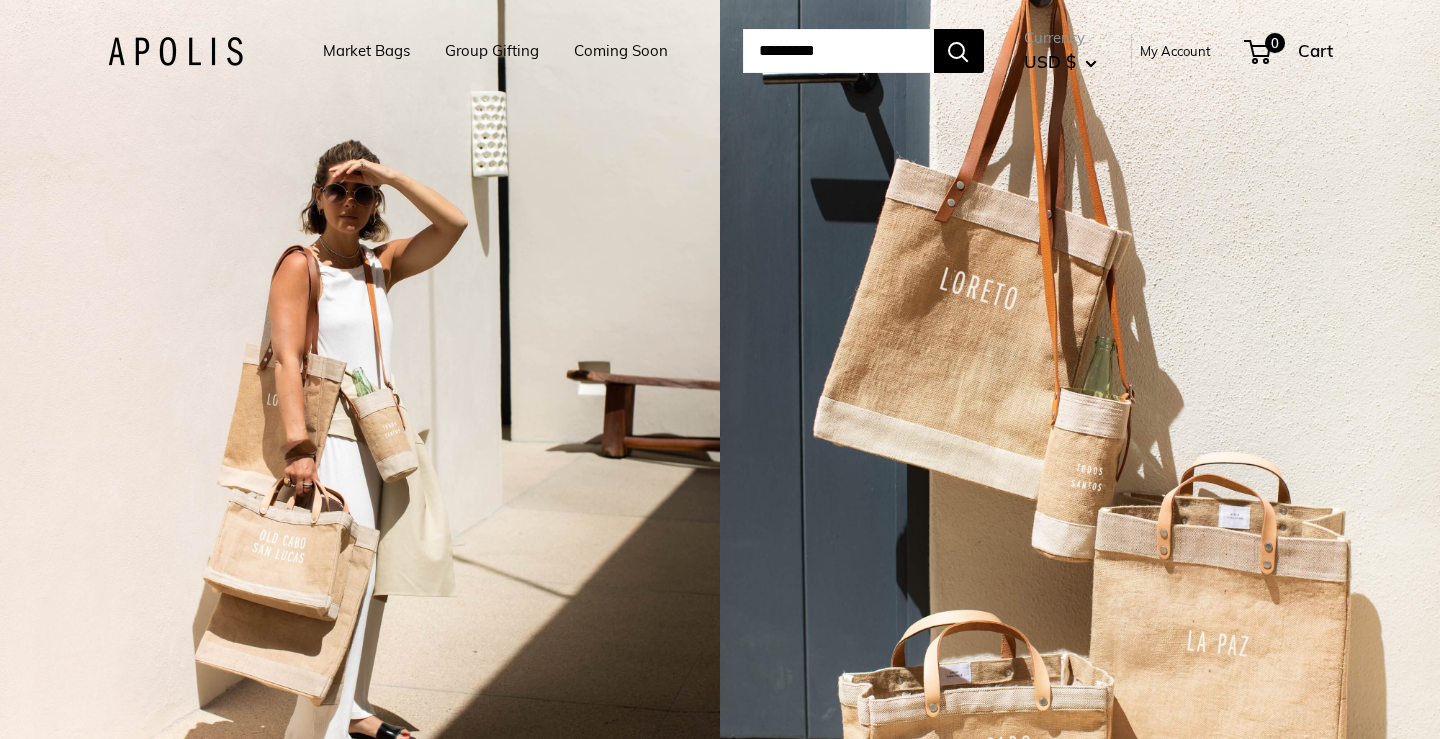 scroll, scrollTop: 0, scrollLeft: 0, axis: both 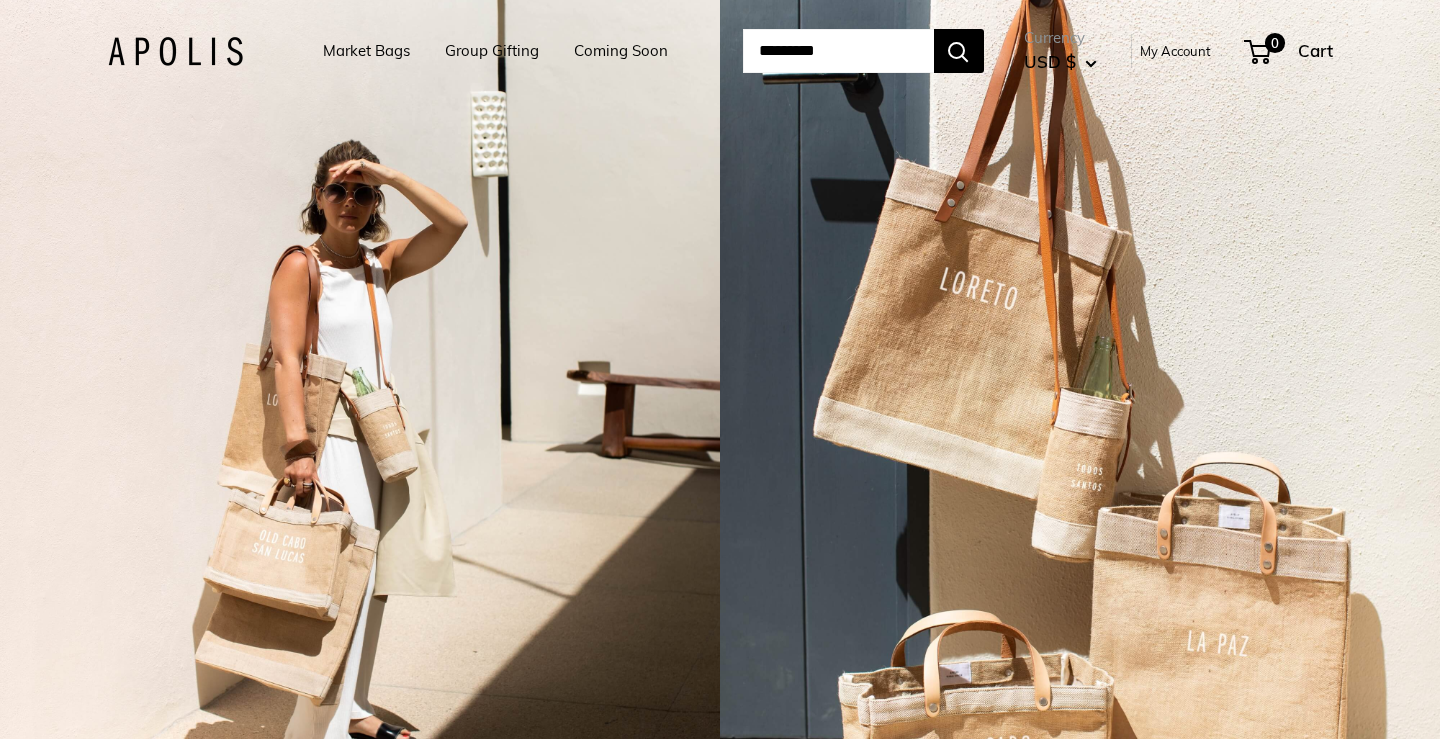 click on "Market Bags" at bounding box center [366, 51] 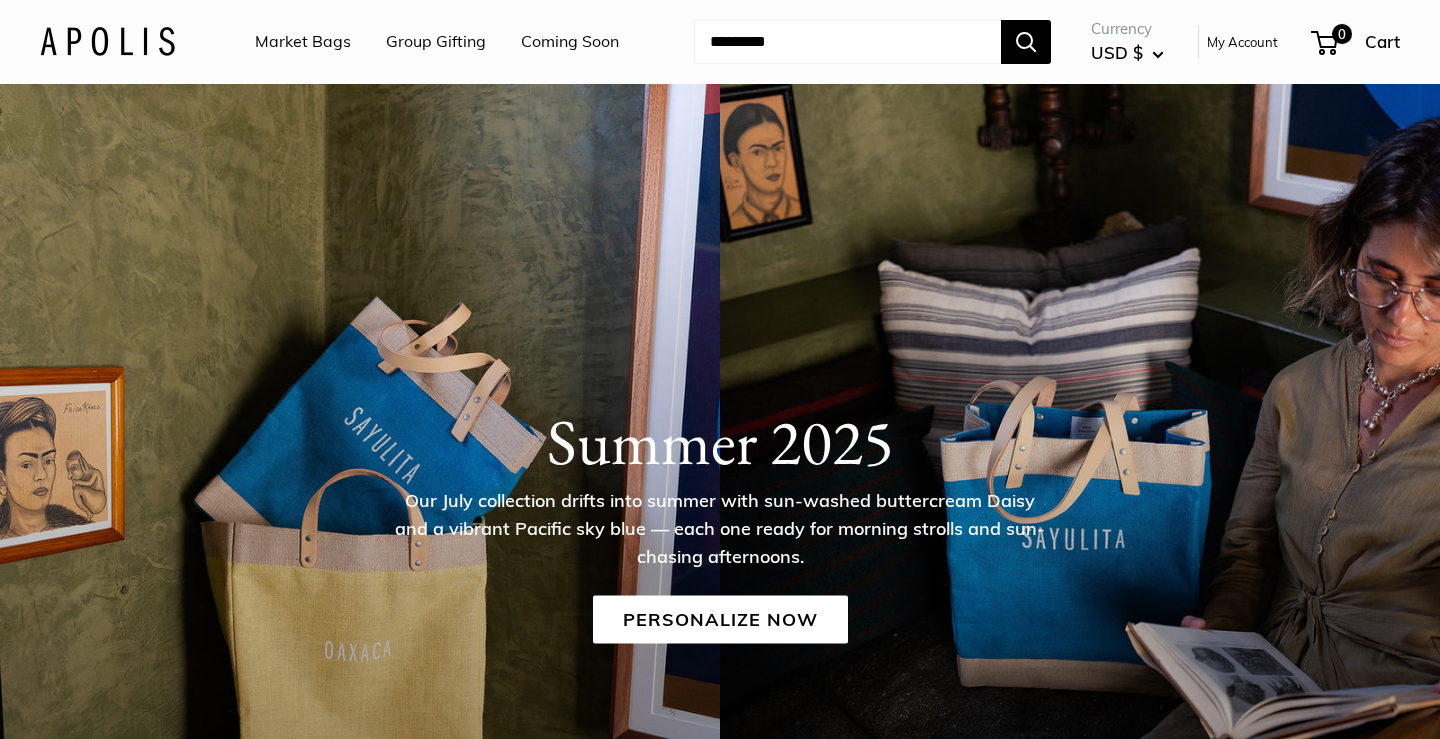 scroll, scrollTop: 0, scrollLeft: 0, axis: both 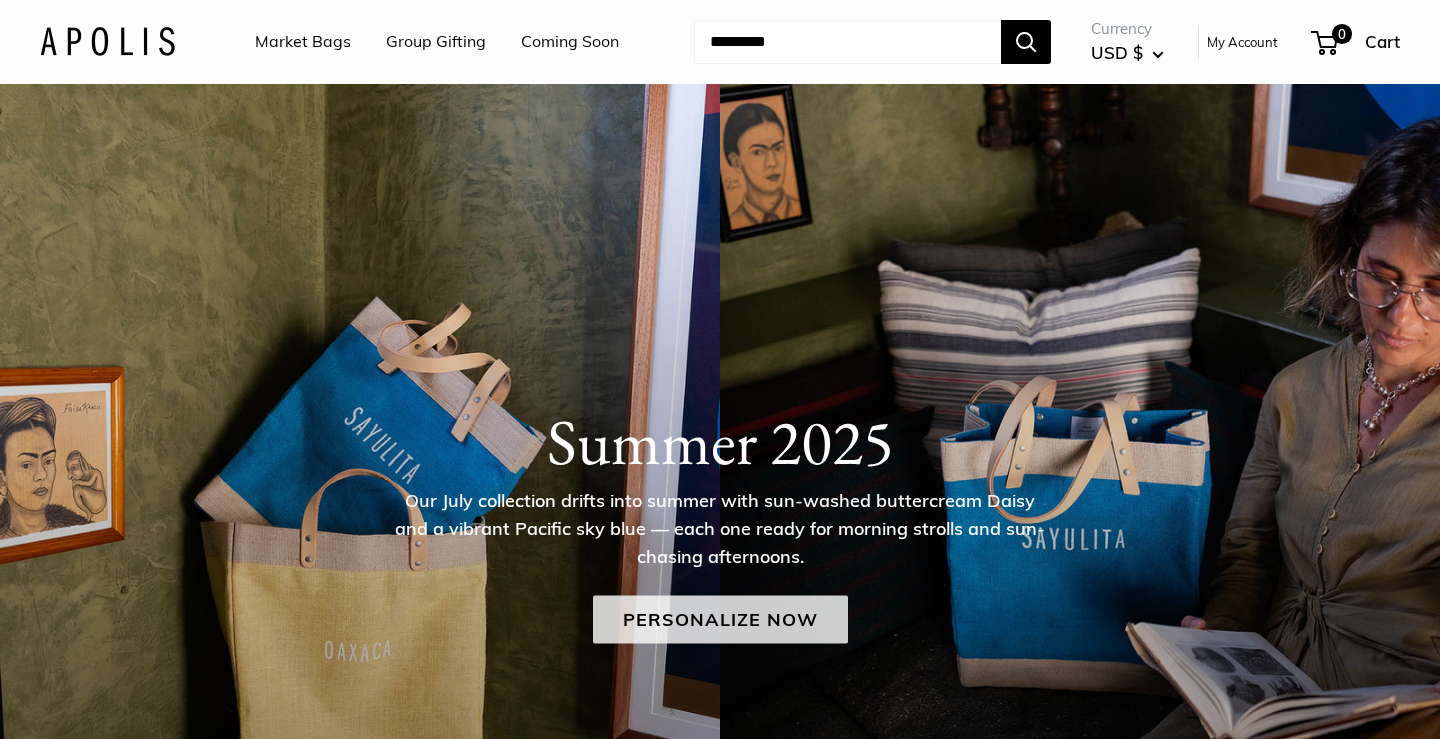 click on "Personalize Now" at bounding box center (720, 619) 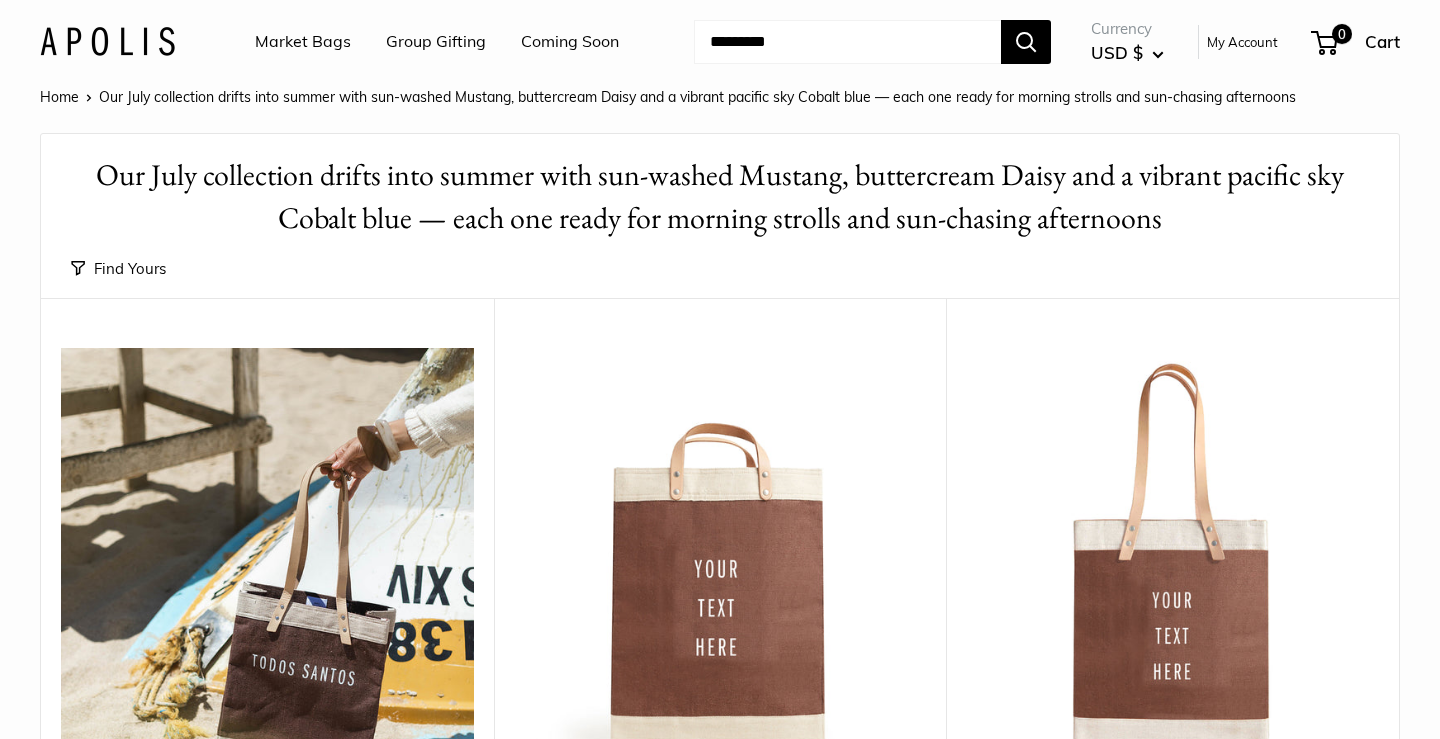 scroll, scrollTop: 0, scrollLeft: 0, axis: both 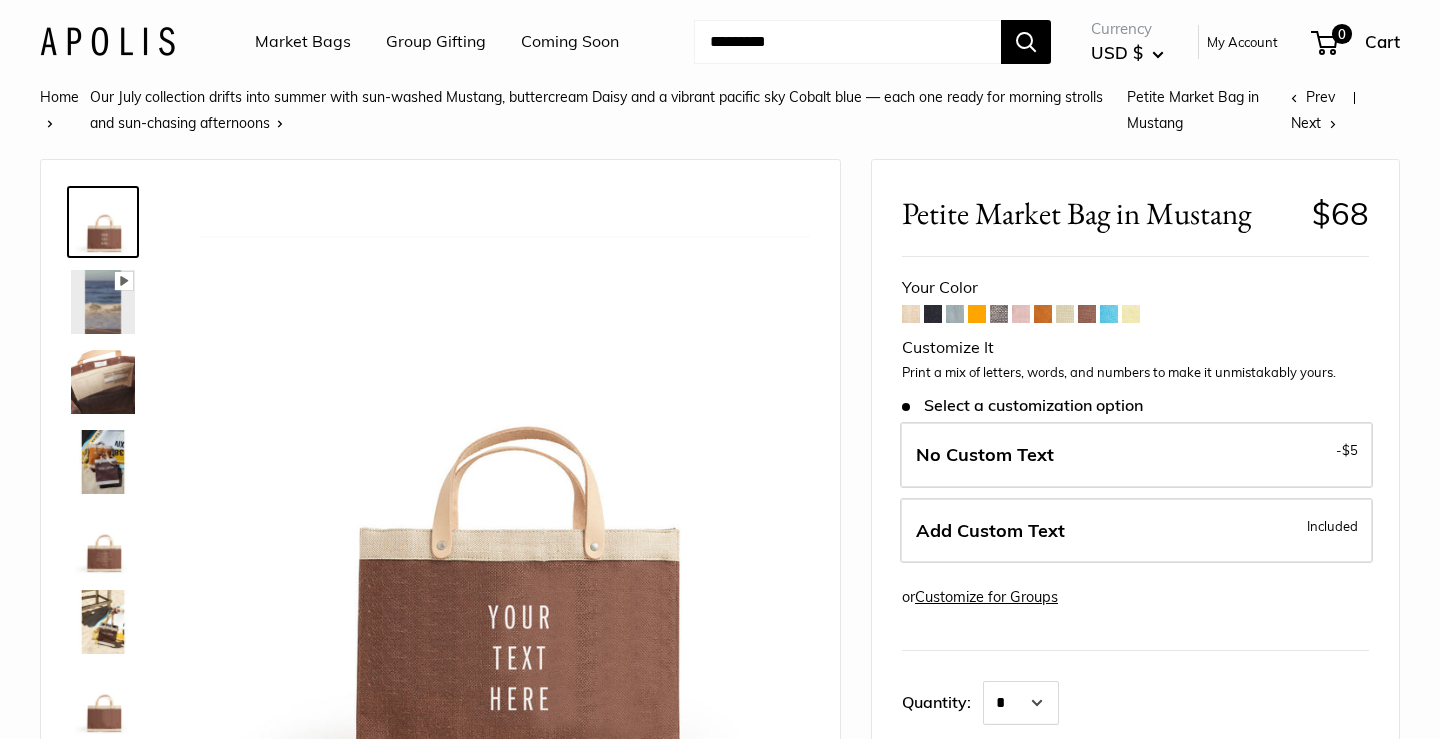 click at bounding box center [933, 314] 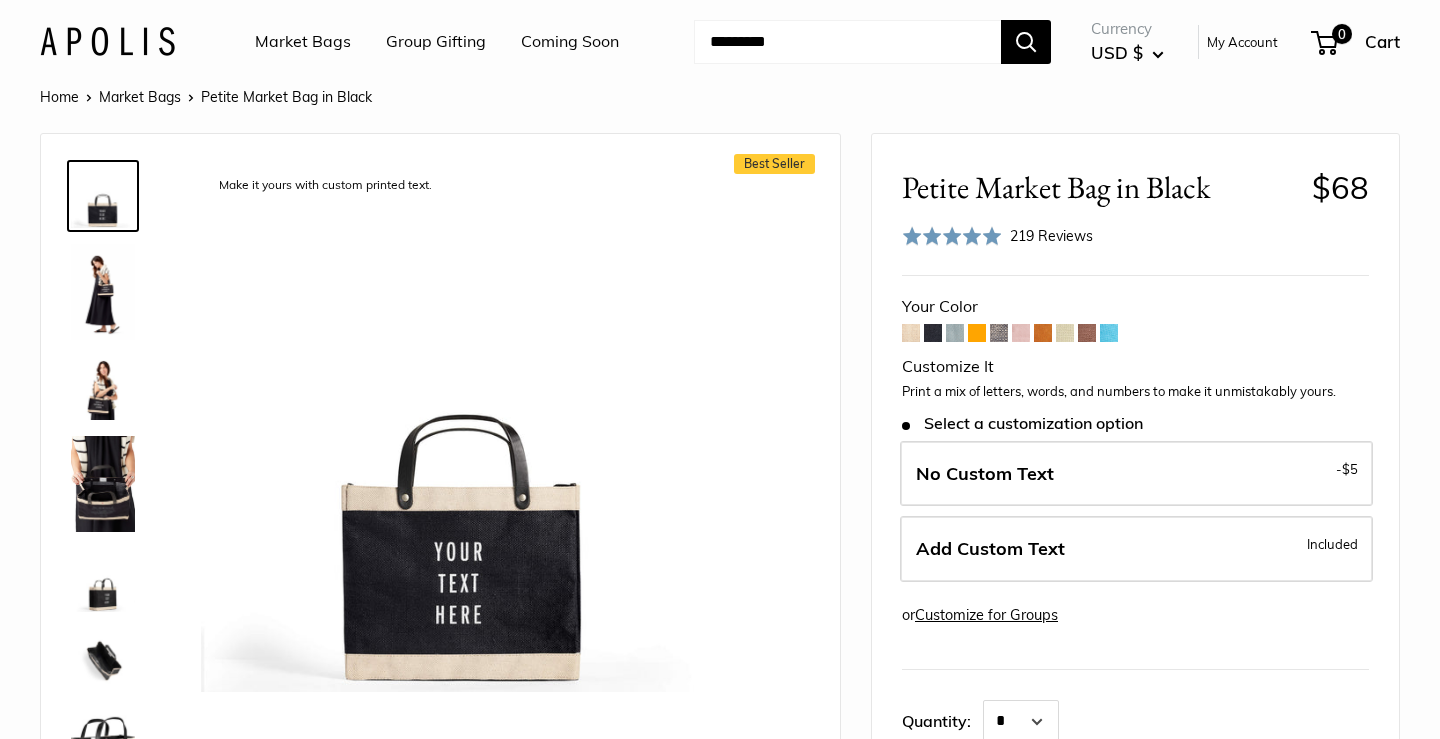 scroll, scrollTop: 0, scrollLeft: 0, axis: both 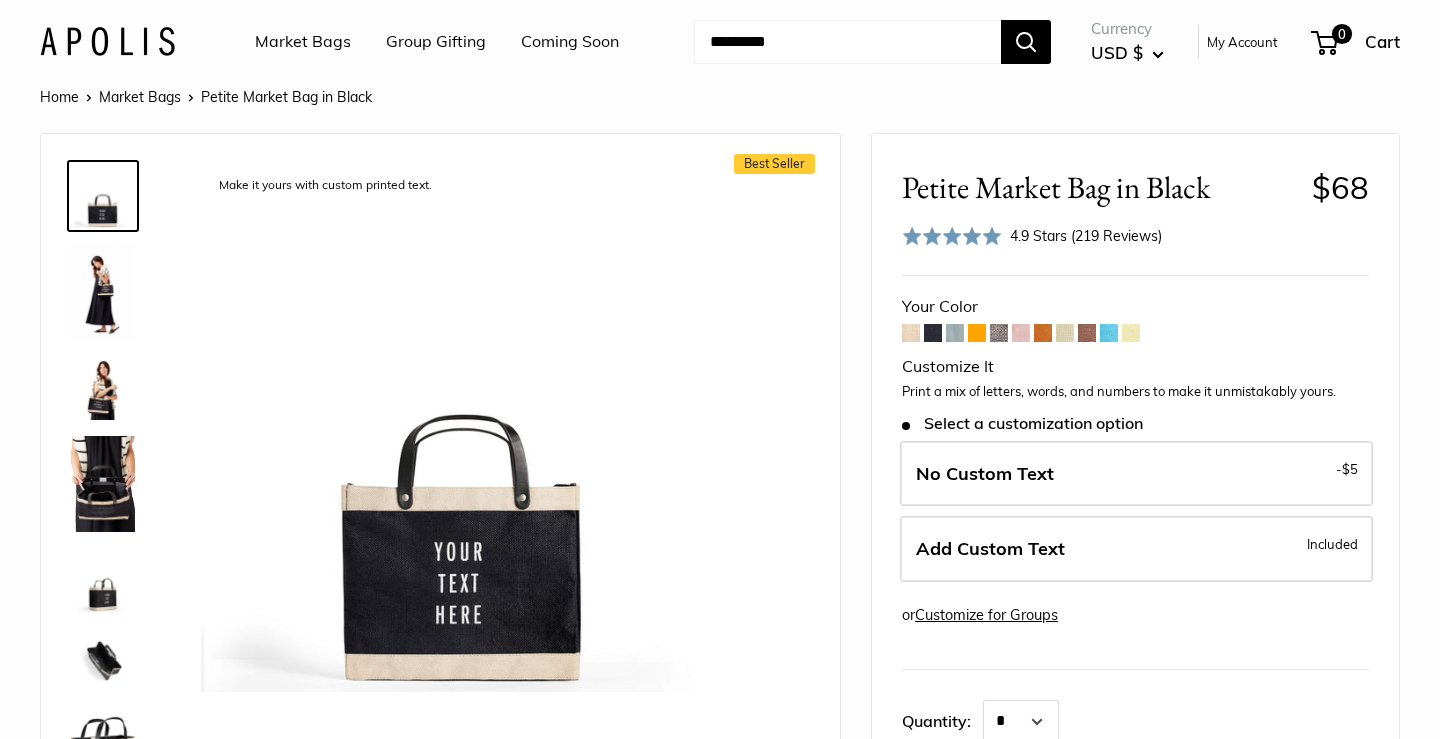 click at bounding box center [999, 333] 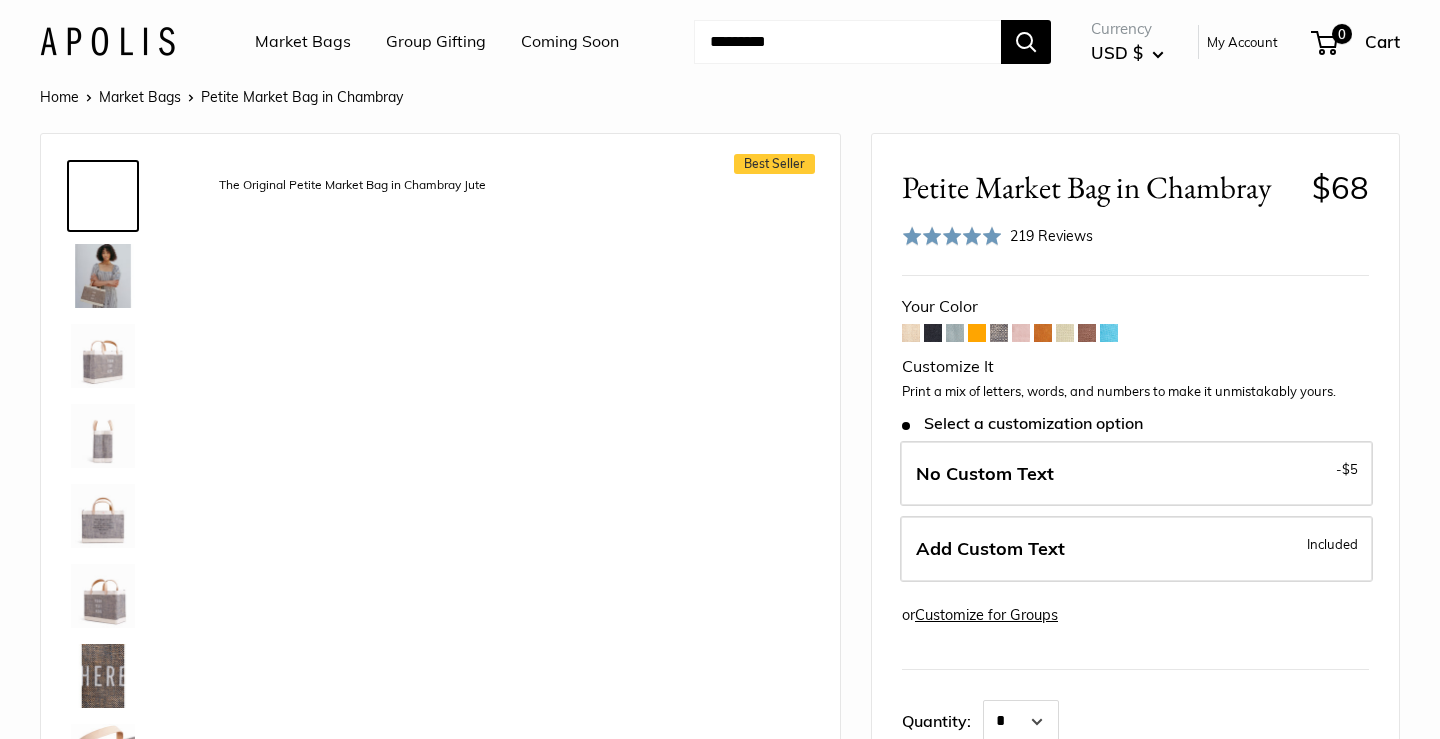 scroll, scrollTop: 0, scrollLeft: 0, axis: both 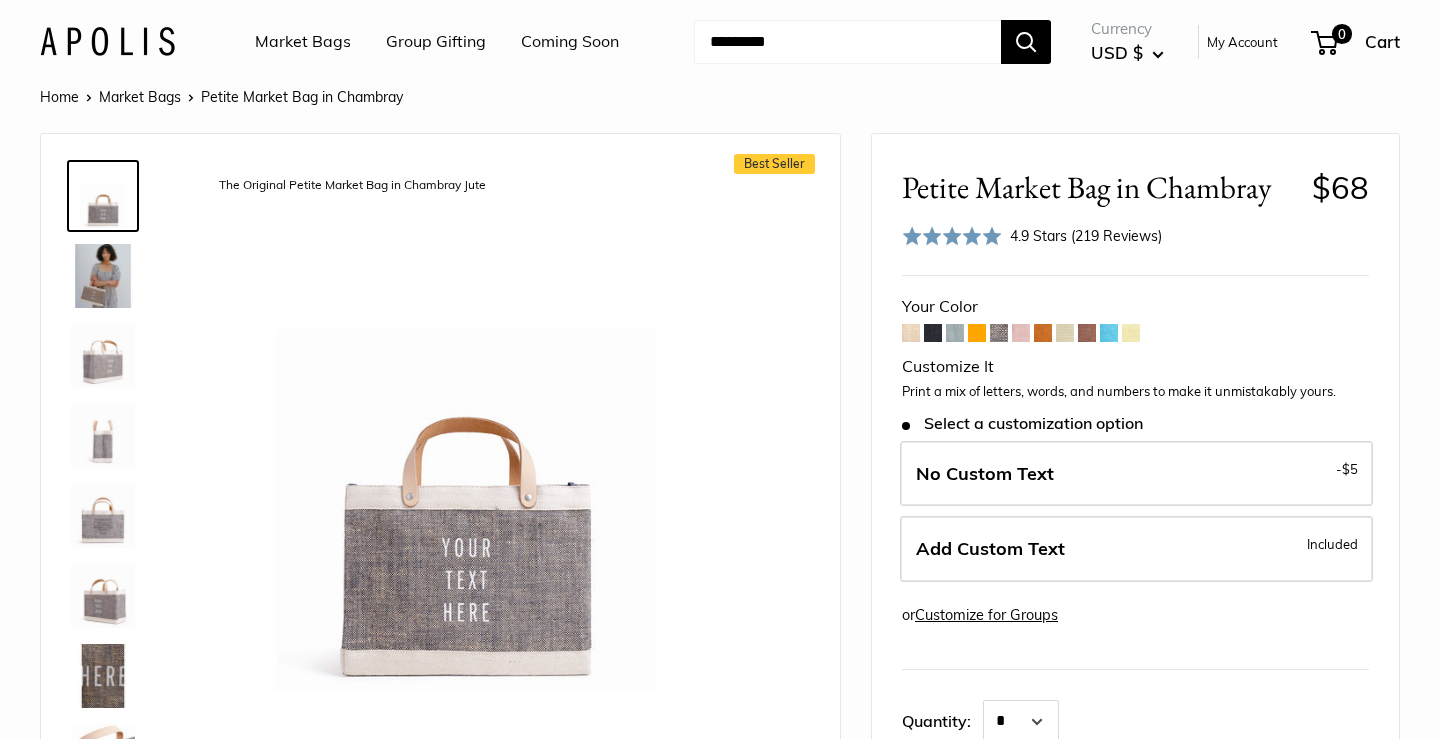 click at bounding box center [955, 333] 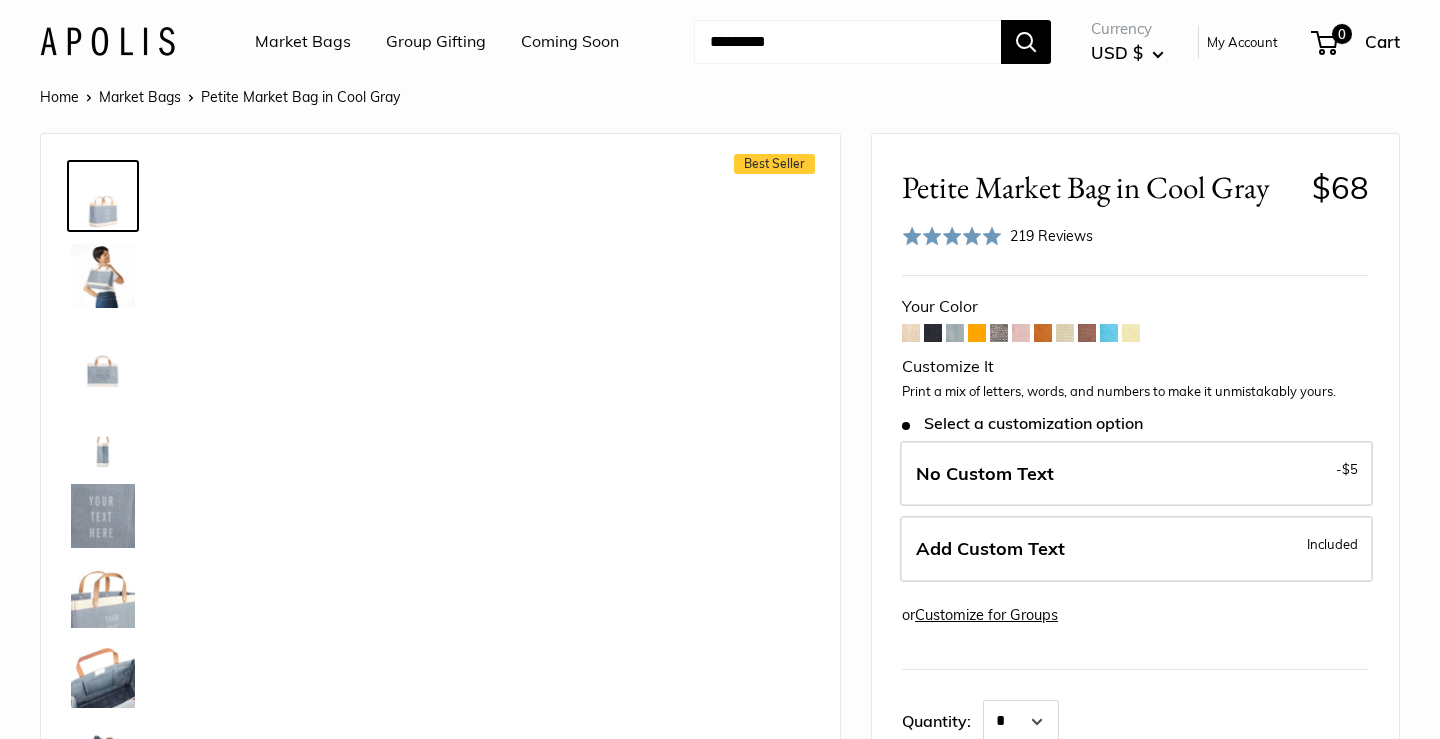 scroll, scrollTop: 0, scrollLeft: 0, axis: both 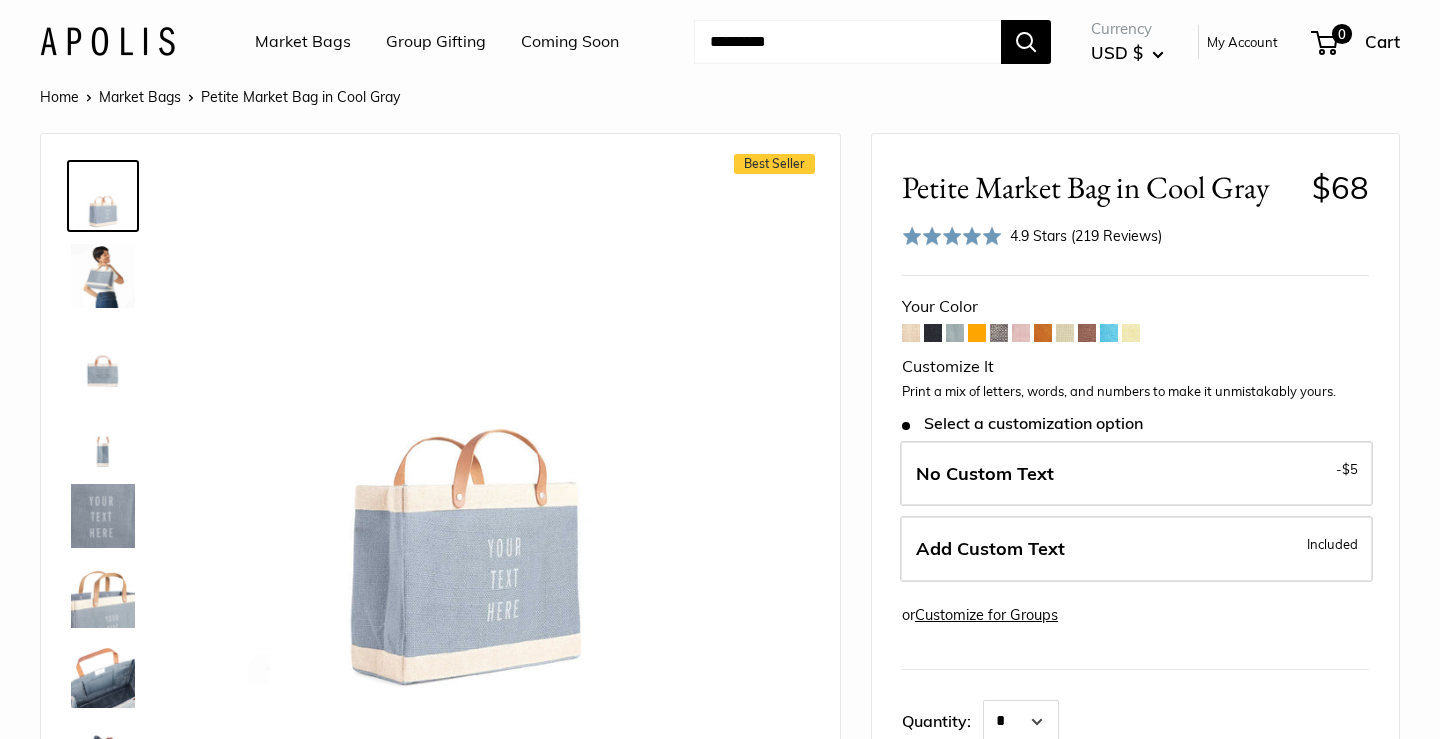 click at bounding box center (933, 333) 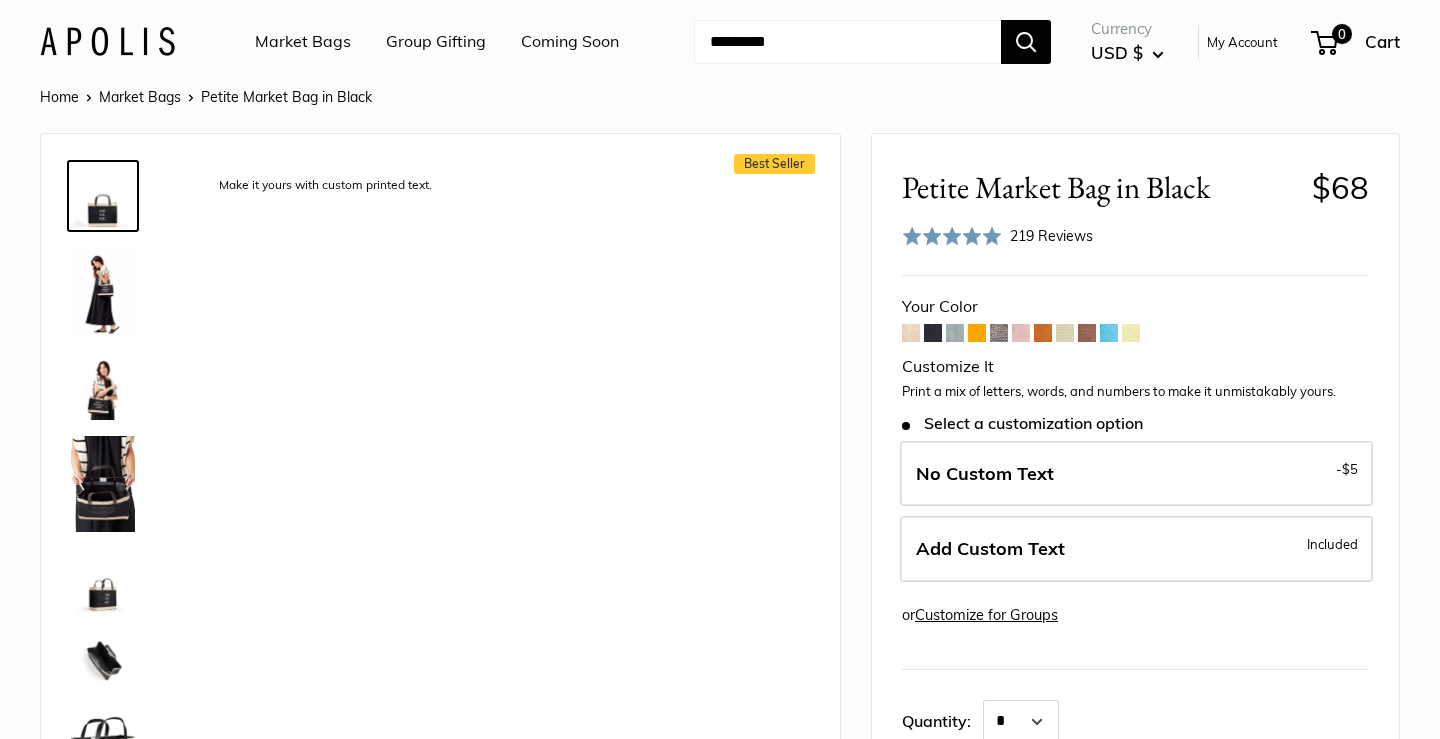 scroll, scrollTop: 0, scrollLeft: 0, axis: both 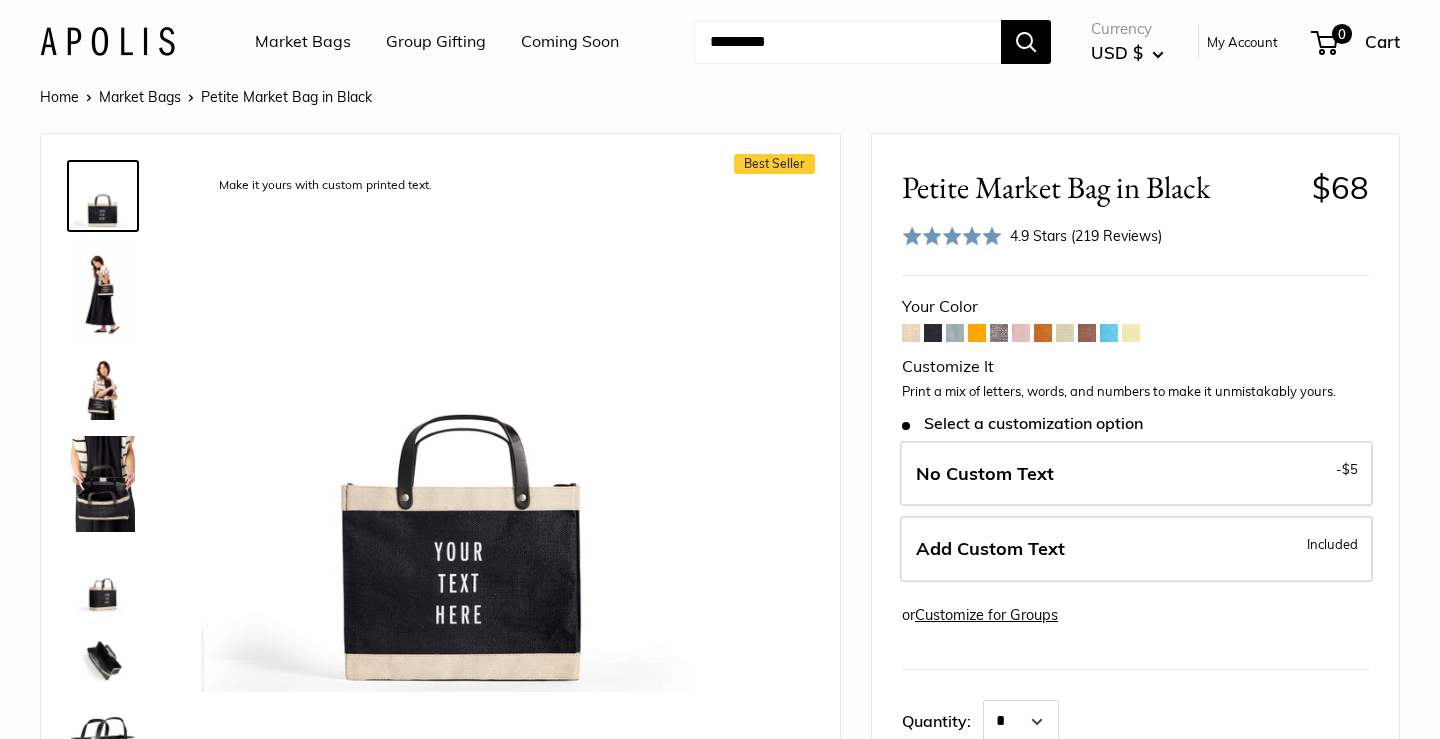 click at bounding box center [103, 292] 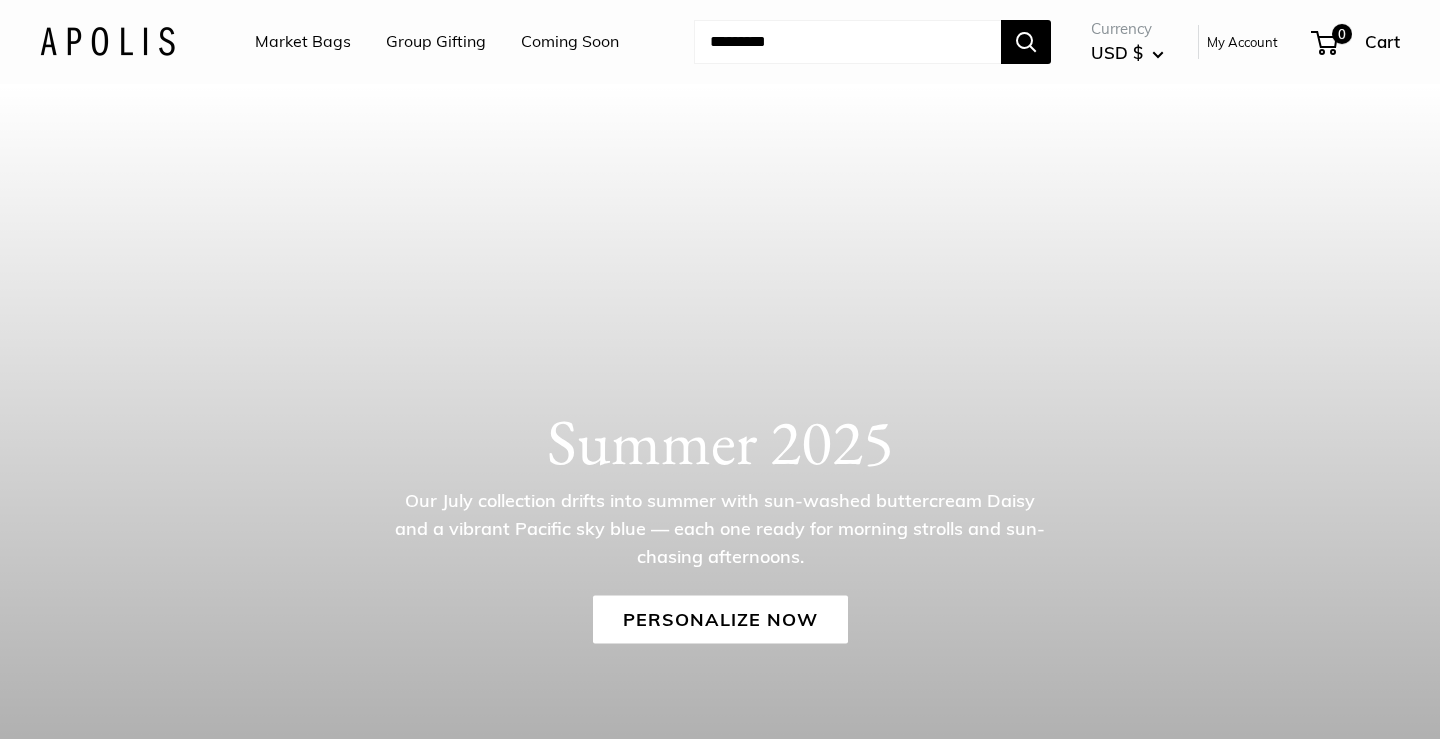 scroll, scrollTop: 0, scrollLeft: 0, axis: both 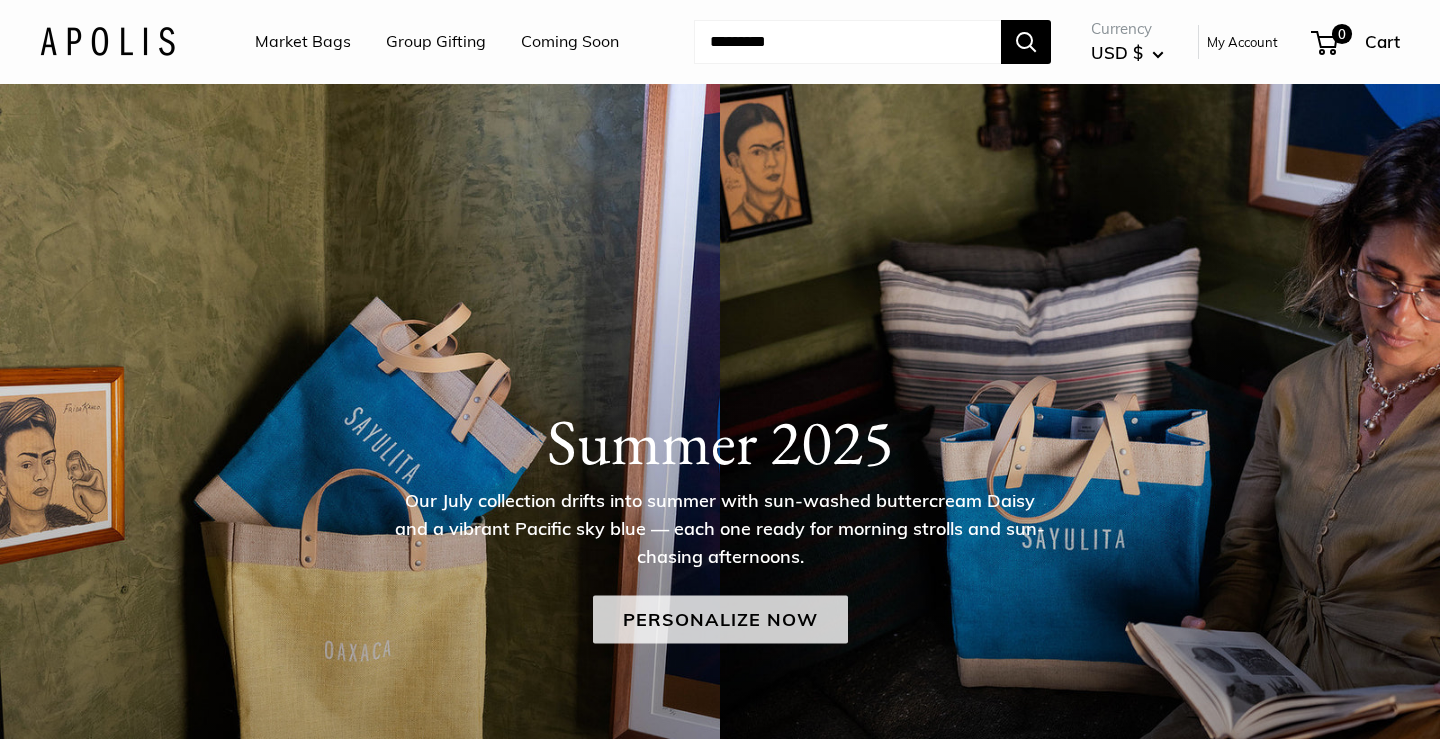 click on "Personalize Now" at bounding box center (720, 619) 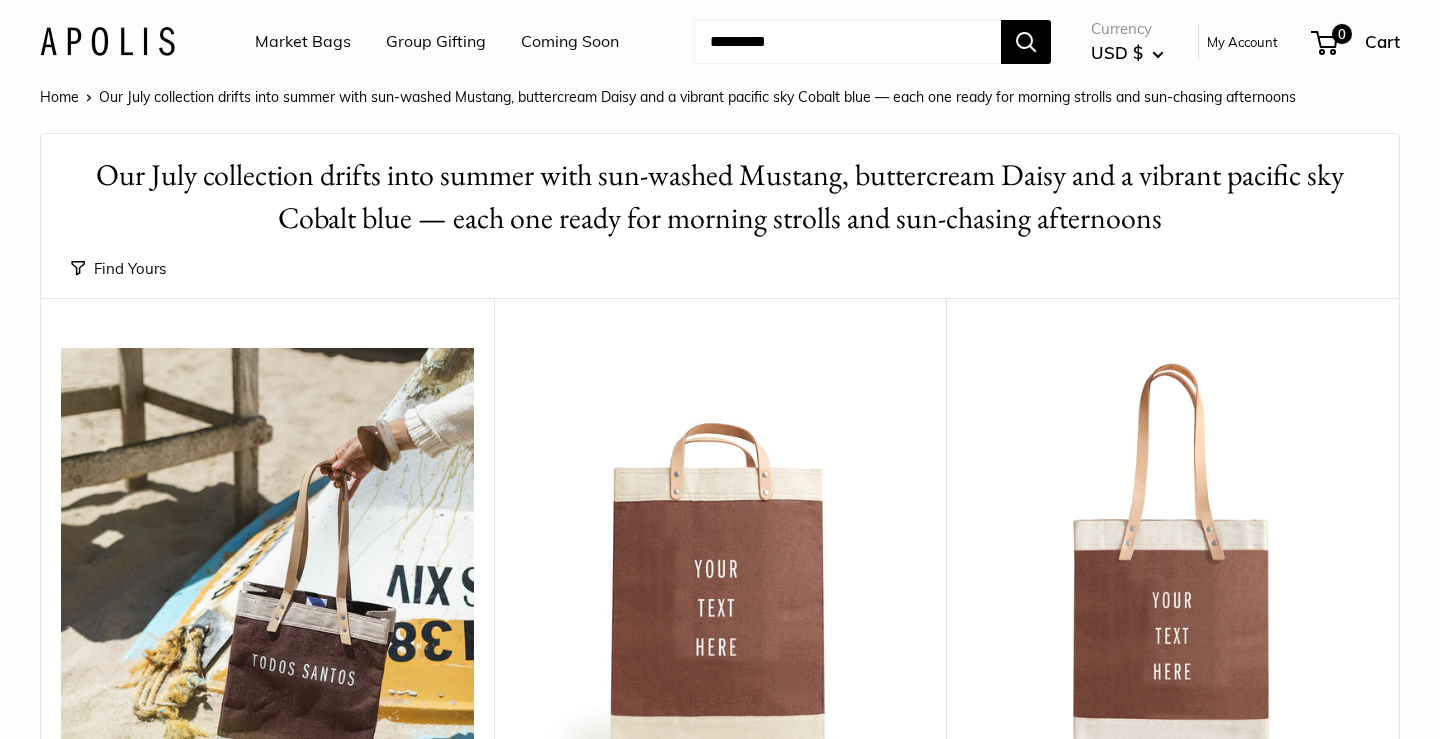 scroll, scrollTop: 0, scrollLeft: 0, axis: both 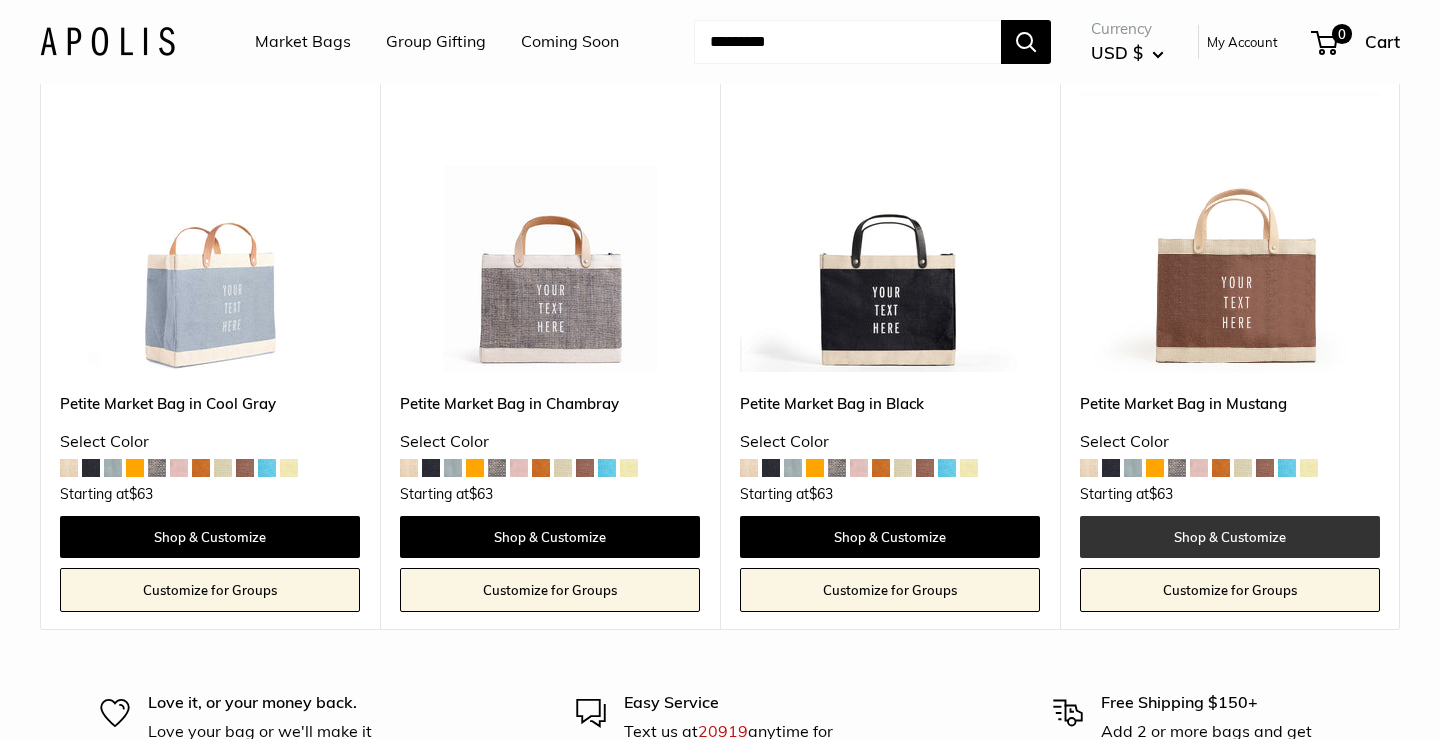 click on "Shop & Customize" at bounding box center (1230, 537) 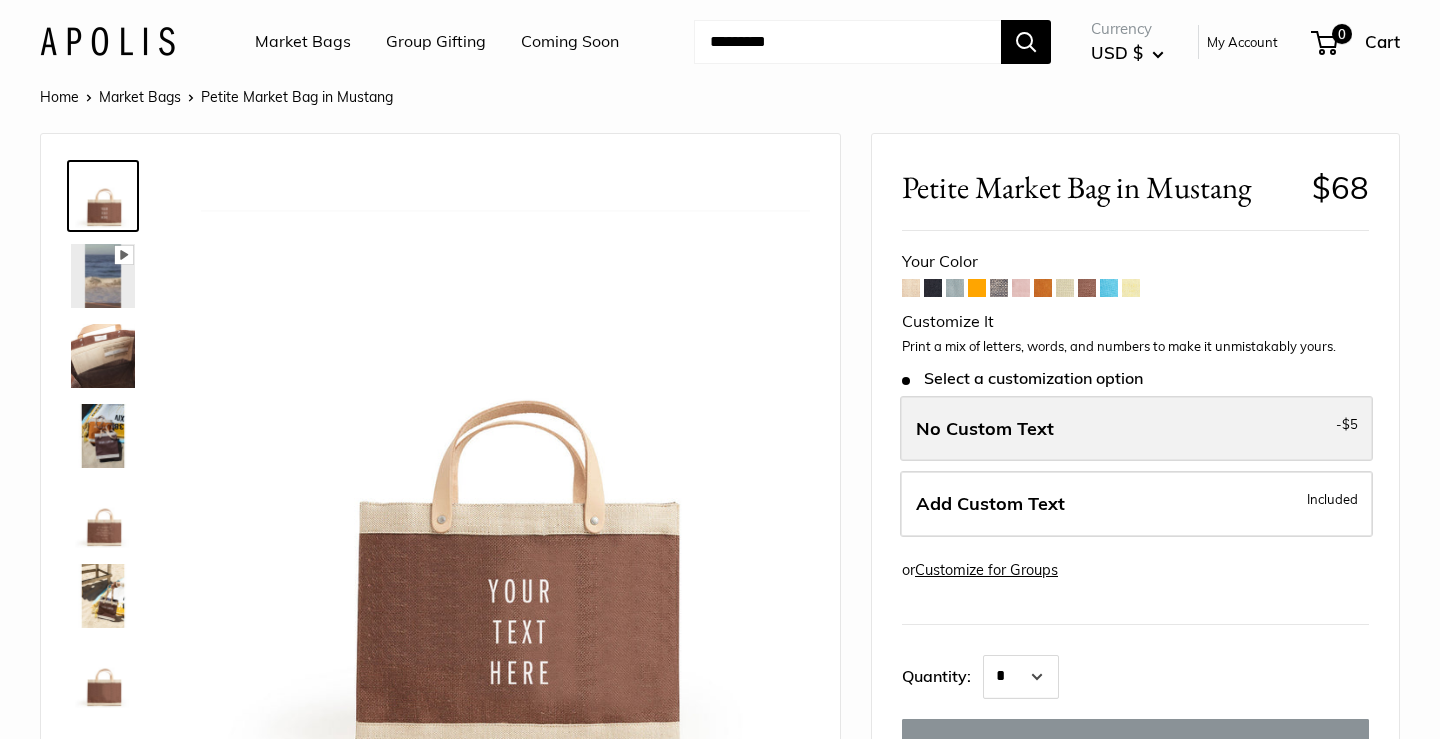 scroll, scrollTop: 0, scrollLeft: 0, axis: both 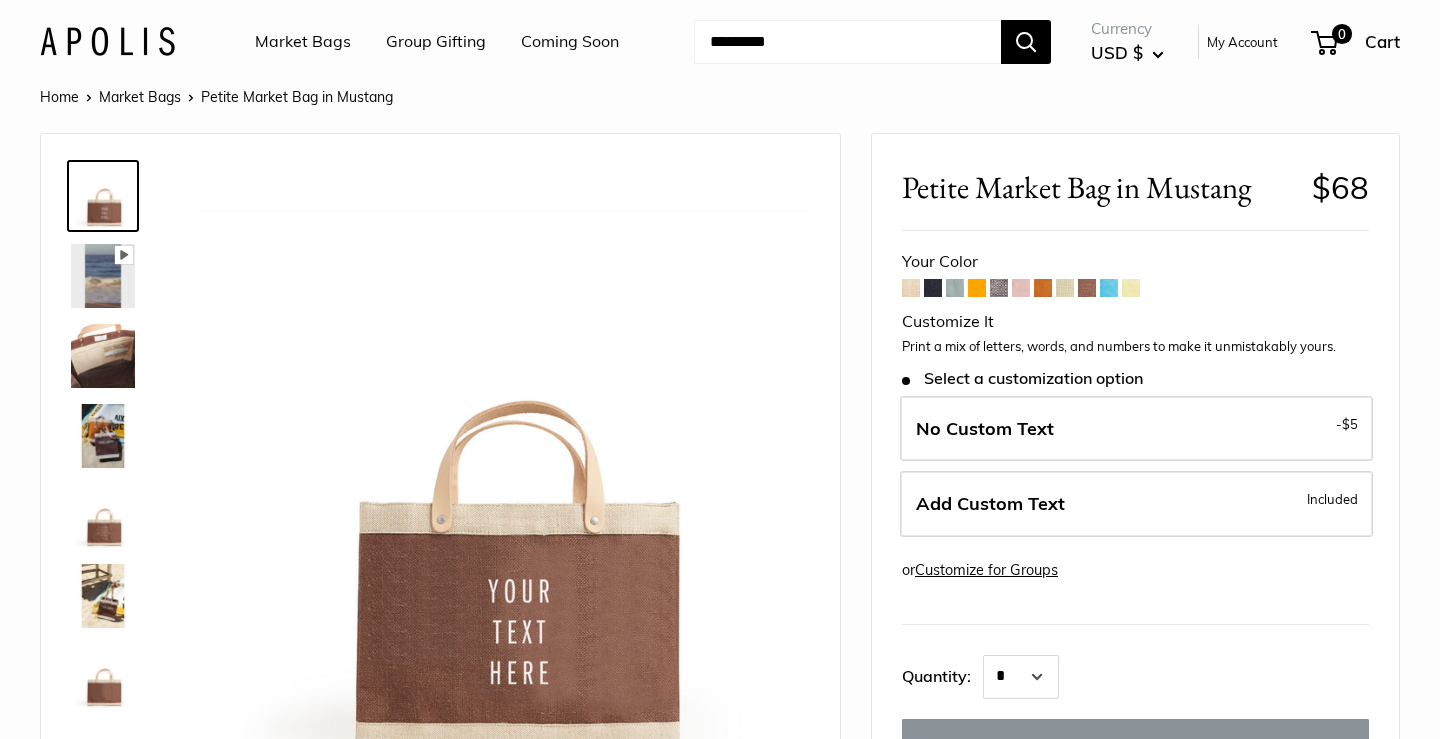 click at bounding box center [911, 288] 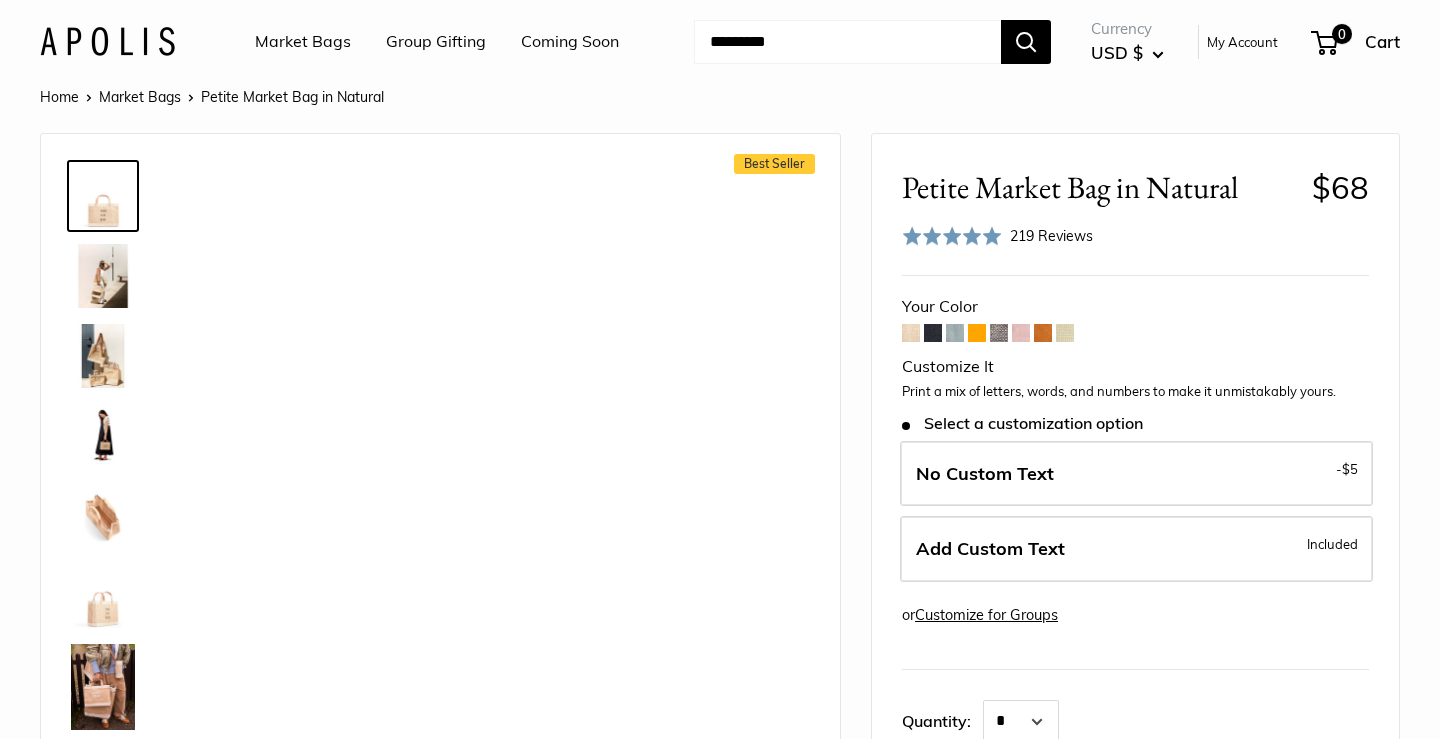 scroll, scrollTop: 0, scrollLeft: 0, axis: both 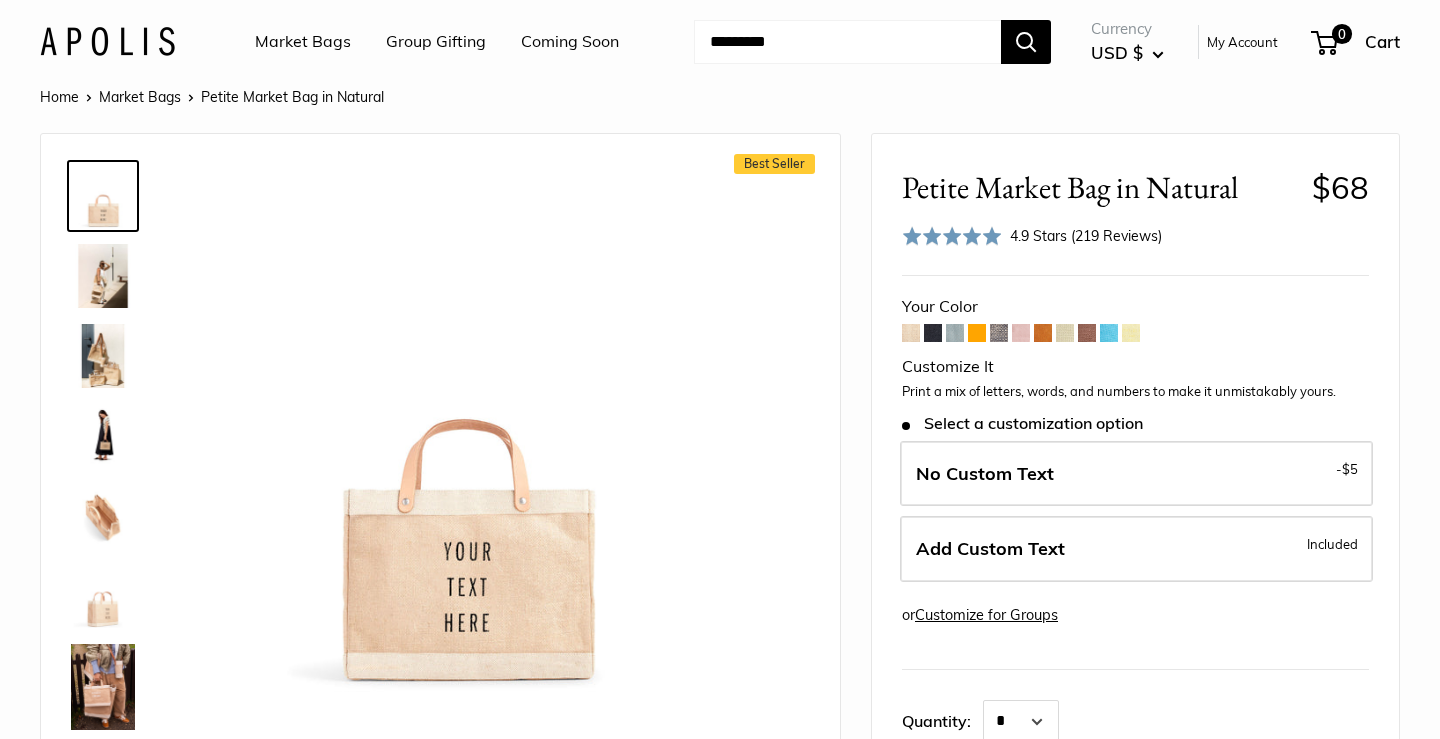 click at bounding box center [955, 333] 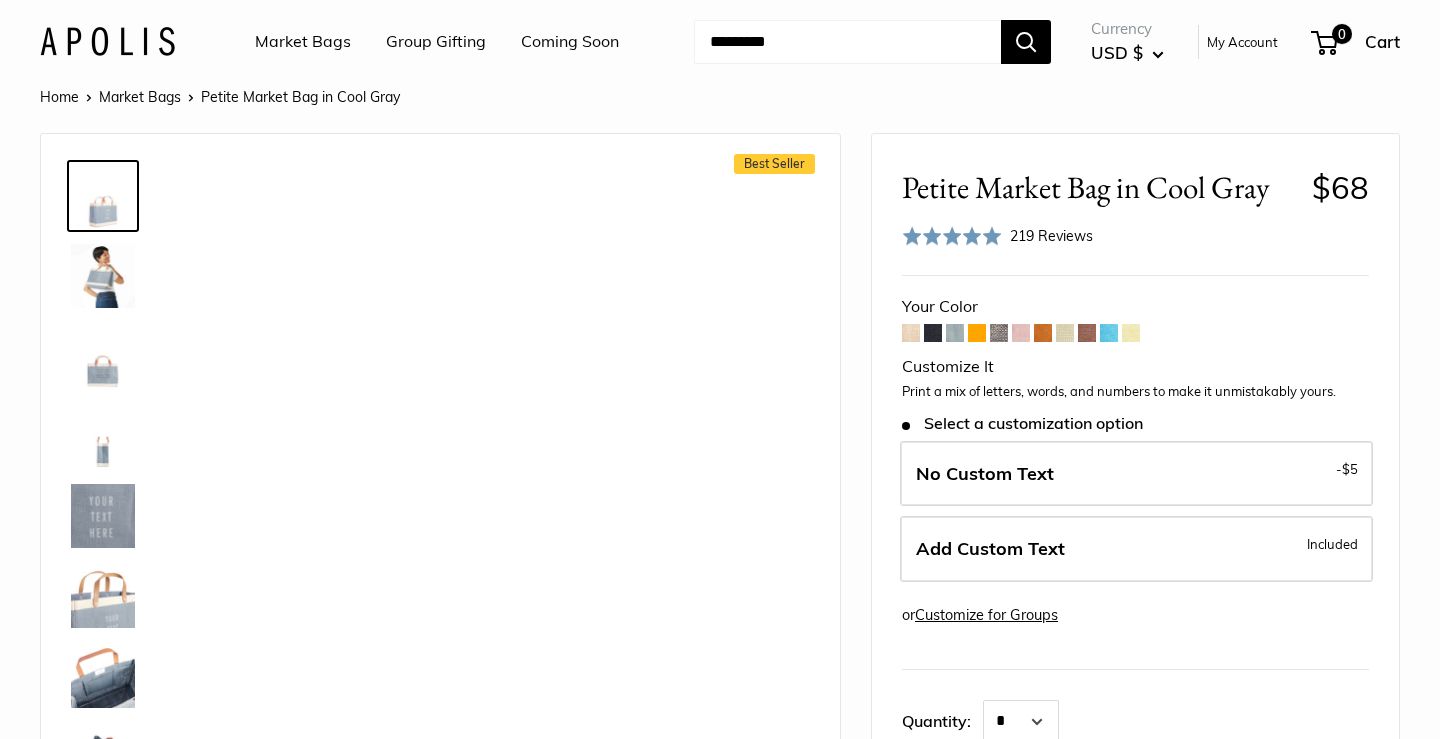 scroll, scrollTop: 0, scrollLeft: 0, axis: both 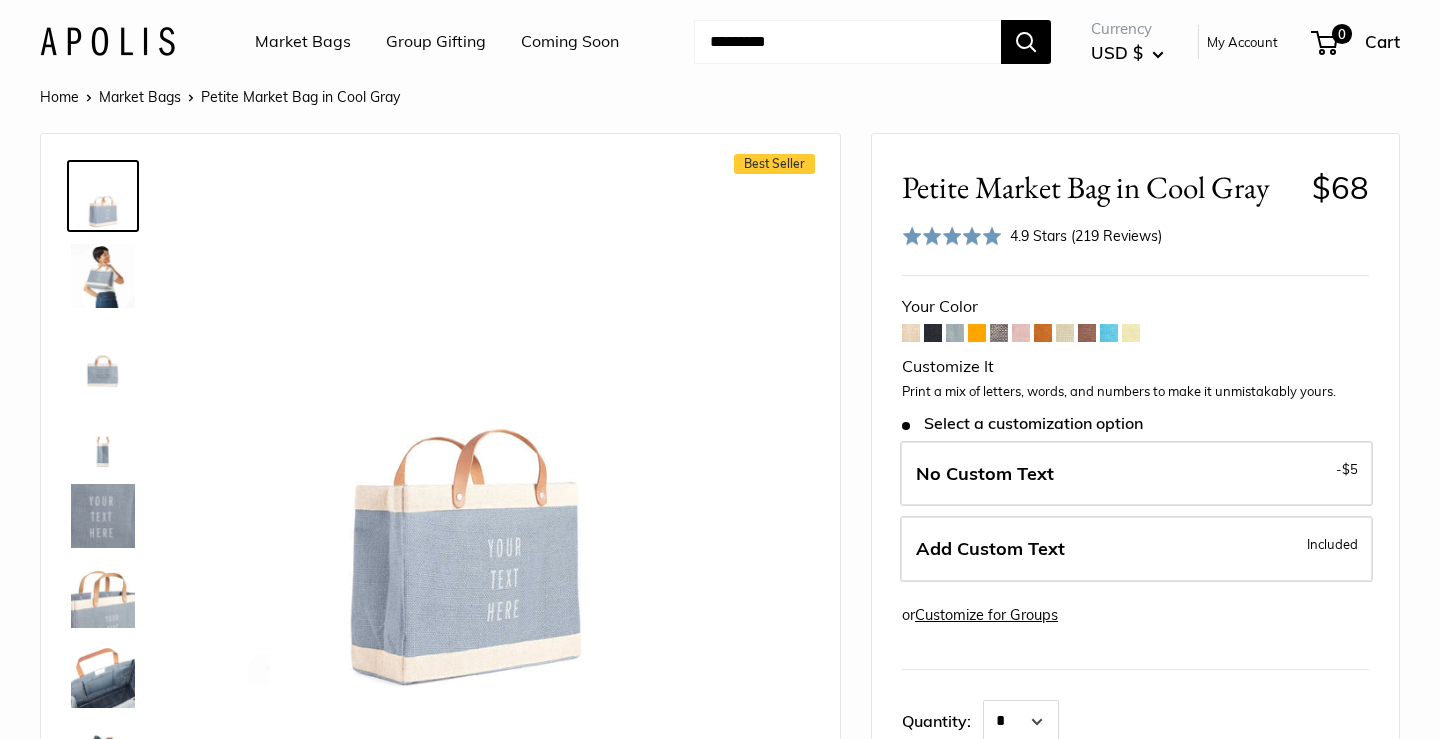 click at bounding box center [1109, 333] 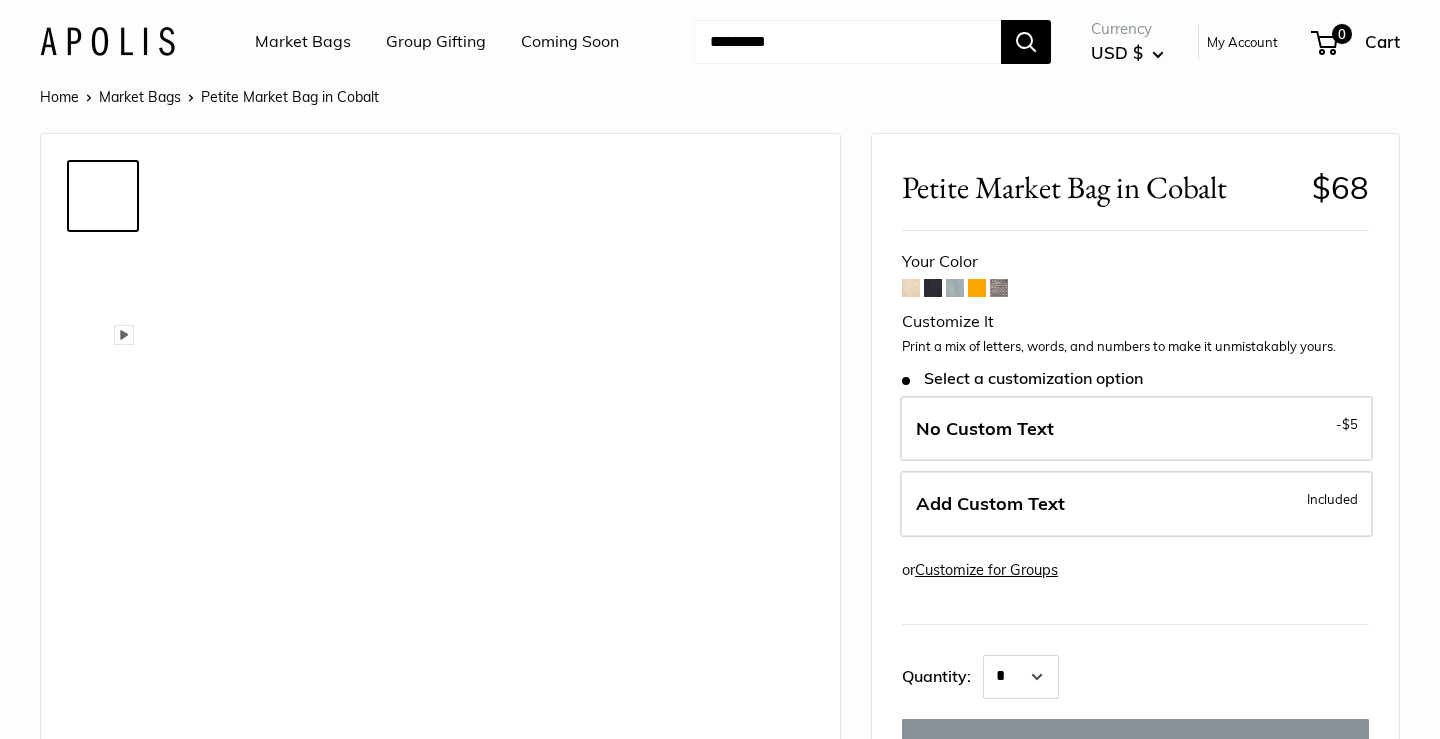 scroll, scrollTop: 0, scrollLeft: 0, axis: both 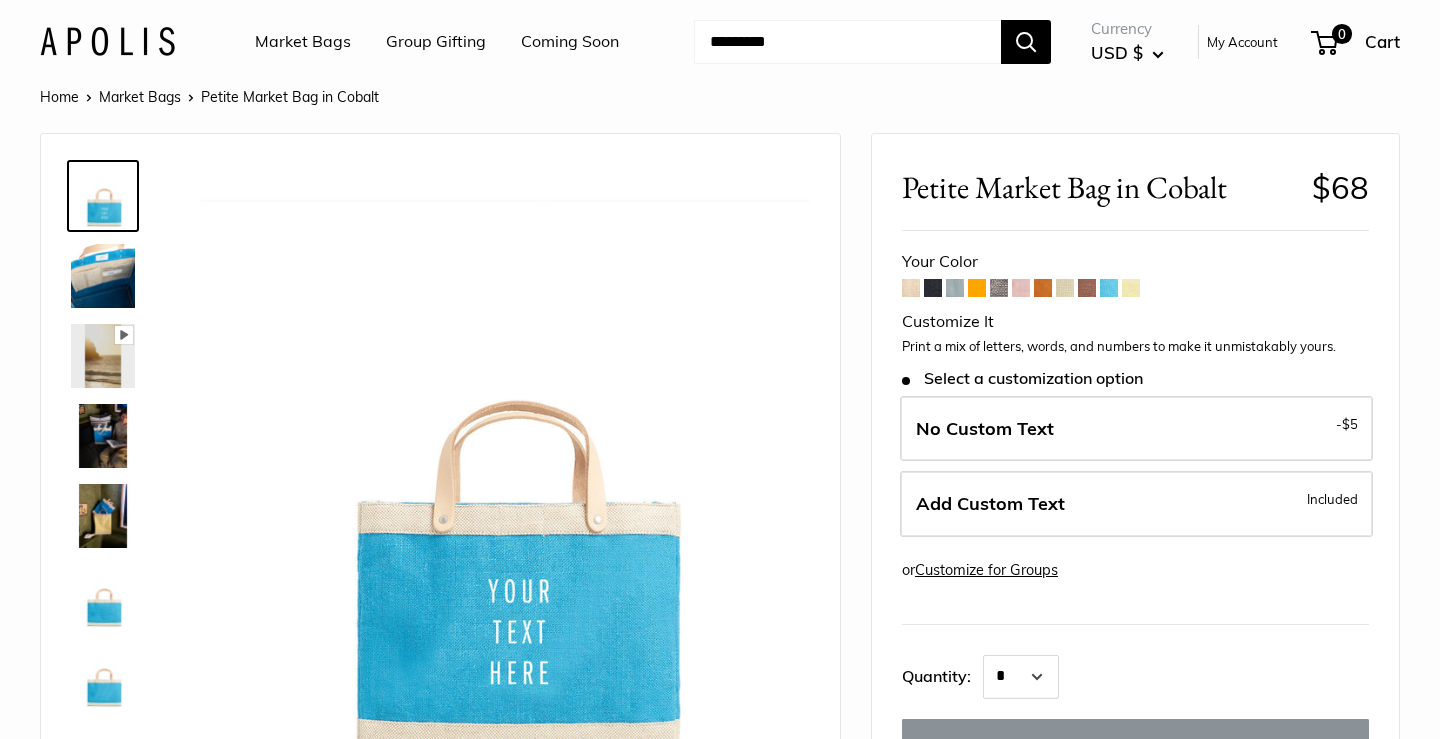 click at bounding box center (1087, 288) 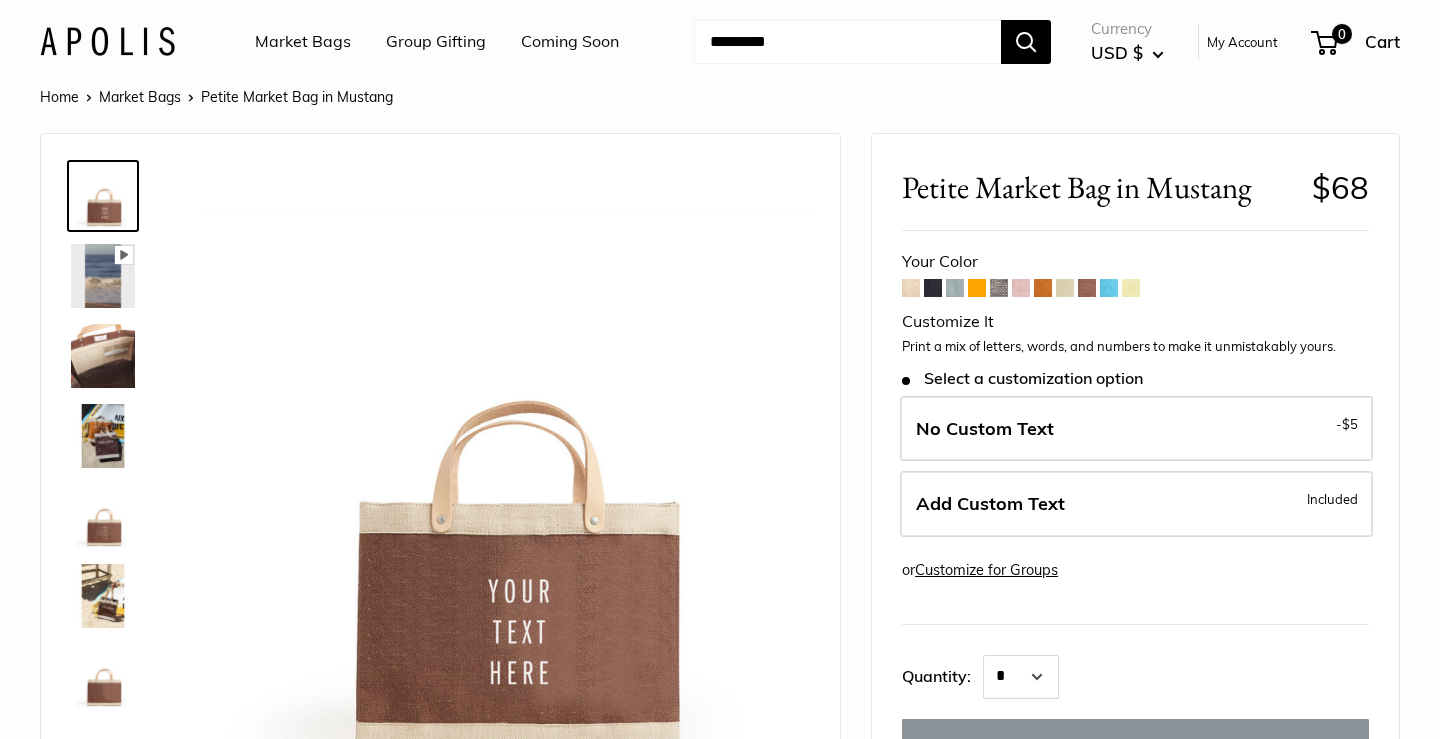 scroll, scrollTop: 0, scrollLeft: 0, axis: both 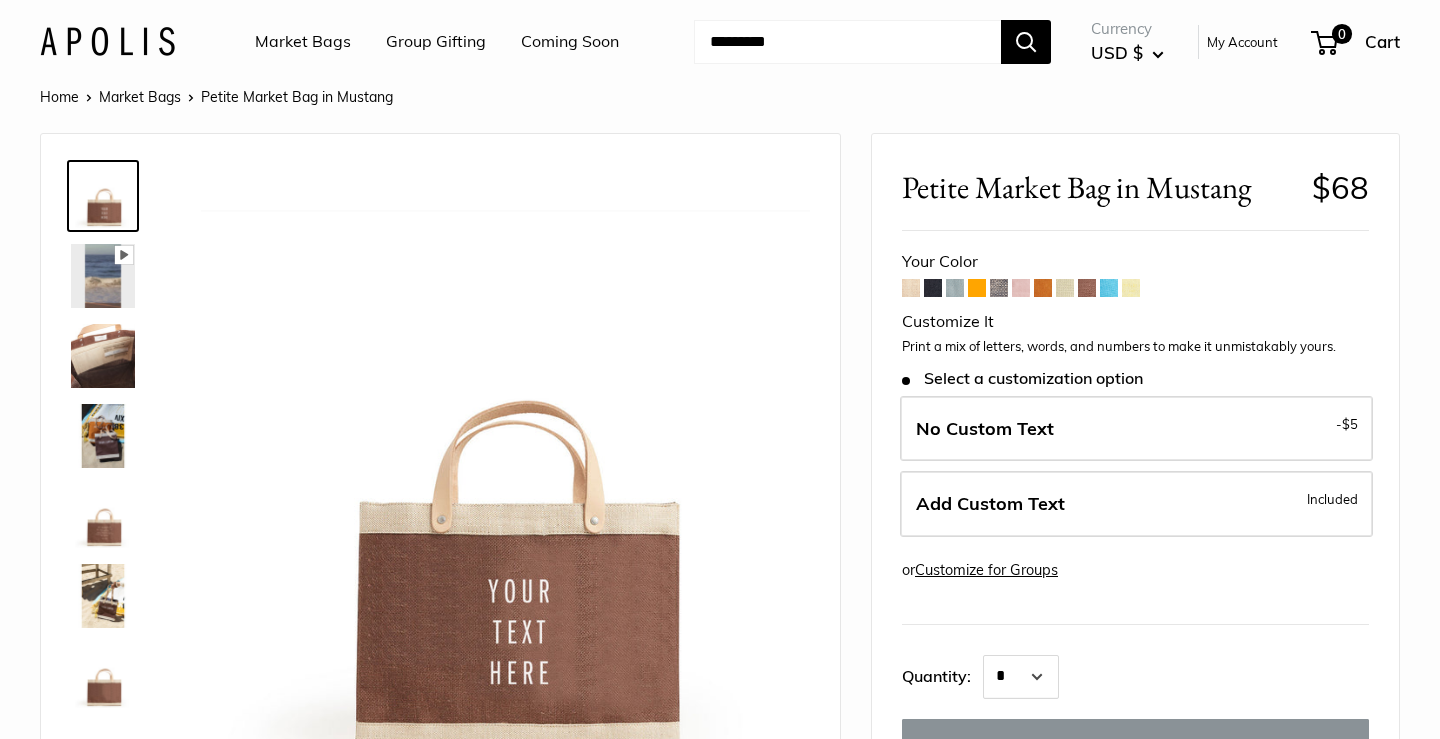 click at bounding box center [933, 288] 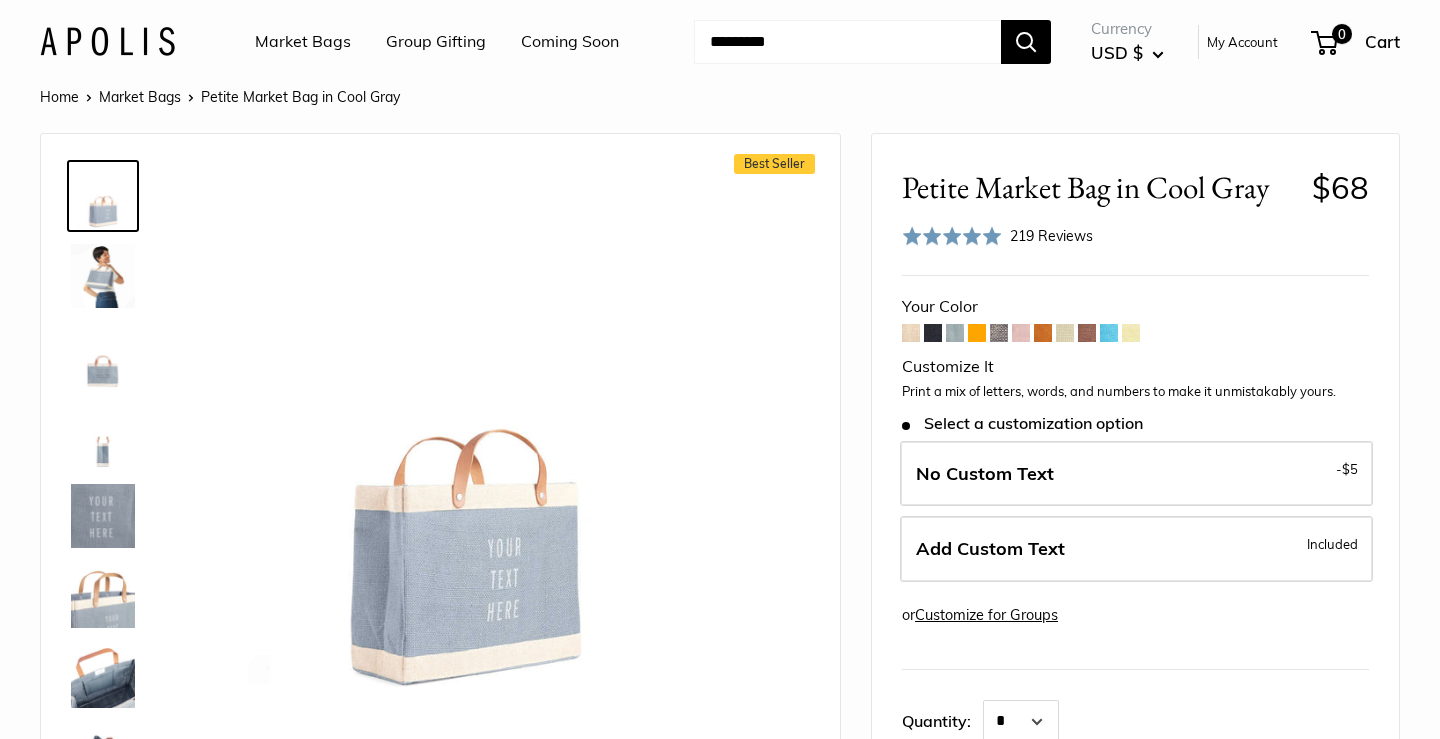 scroll, scrollTop: 0, scrollLeft: 0, axis: both 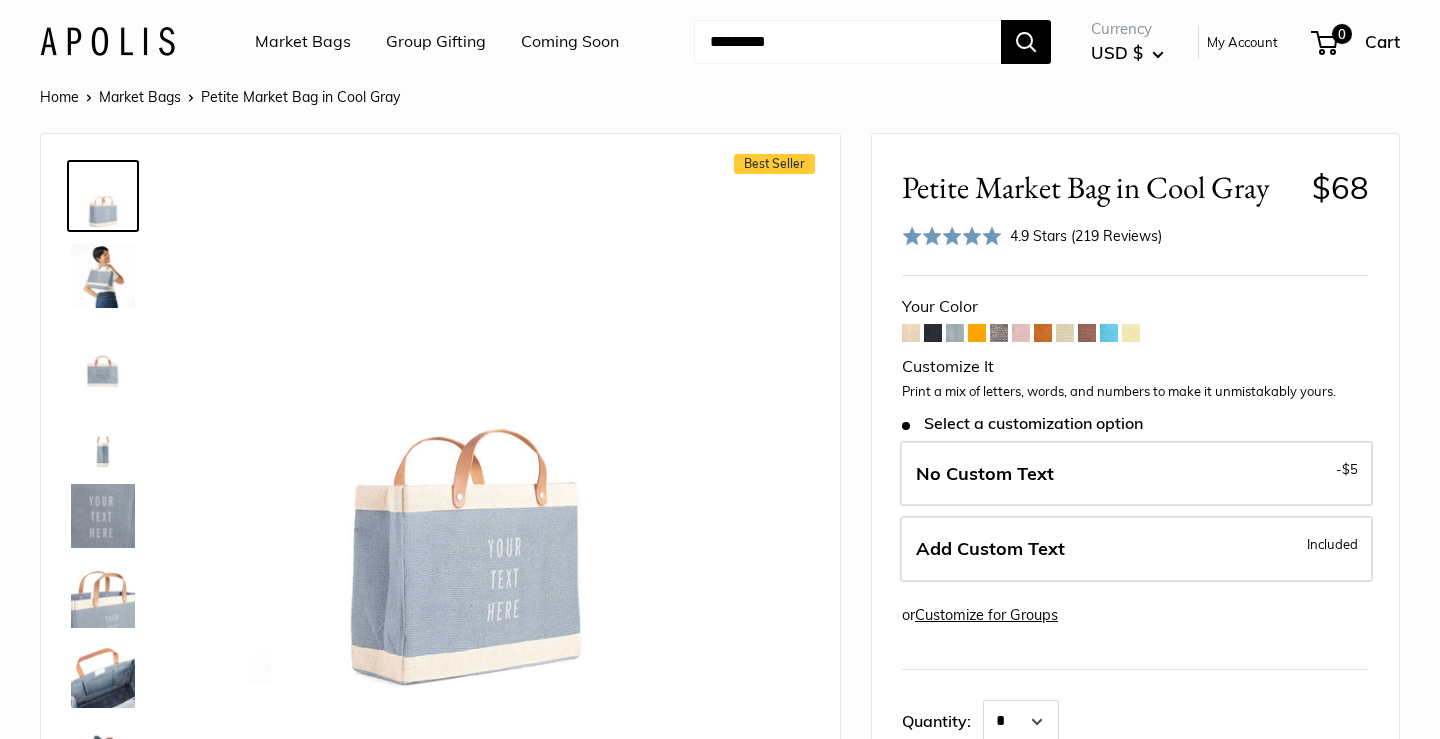 click at bounding box center [1109, 333] 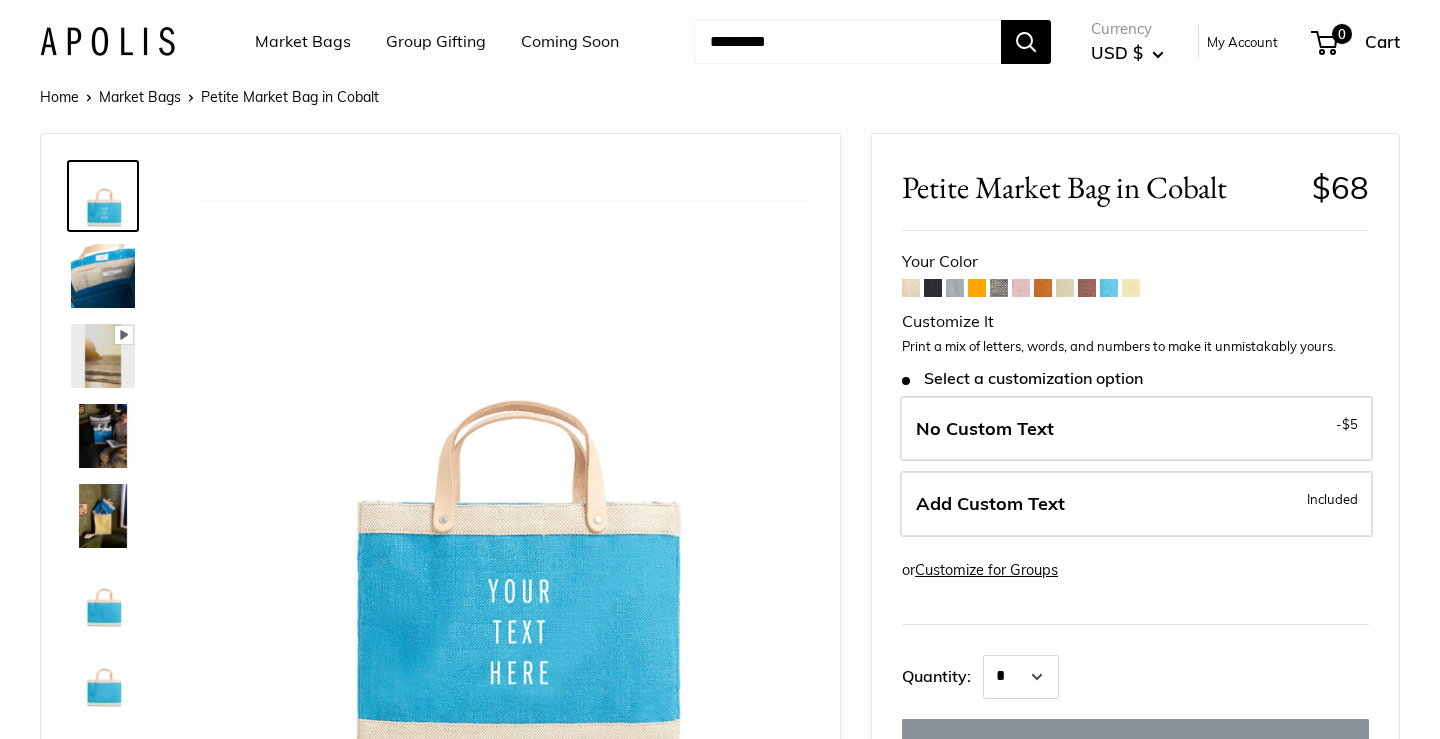 scroll, scrollTop: 0, scrollLeft: 0, axis: both 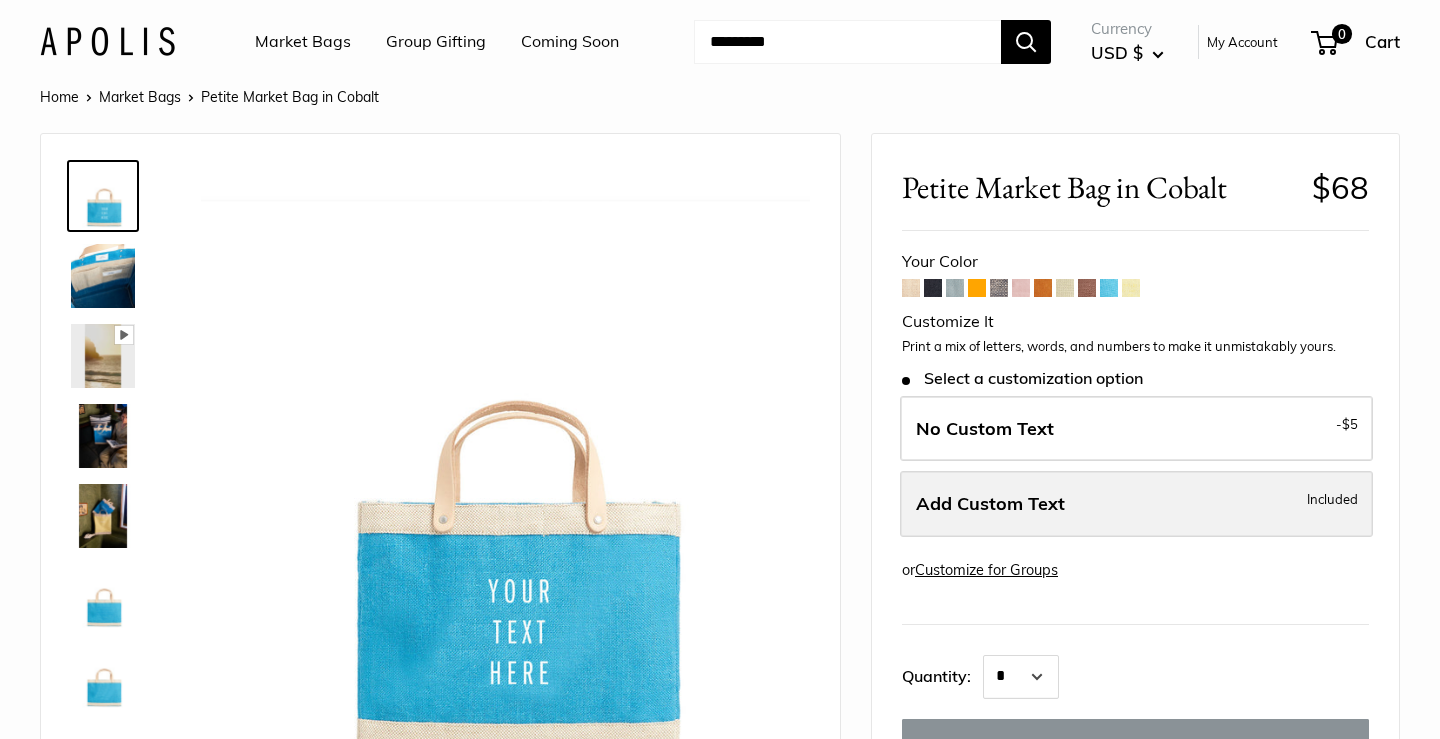 click on "Add Custom Text
Included" at bounding box center [1136, 504] 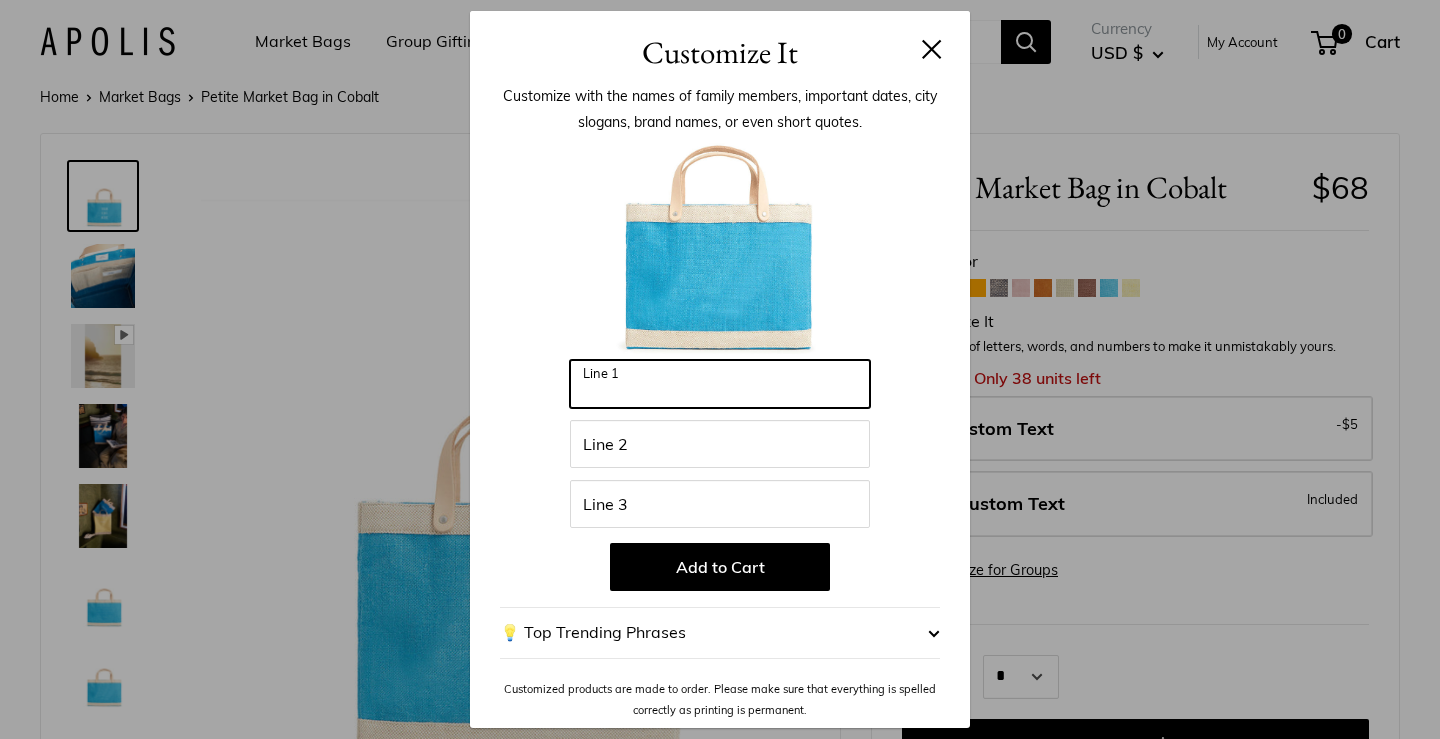 click on "Line 1" at bounding box center [720, 384] 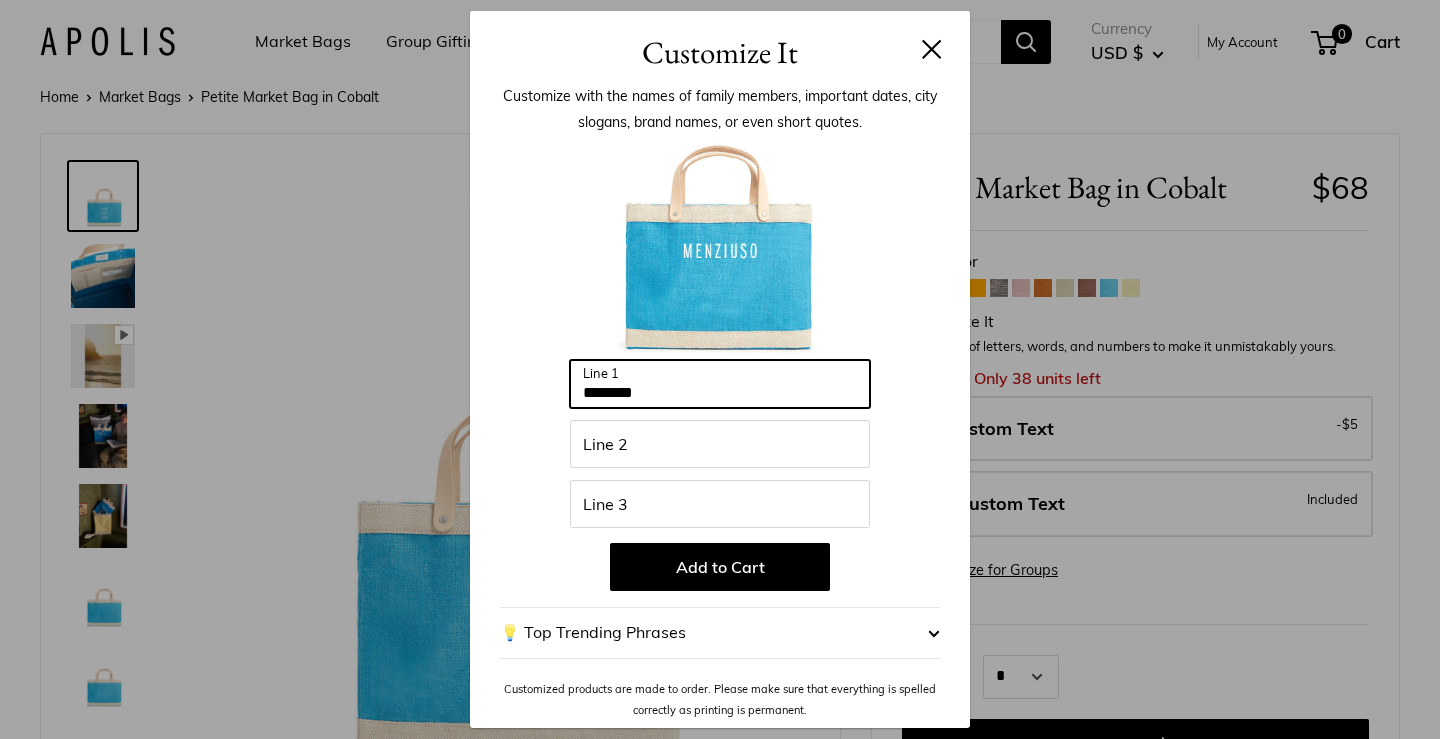 type on "********" 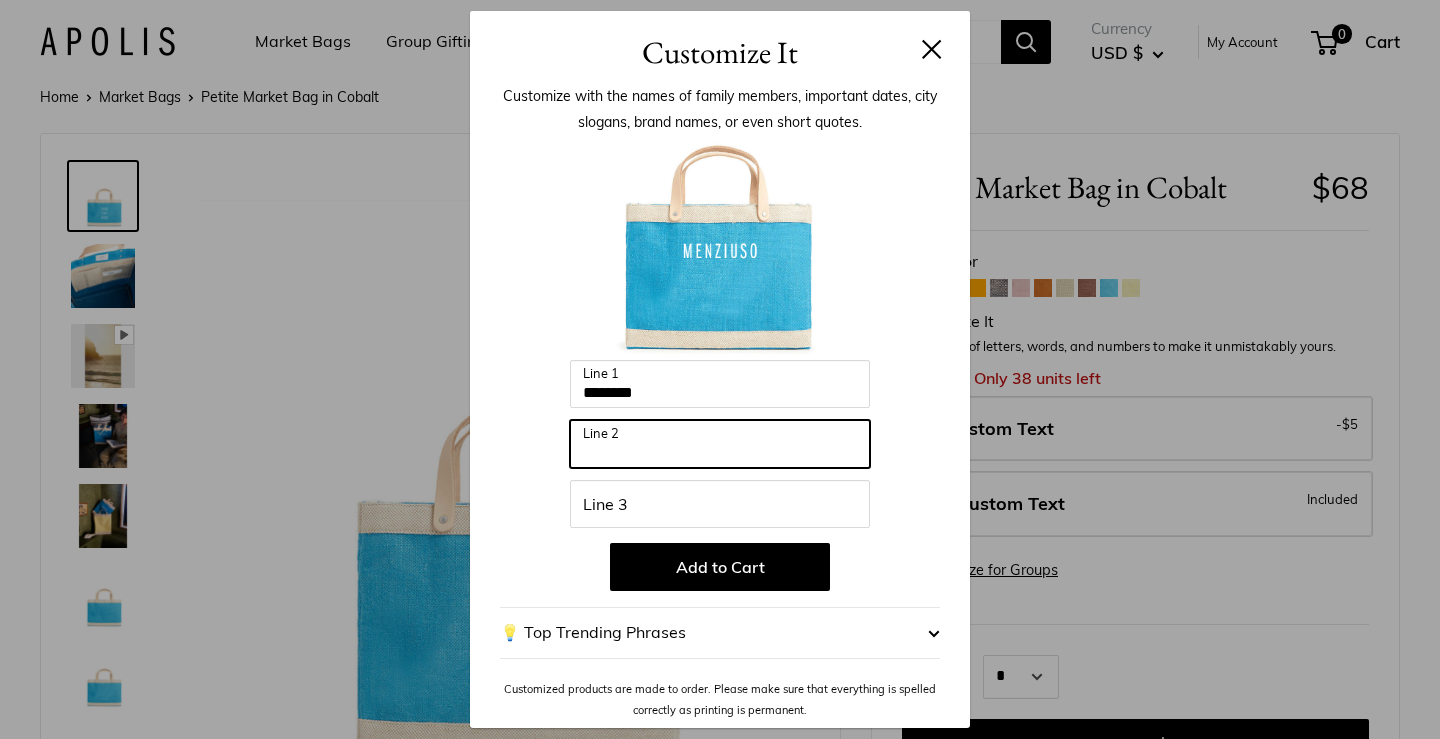 click on "Line 2" at bounding box center [720, 444] 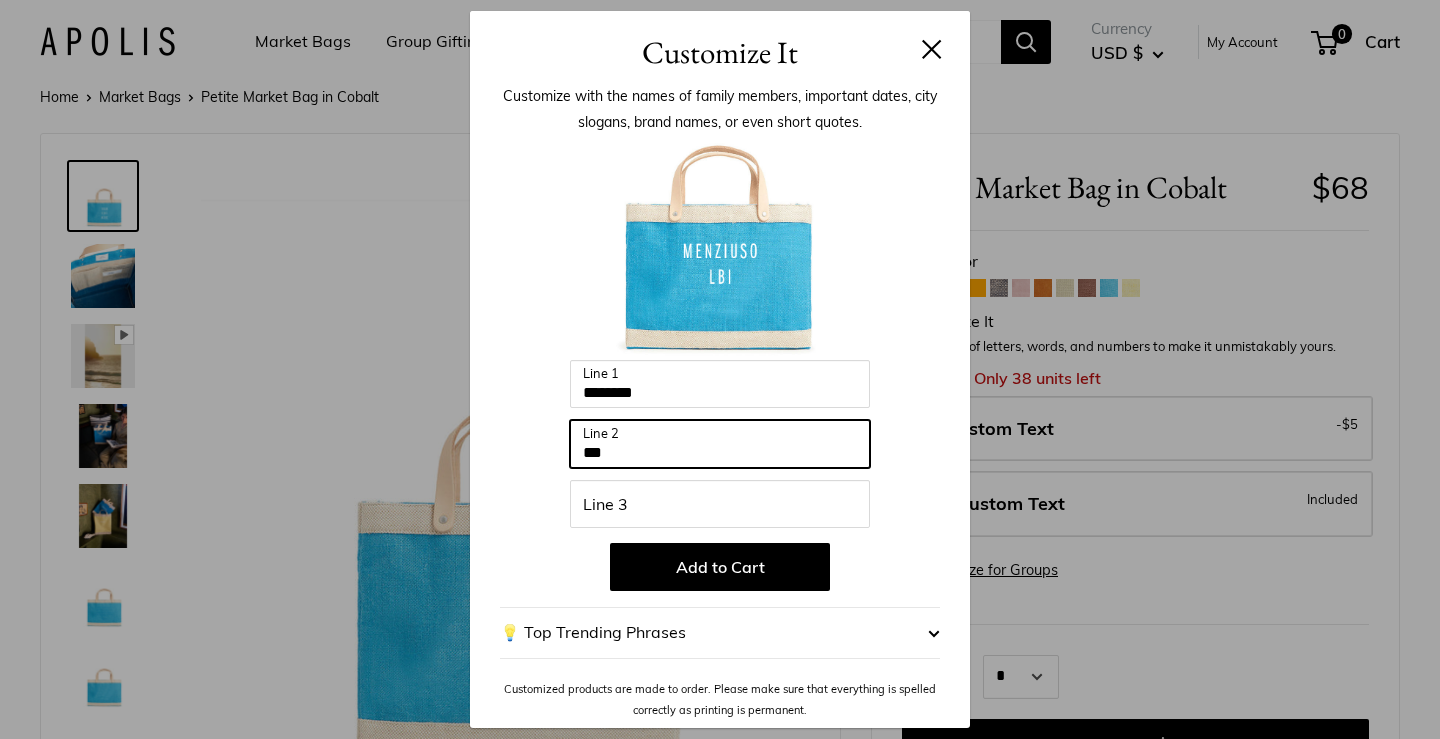 type on "***" 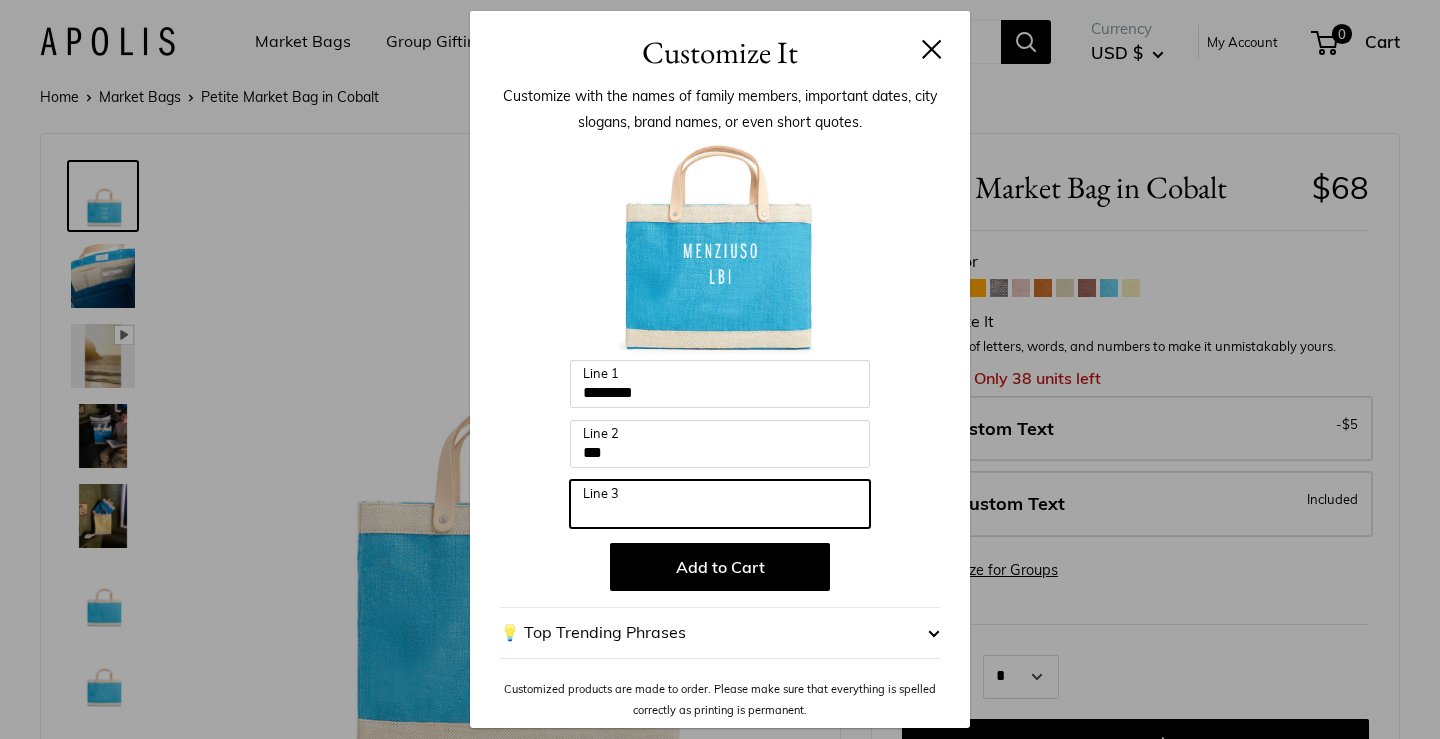 click on "Line 3" at bounding box center (720, 504) 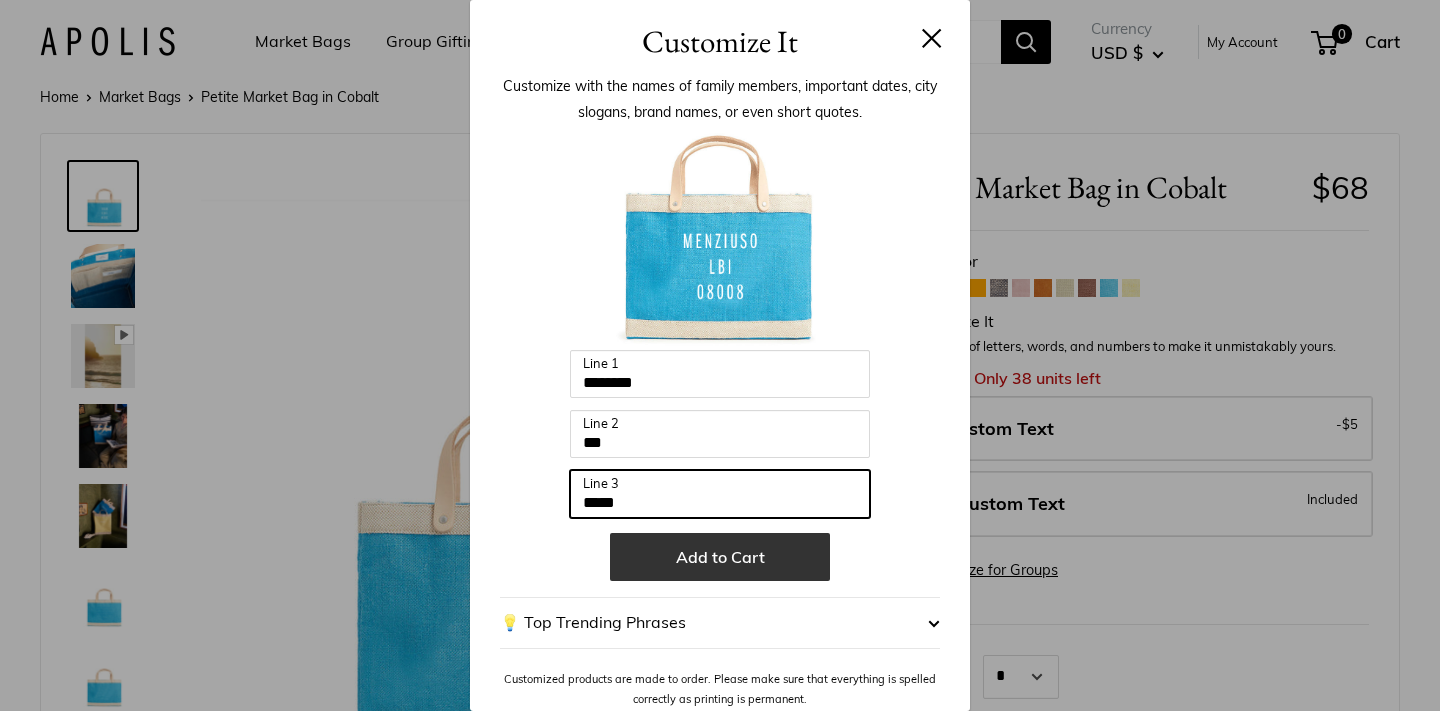 type on "*****" 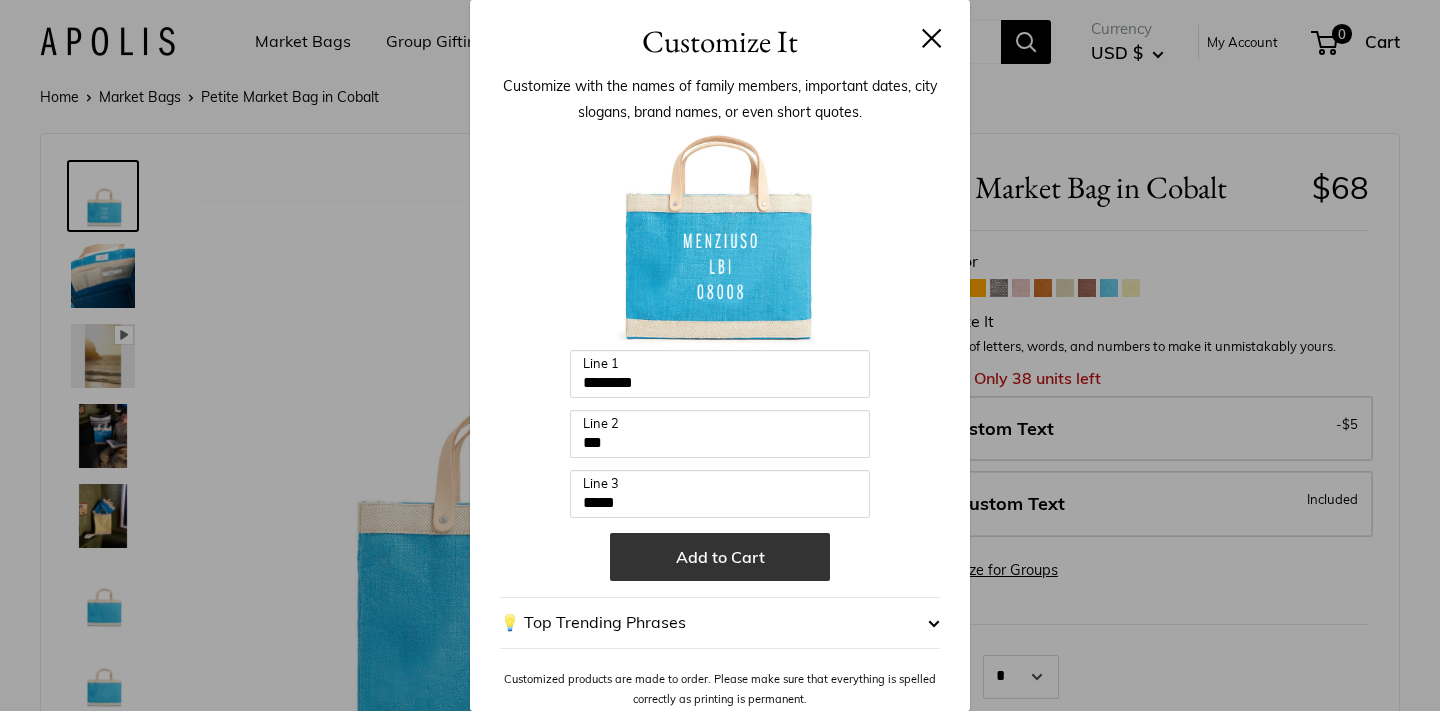 click on "Add to Cart" at bounding box center [720, 557] 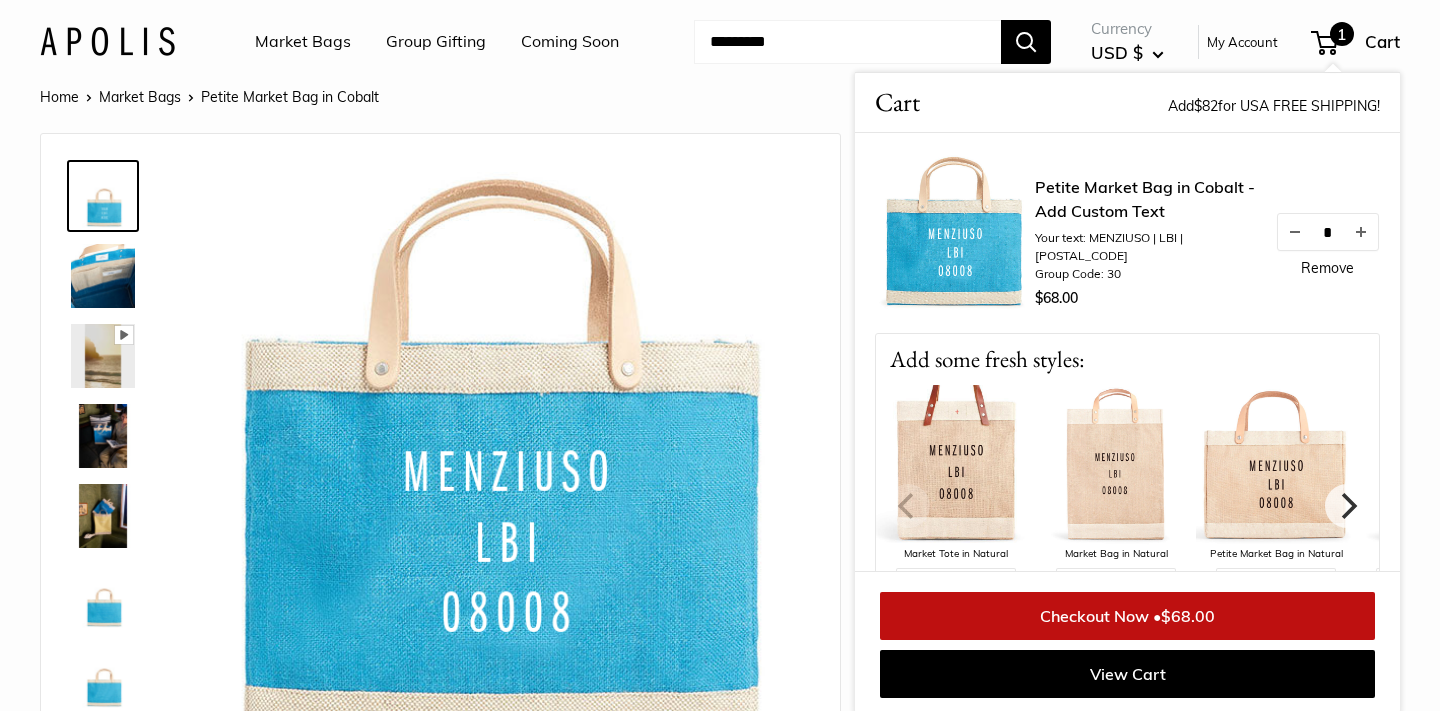 click on "Market Bags" at bounding box center [303, 42] 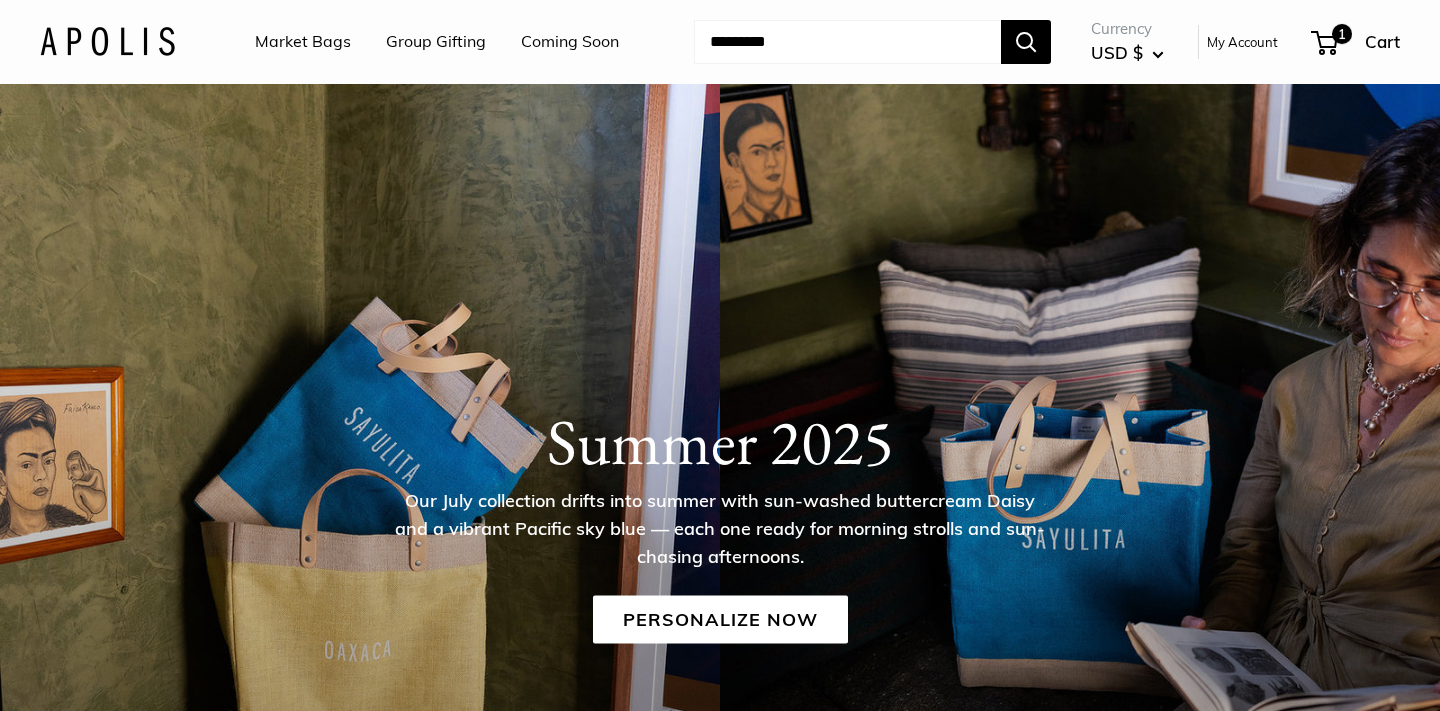 scroll, scrollTop: 0, scrollLeft: 0, axis: both 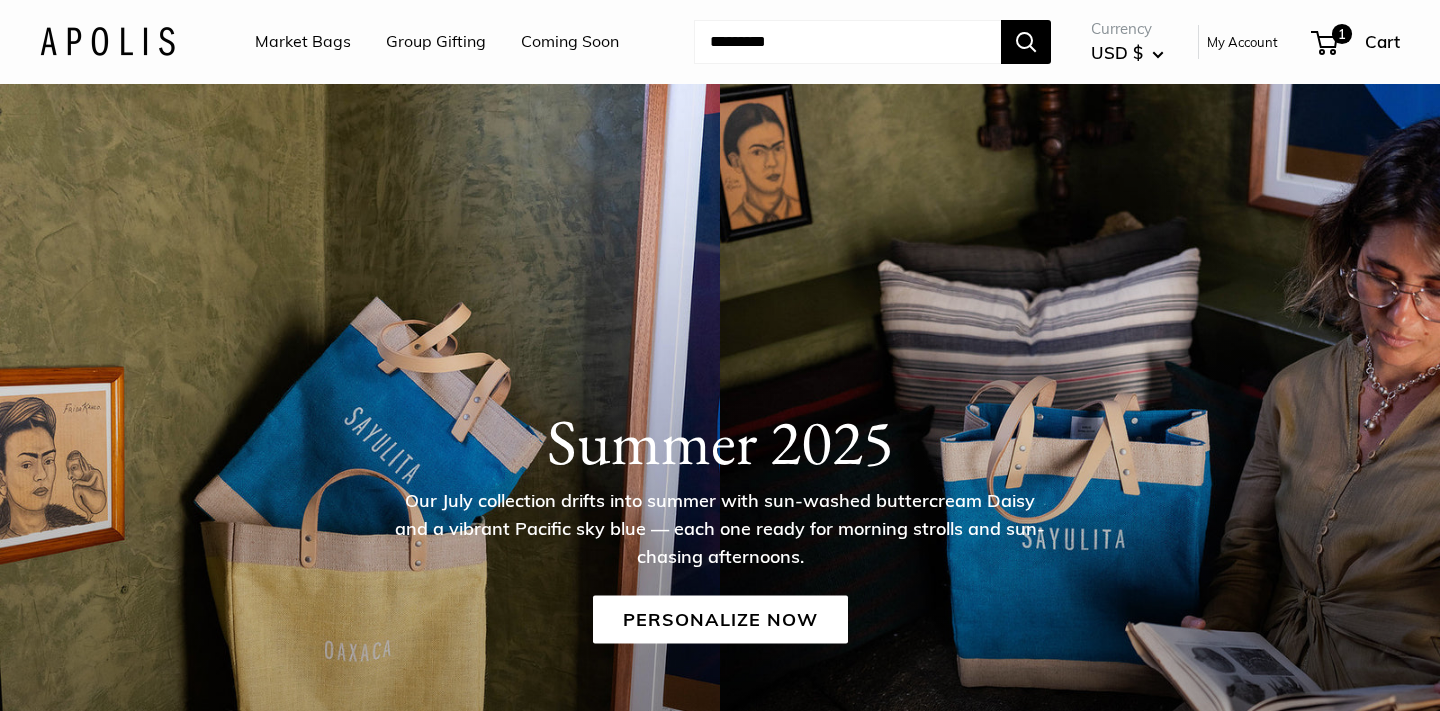 click on "Market Bags" at bounding box center [303, 42] 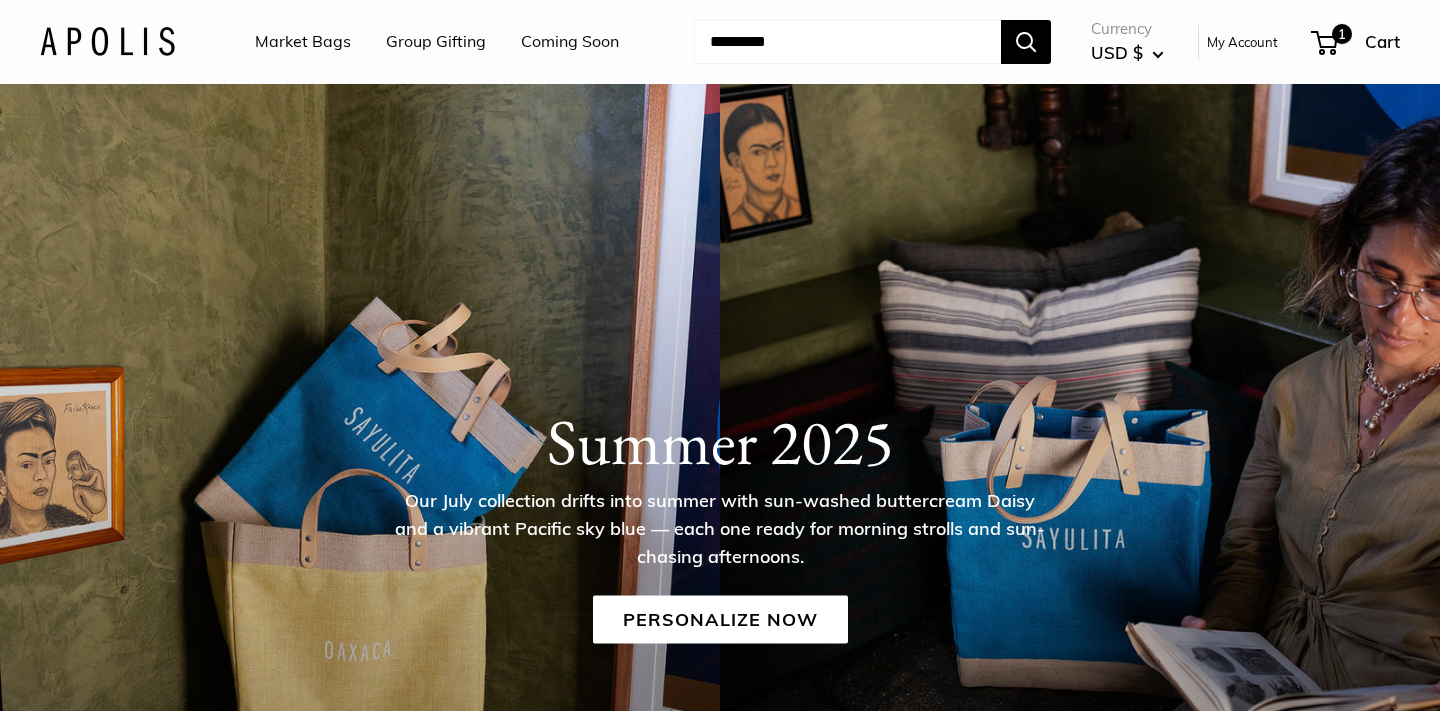 scroll, scrollTop: 879, scrollLeft: 0, axis: vertical 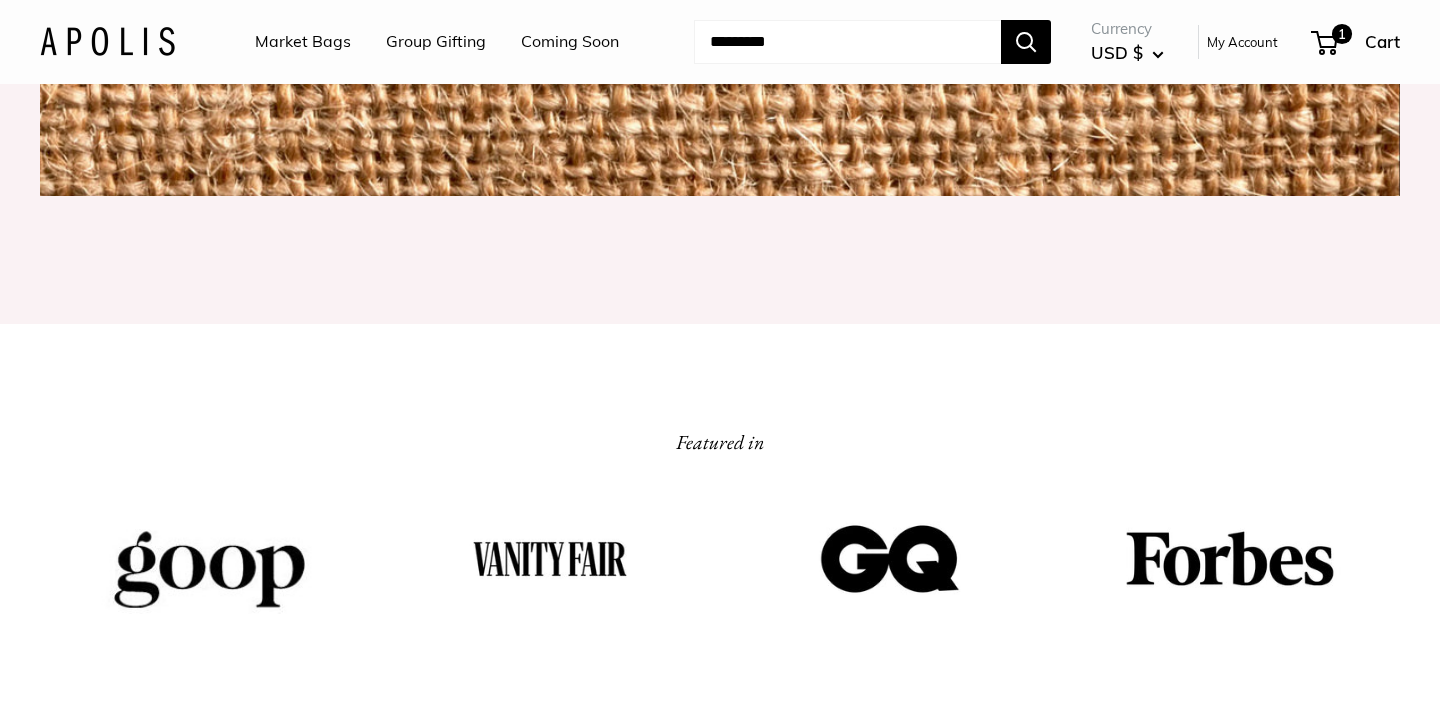 click on "Market Bags" at bounding box center (303, 42) 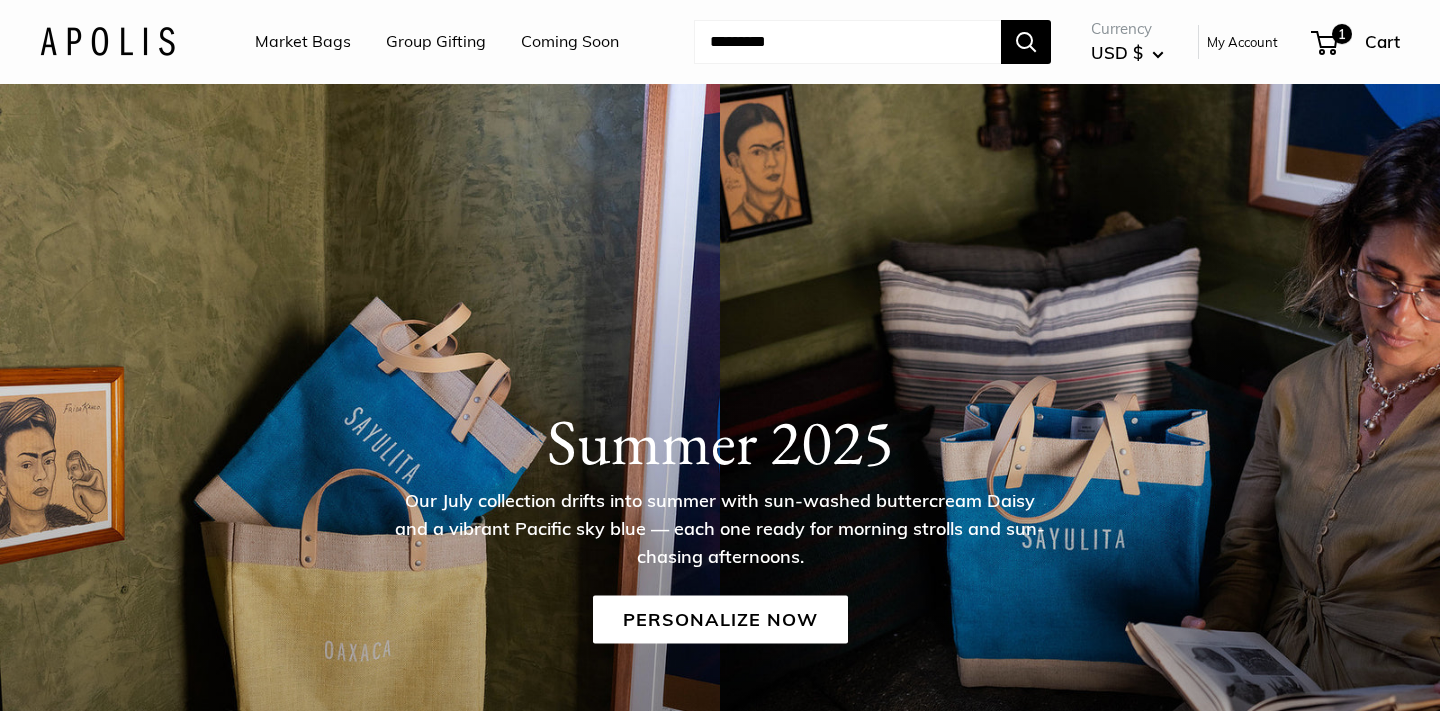 scroll, scrollTop: 0, scrollLeft: 0, axis: both 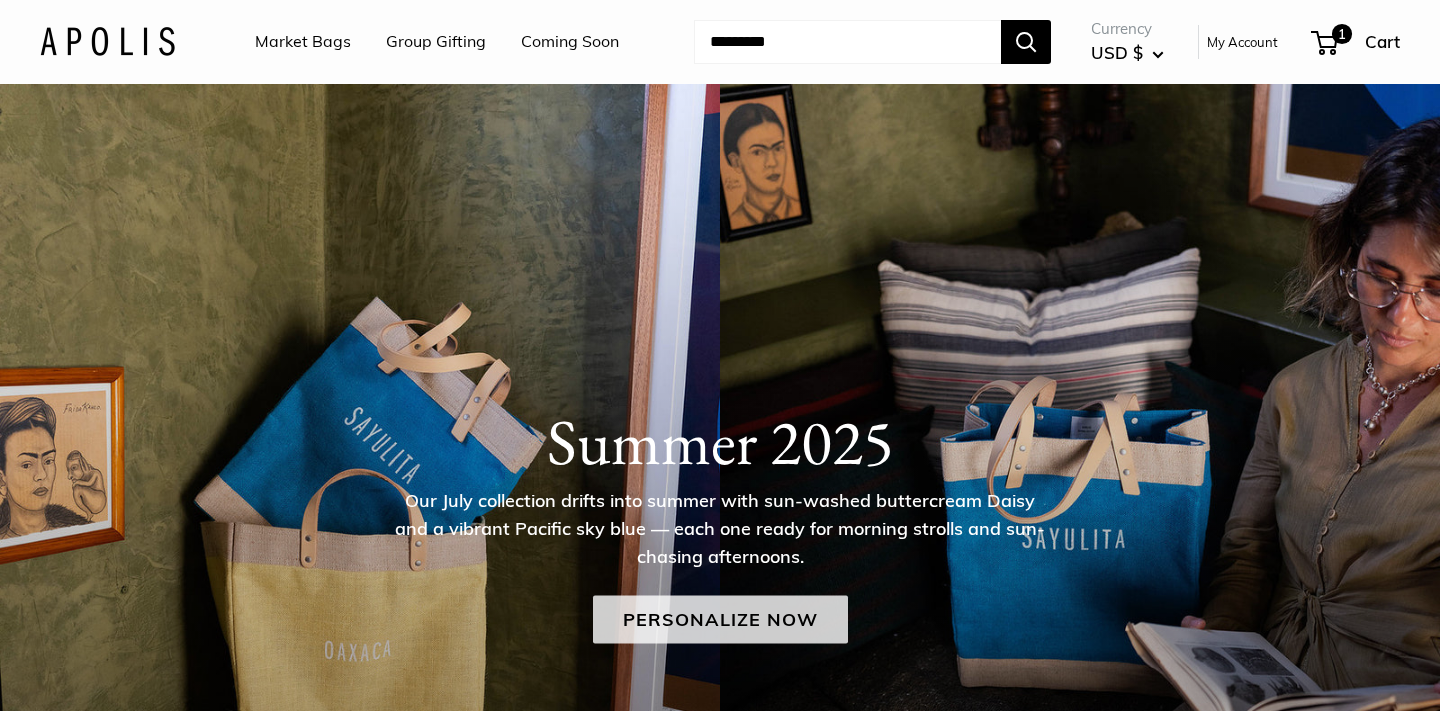 click on "Personalize Now" at bounding box center [720, 619] 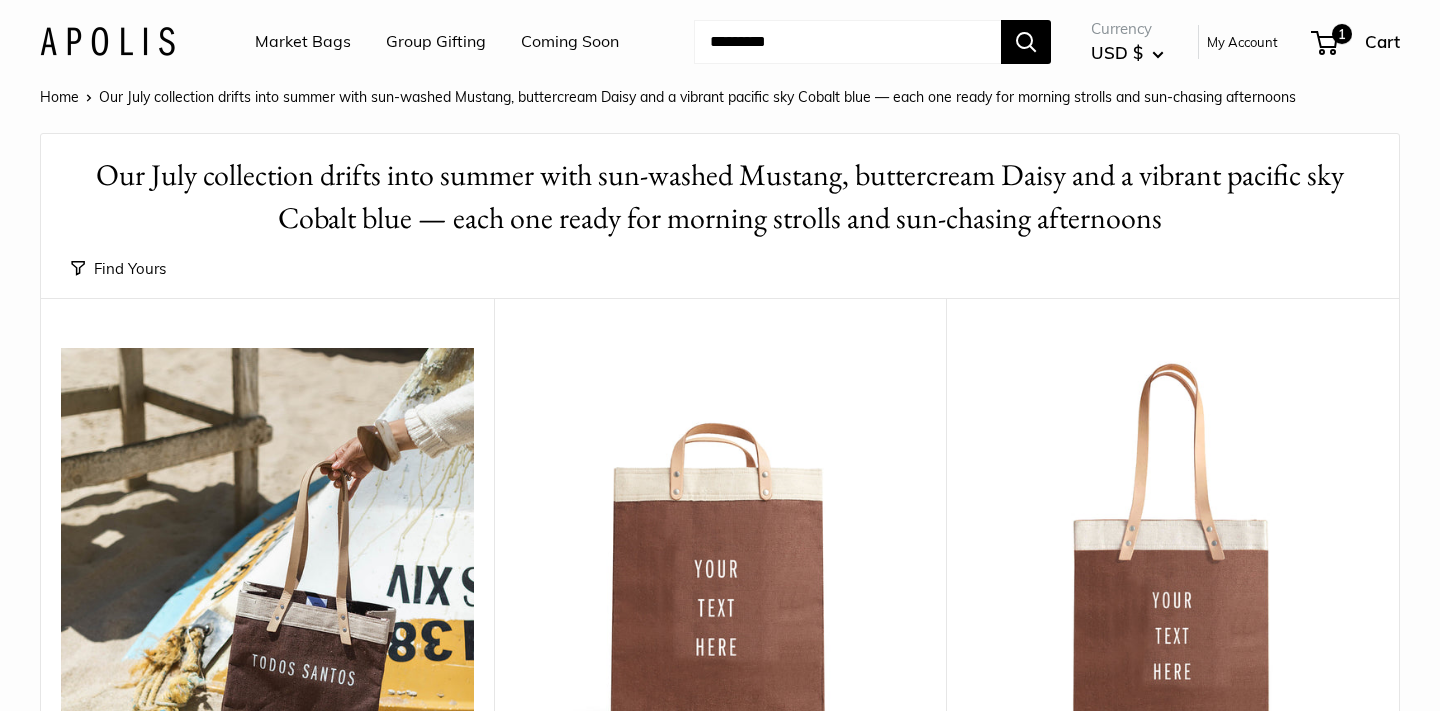 scroll, scrollTop: 0, scrollLeft: 0, axis: both 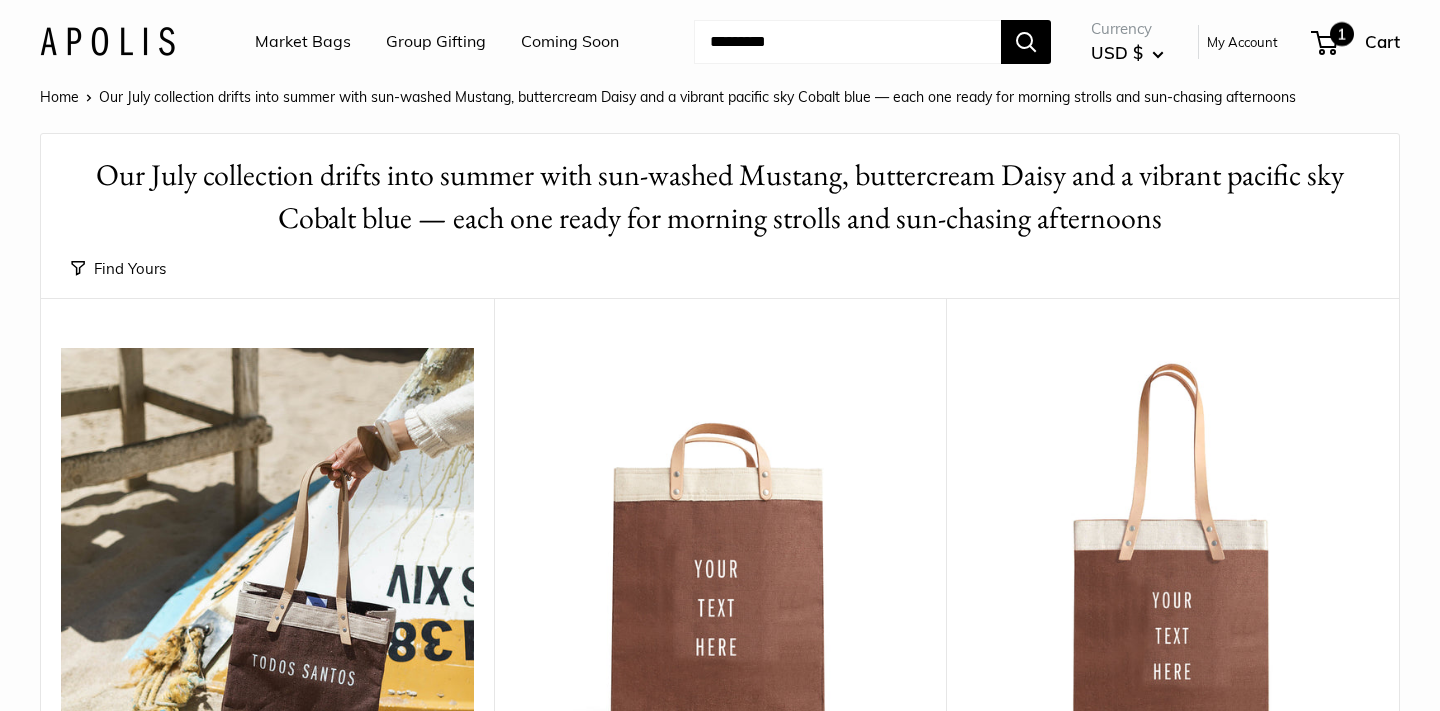 click on "Cart" at bounding box center [1382, 41] 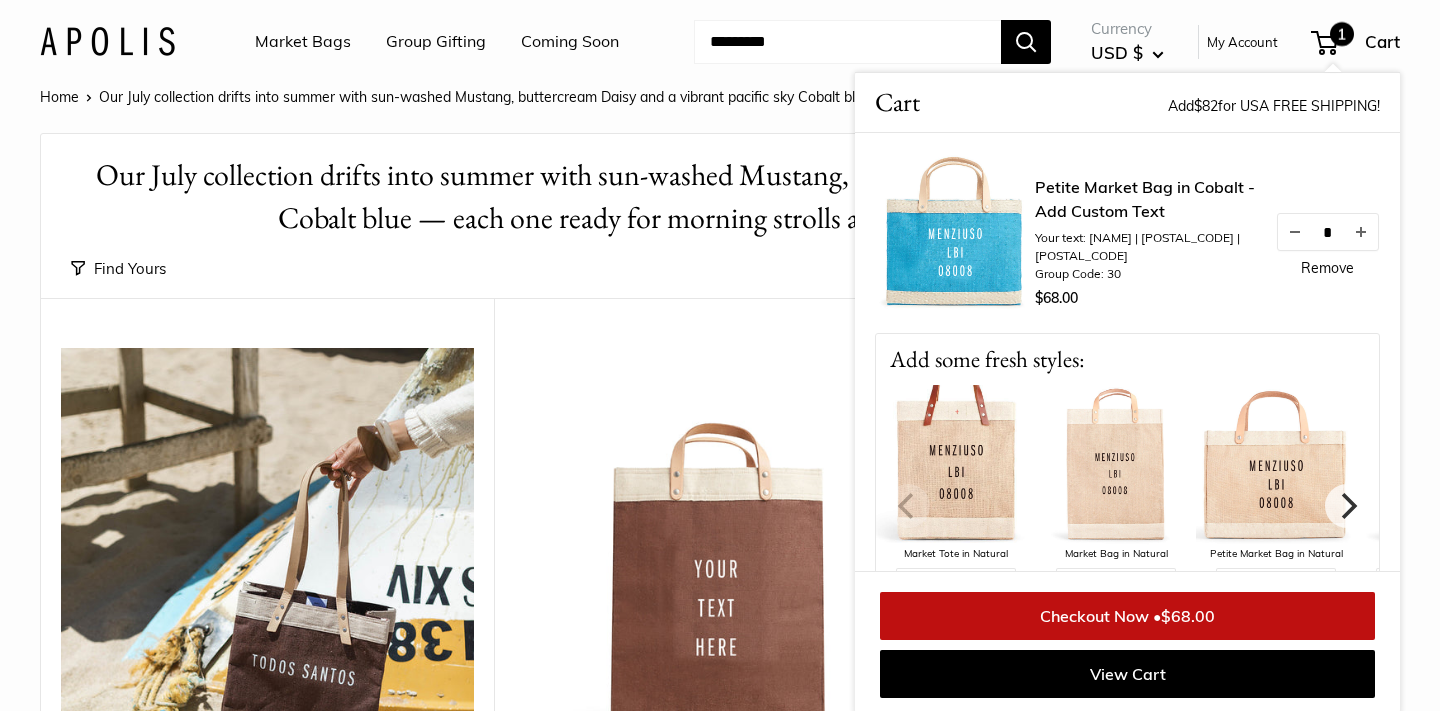 click on "Remove" at bounding box center (1327, 268) 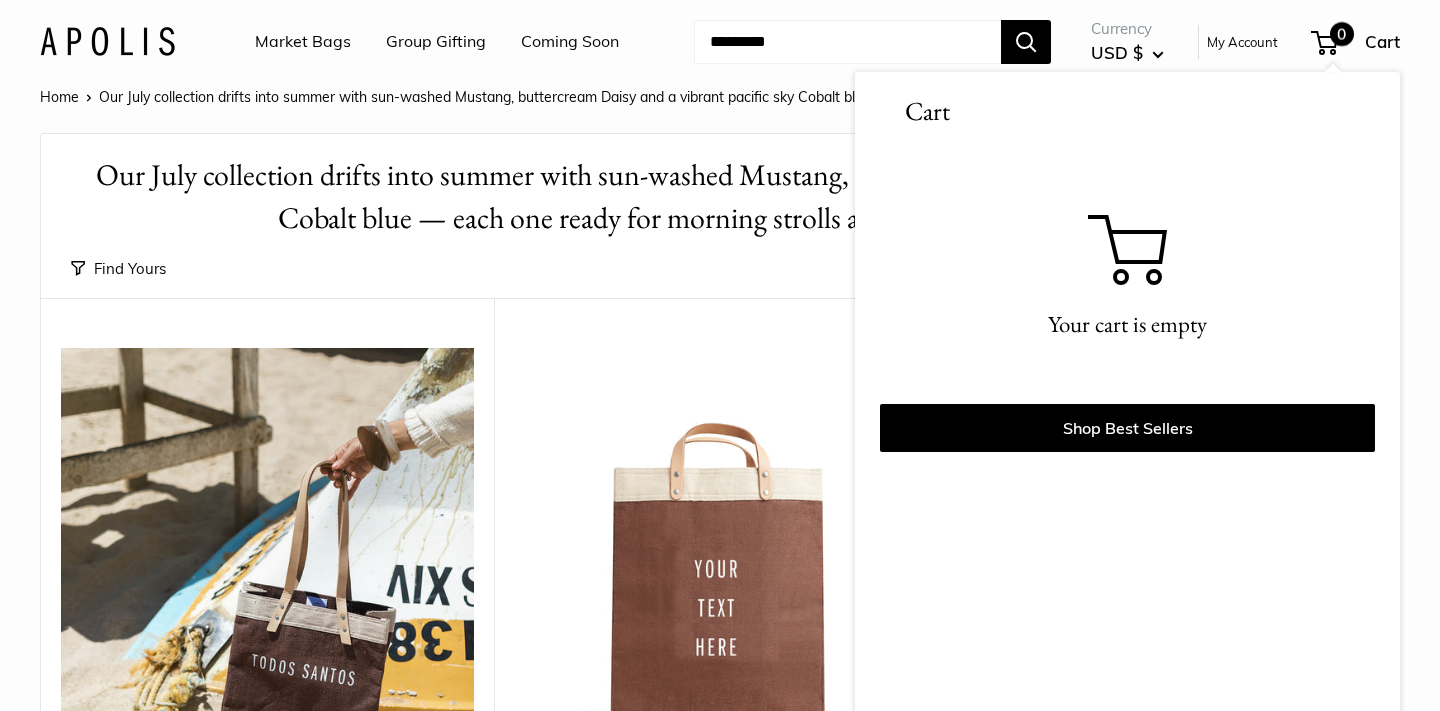 click on "Market Bags" at bounding box center [303, 42] 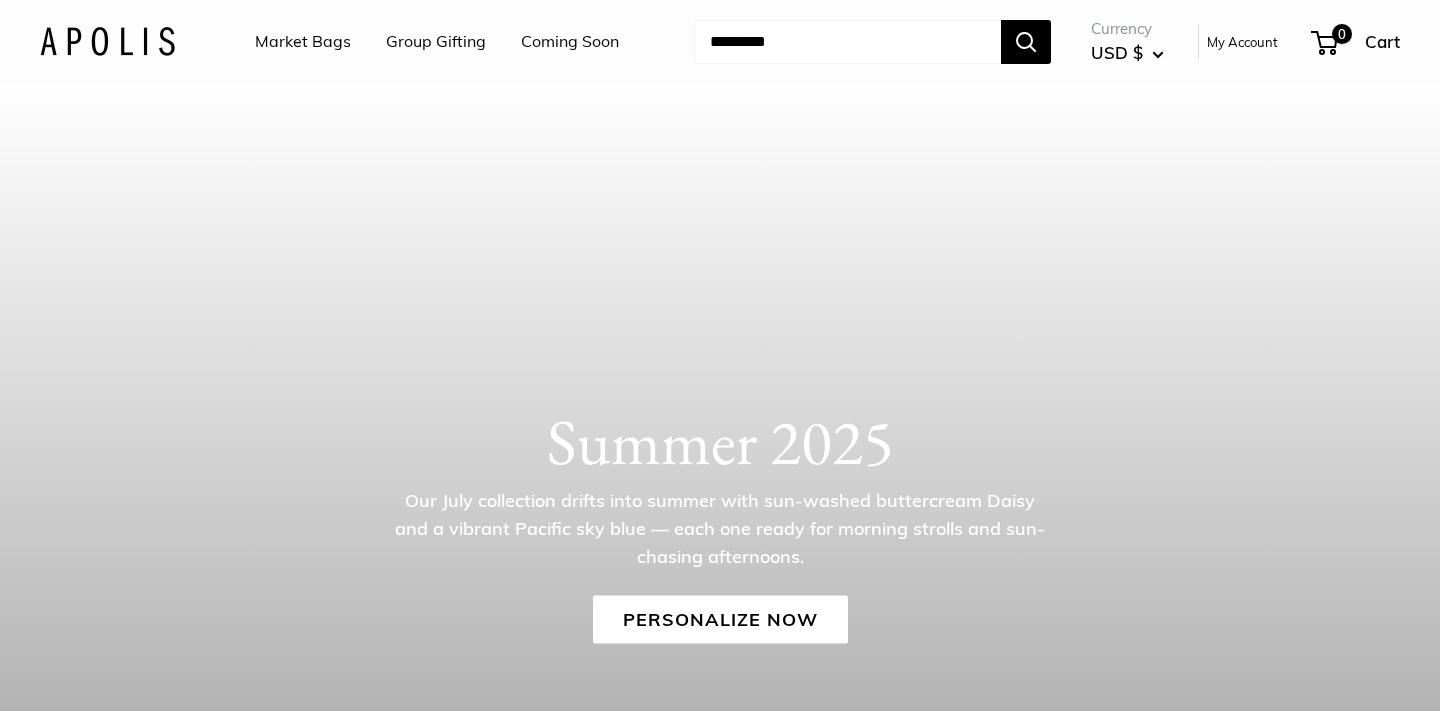 scroll, scrollTop: 0, scrollLeft: 0, axis: both 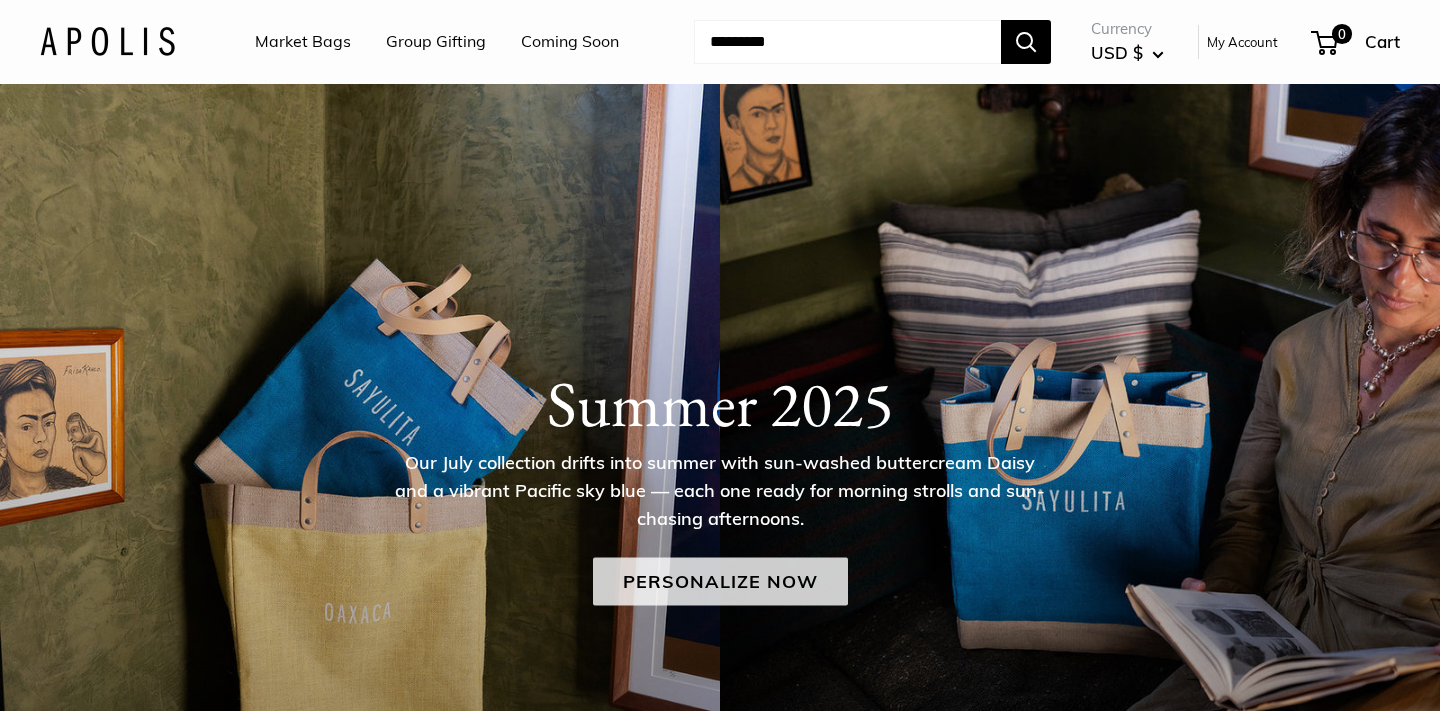 click on "Personalize Now" at bounding box center [720, 581] 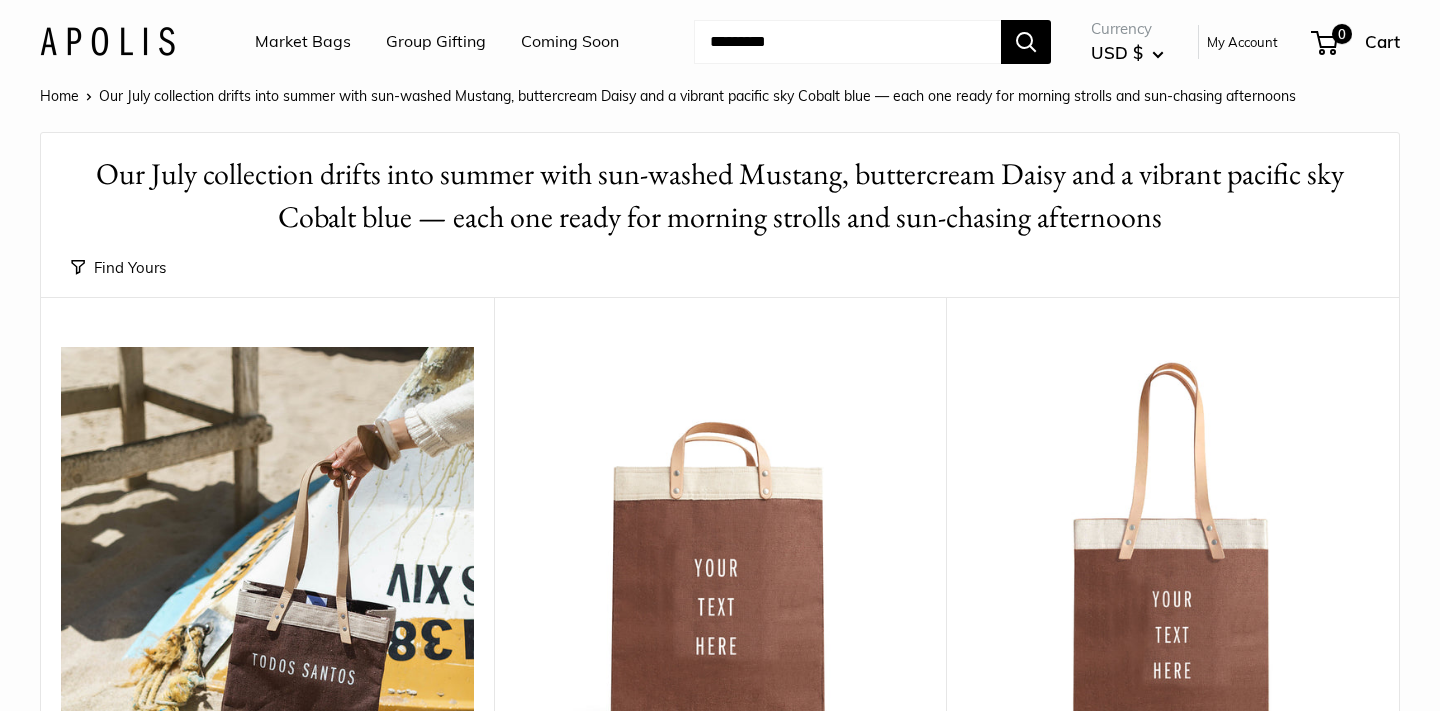 scroll, scrollTop: 165, scrollLeft: 0, axis: vertical 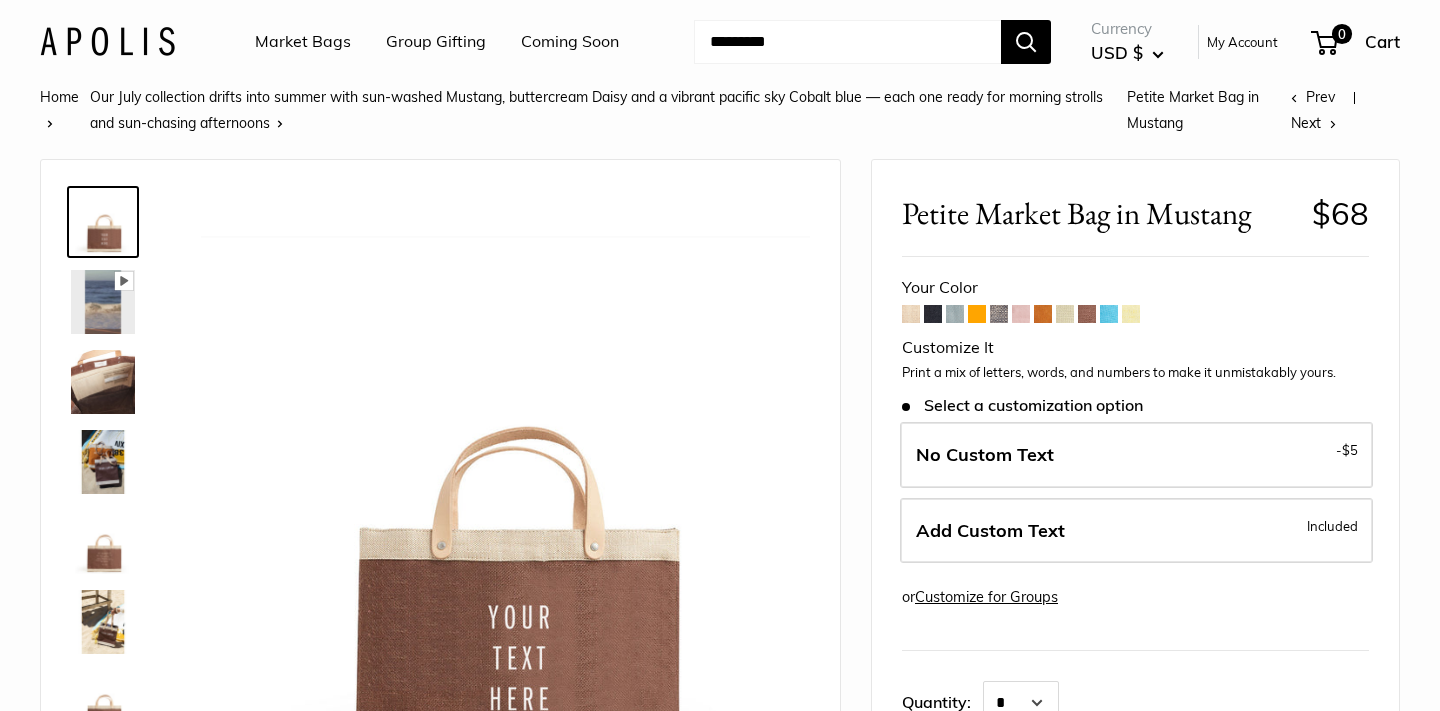 click at bounding box center [977, 314] 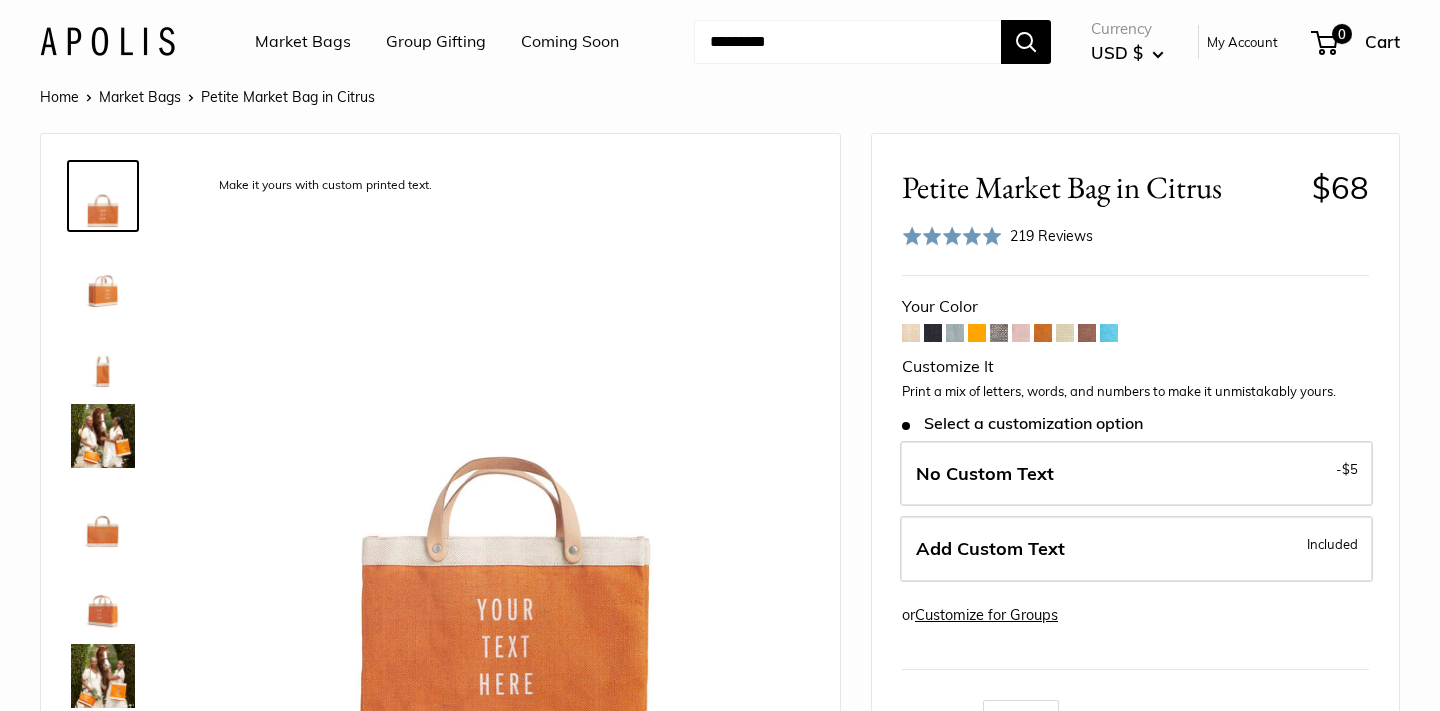 scroll, scrollTop: 0, scrollLeft: 0, axis: both 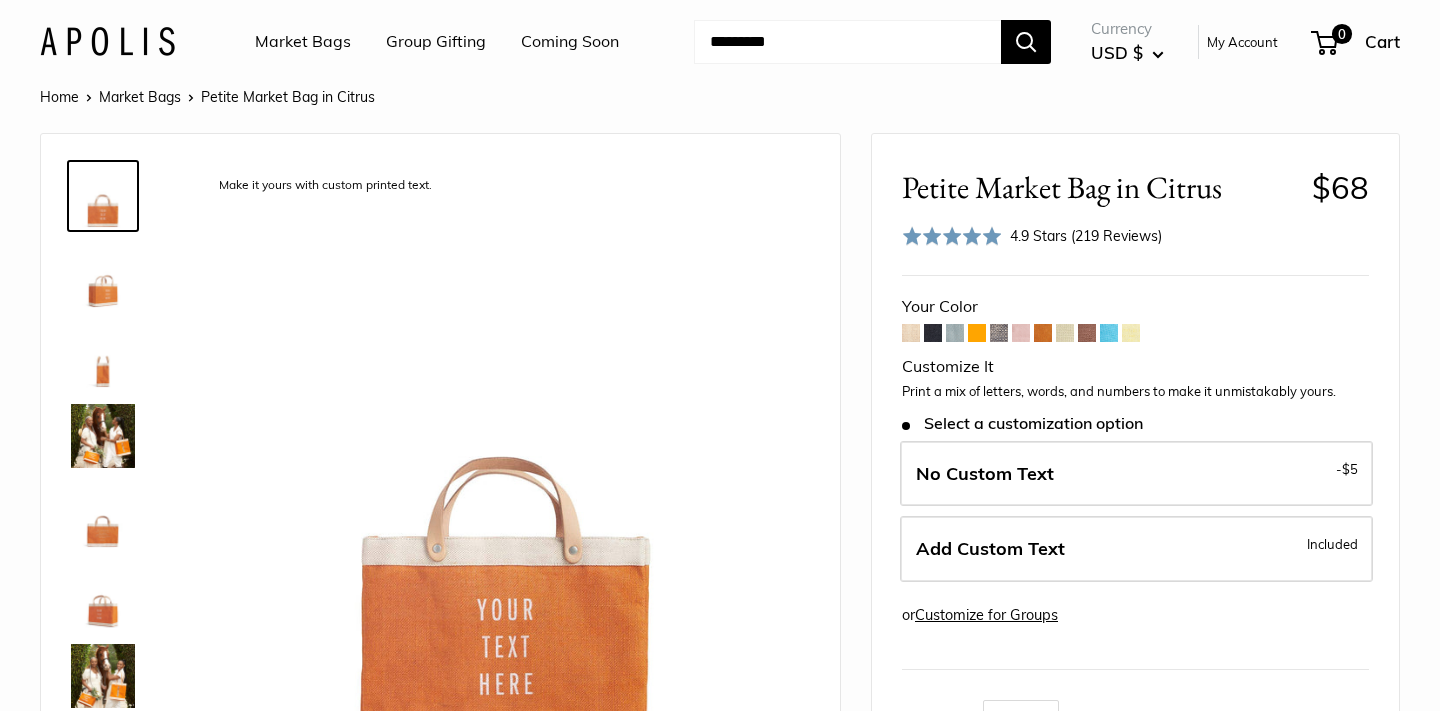 click at bounding box center (911, 333) 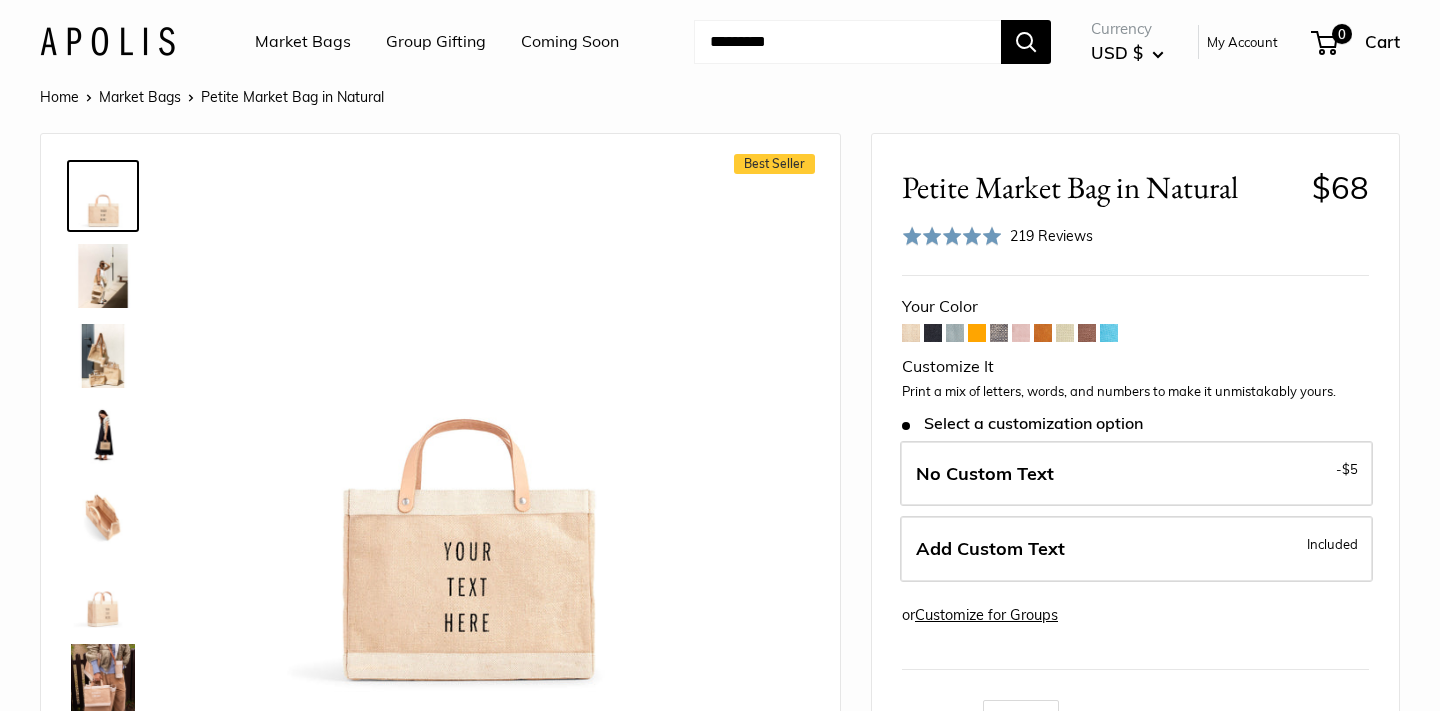scroll, scrollTop: 0, scrollLeft: 0, axis: both 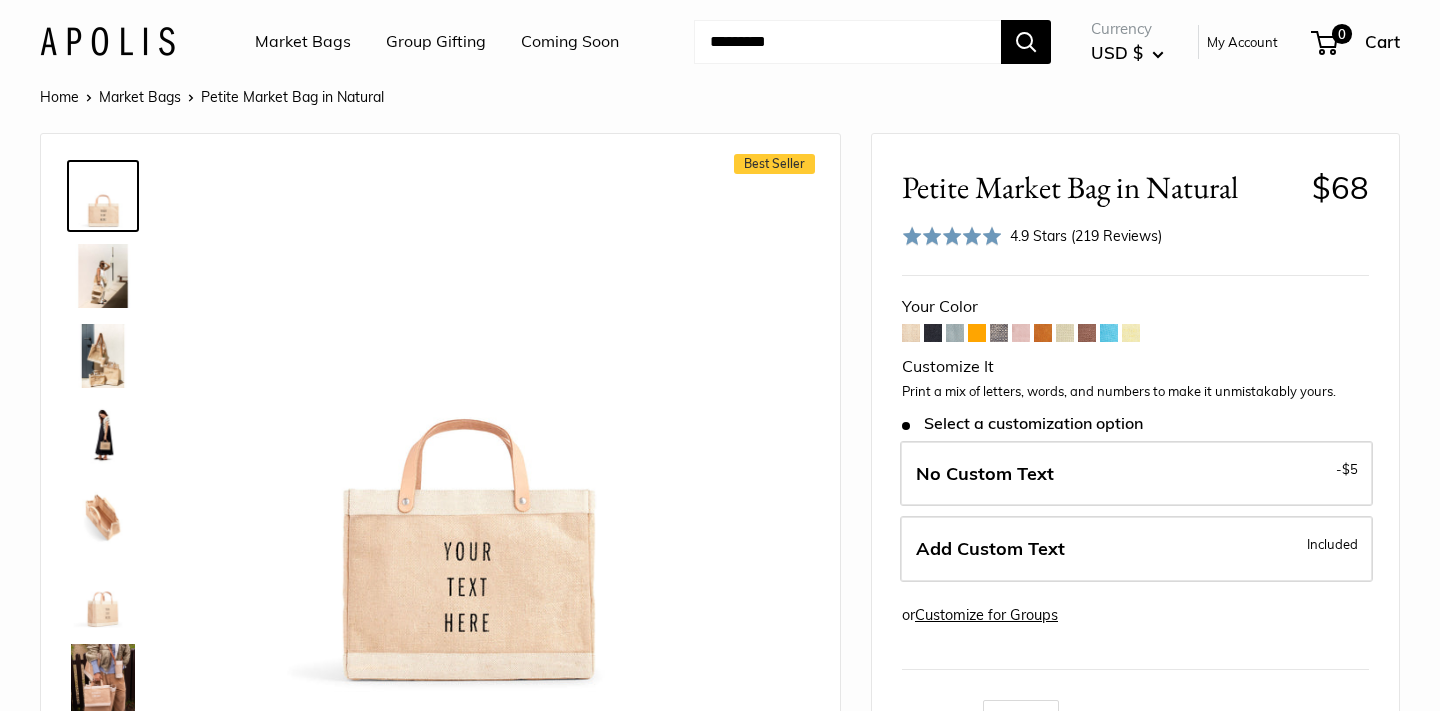 click at bounding box center [955, 333] 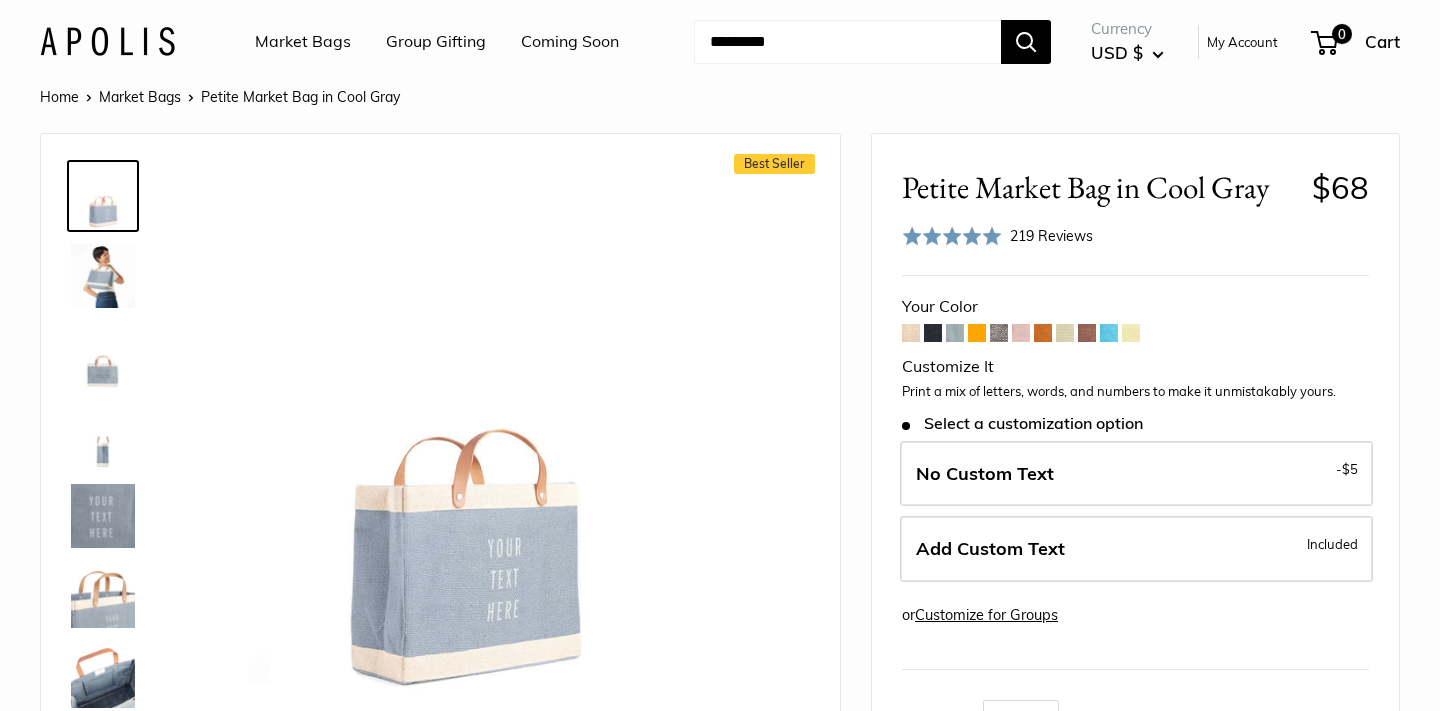 scroll, scrollTop: 0, scrollLeft: 0, axis: both 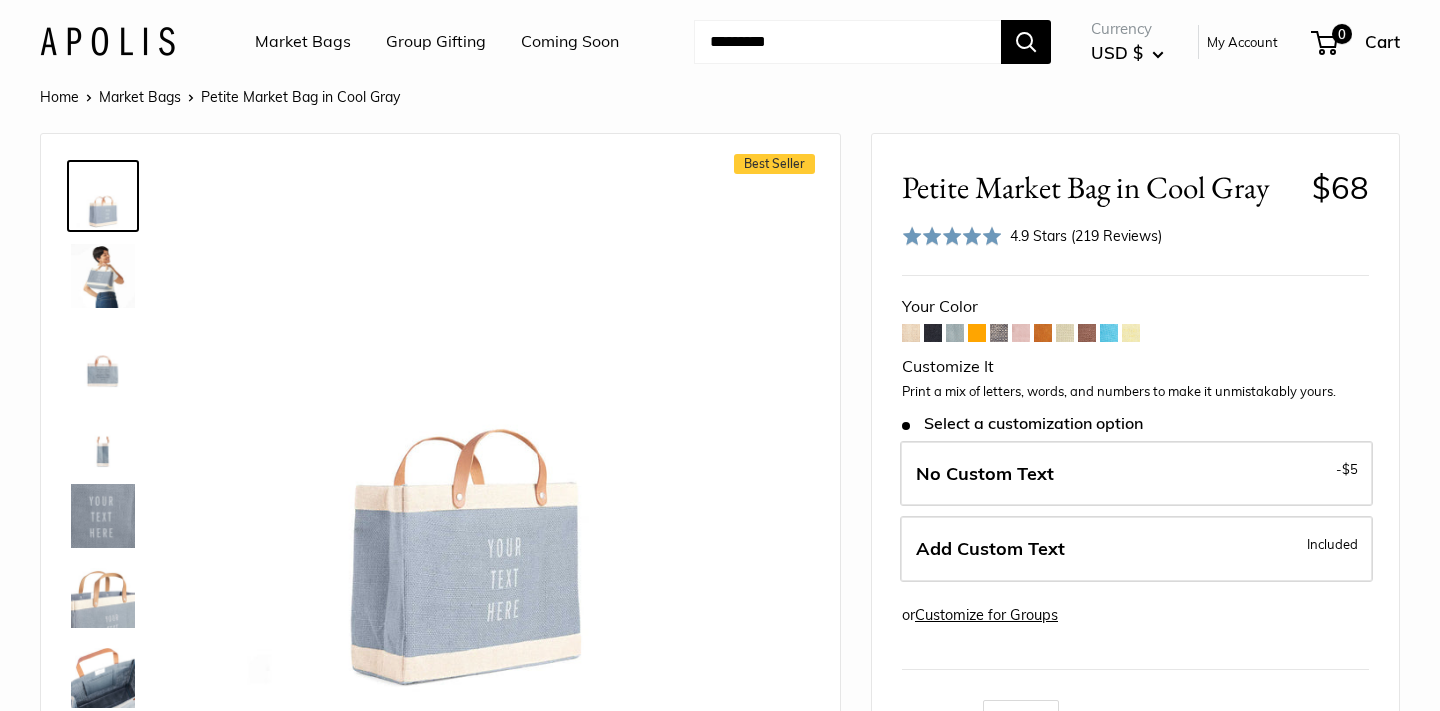 click at bounding box center (1021, 333) 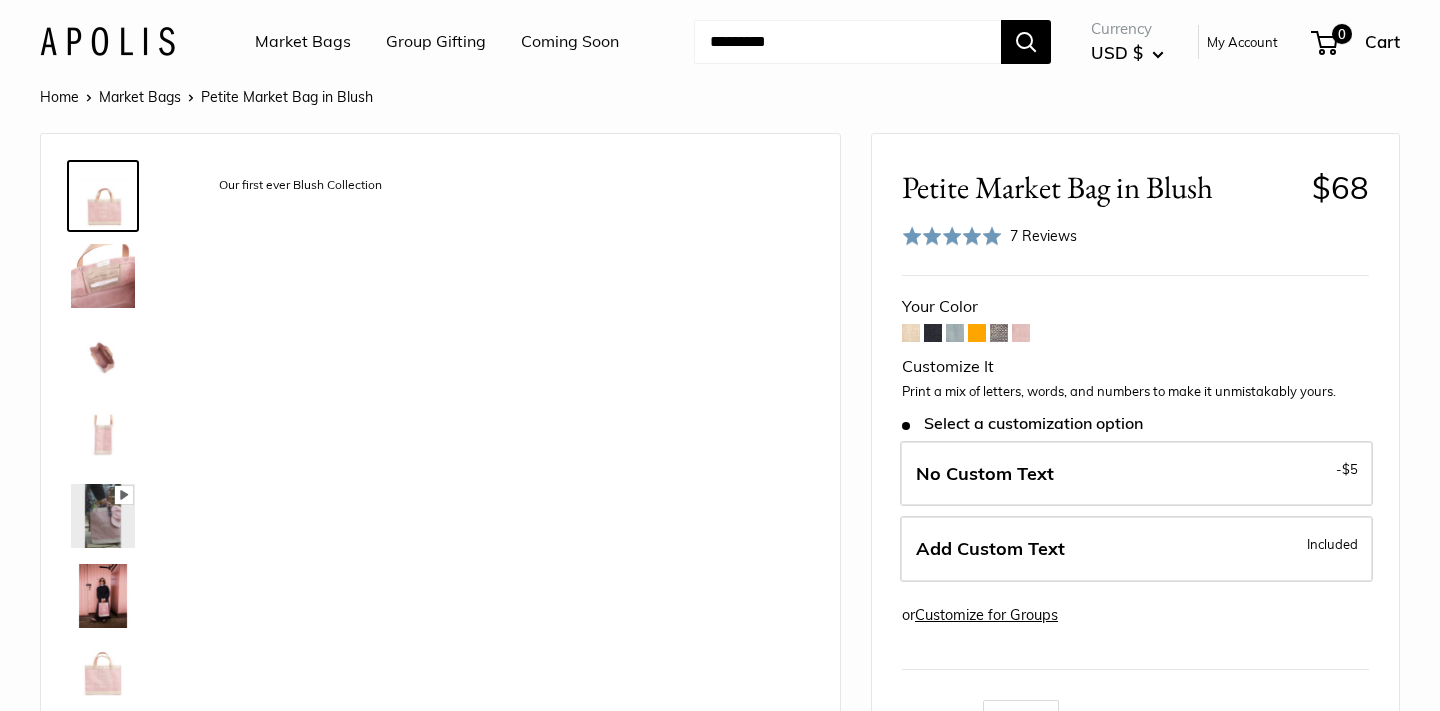 scroll, scrollTop: 0, scrollLeft: 0, axis: both 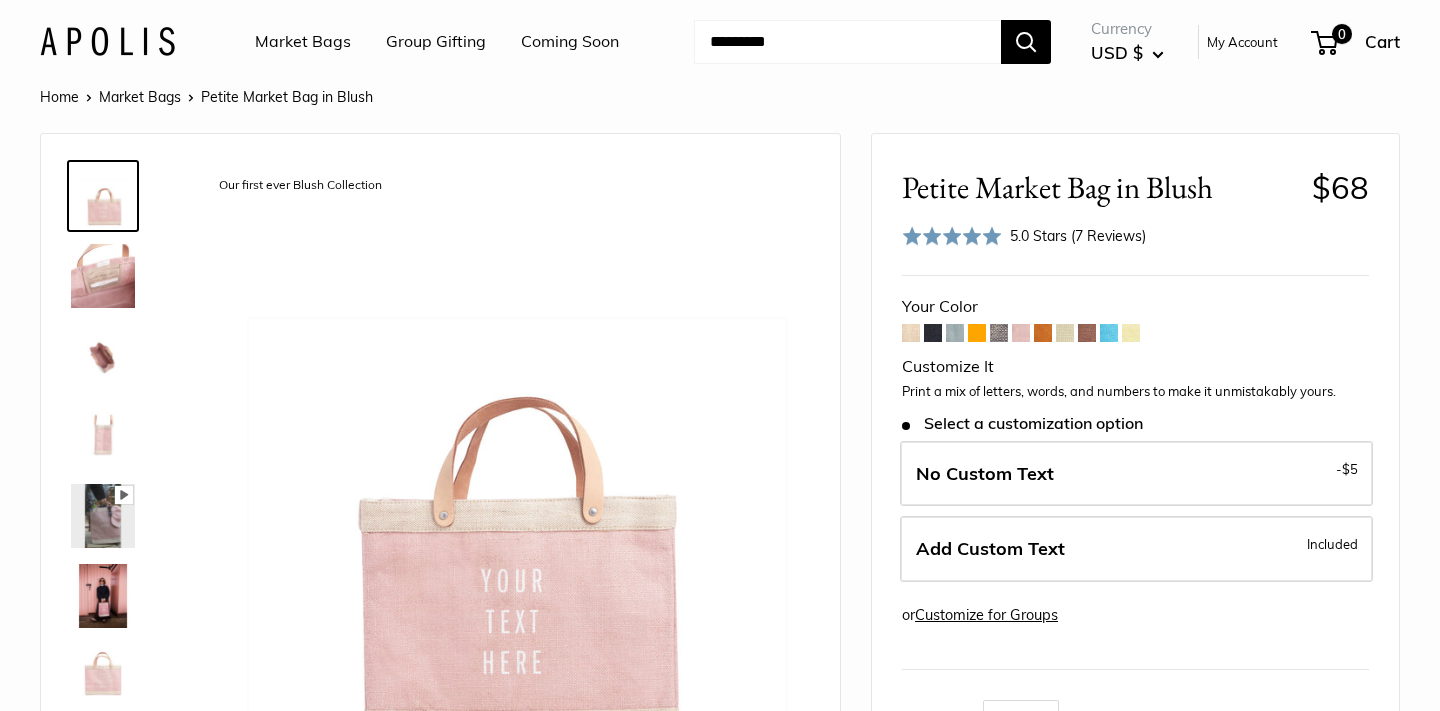 click at bounding box center [1043, 333] 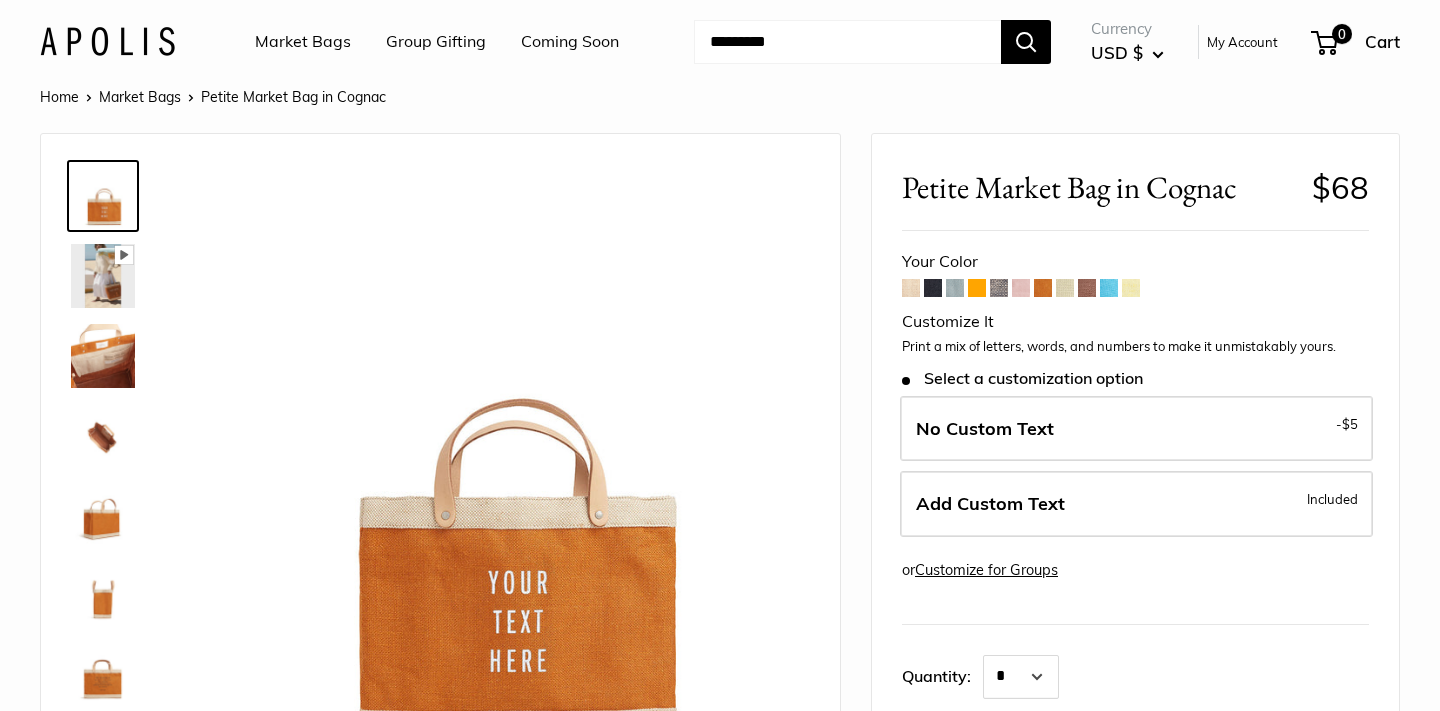 scroll, scrollTop: 0, scrollLeft: 0, axis: both 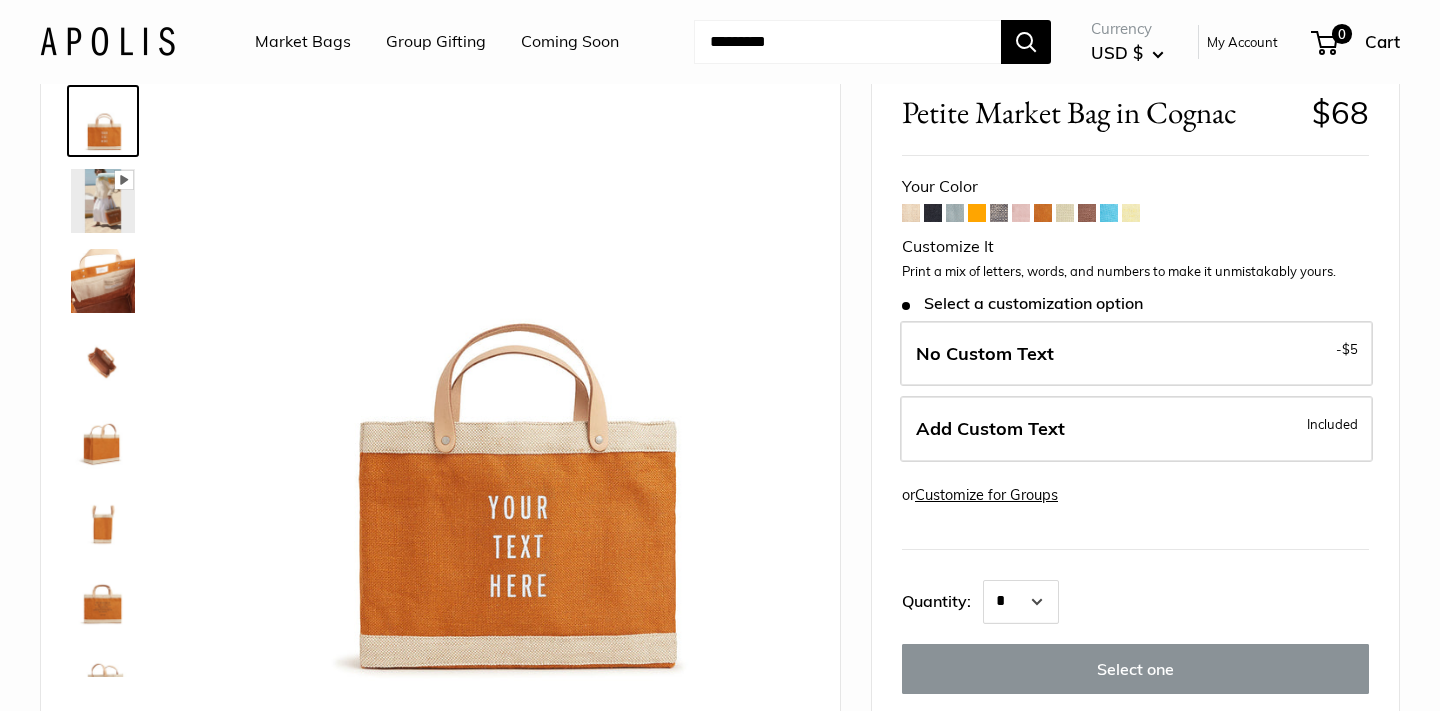 click at bounding box center (955, 213) 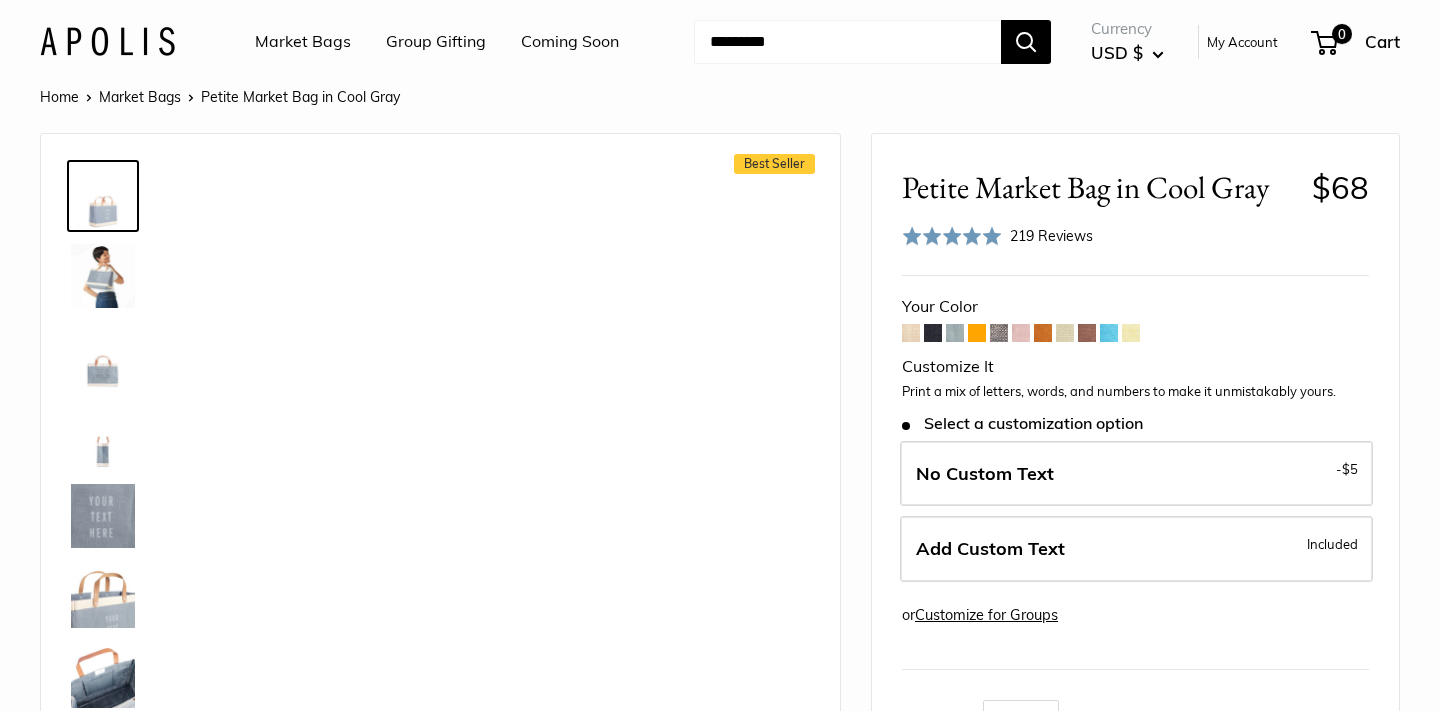 scroll, scrollTop: 0, scrollLeft: 0, axis: both 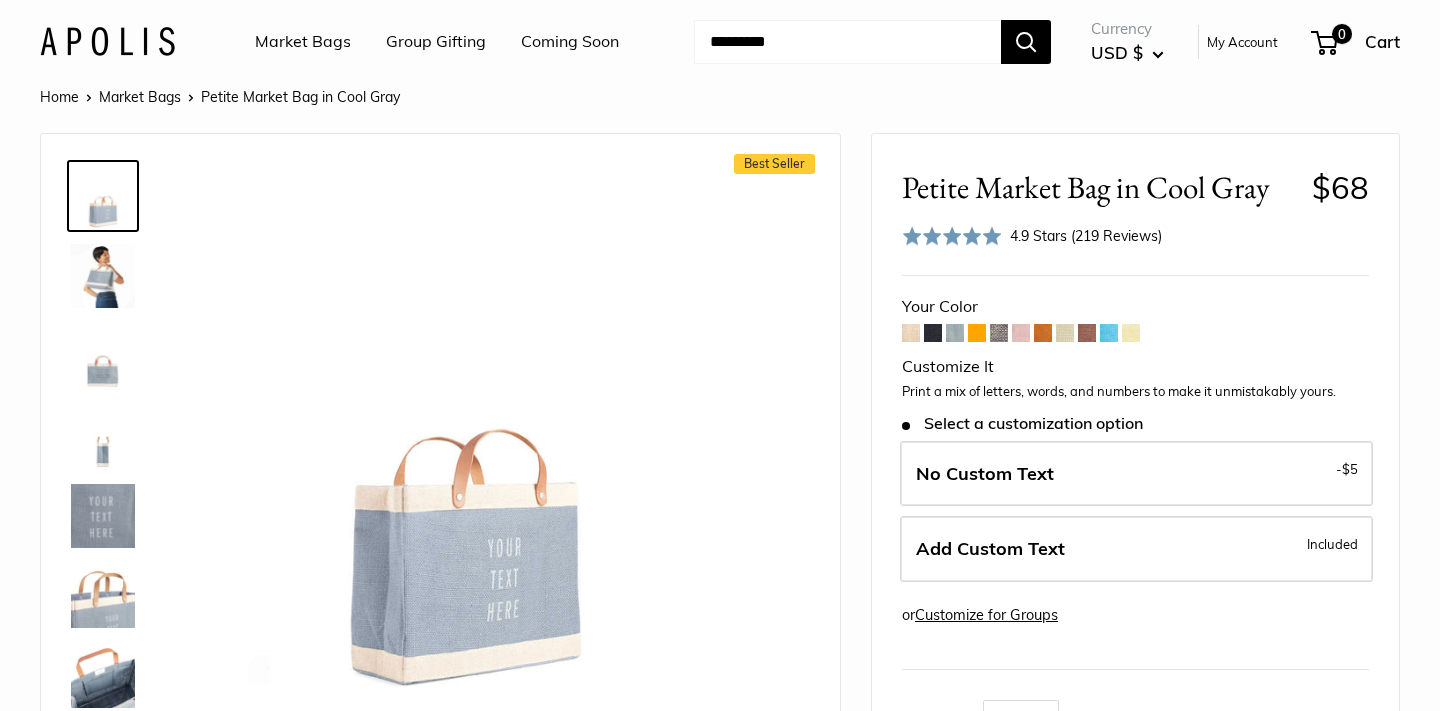 click at bounding box center [1131, 333] 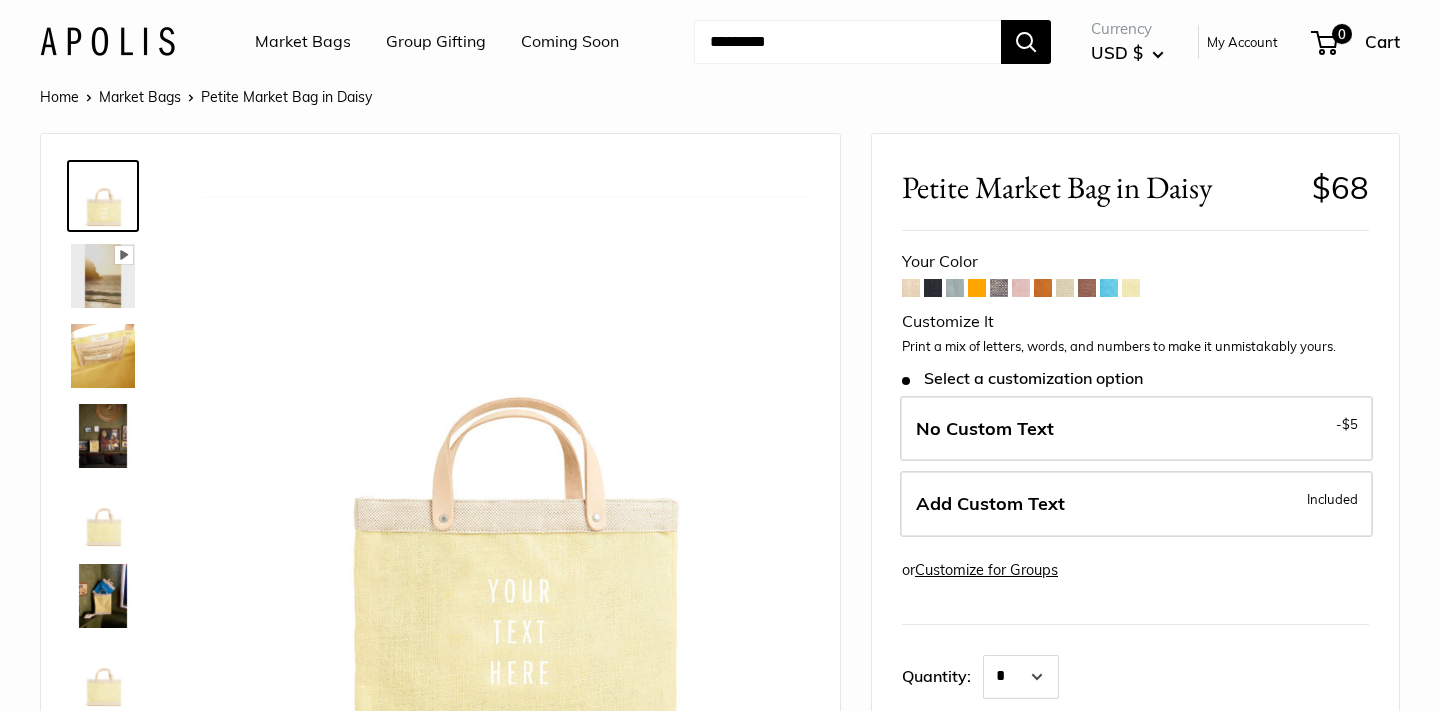 scroll, scrollTop: 0, scrollLeft: 0, axis: both 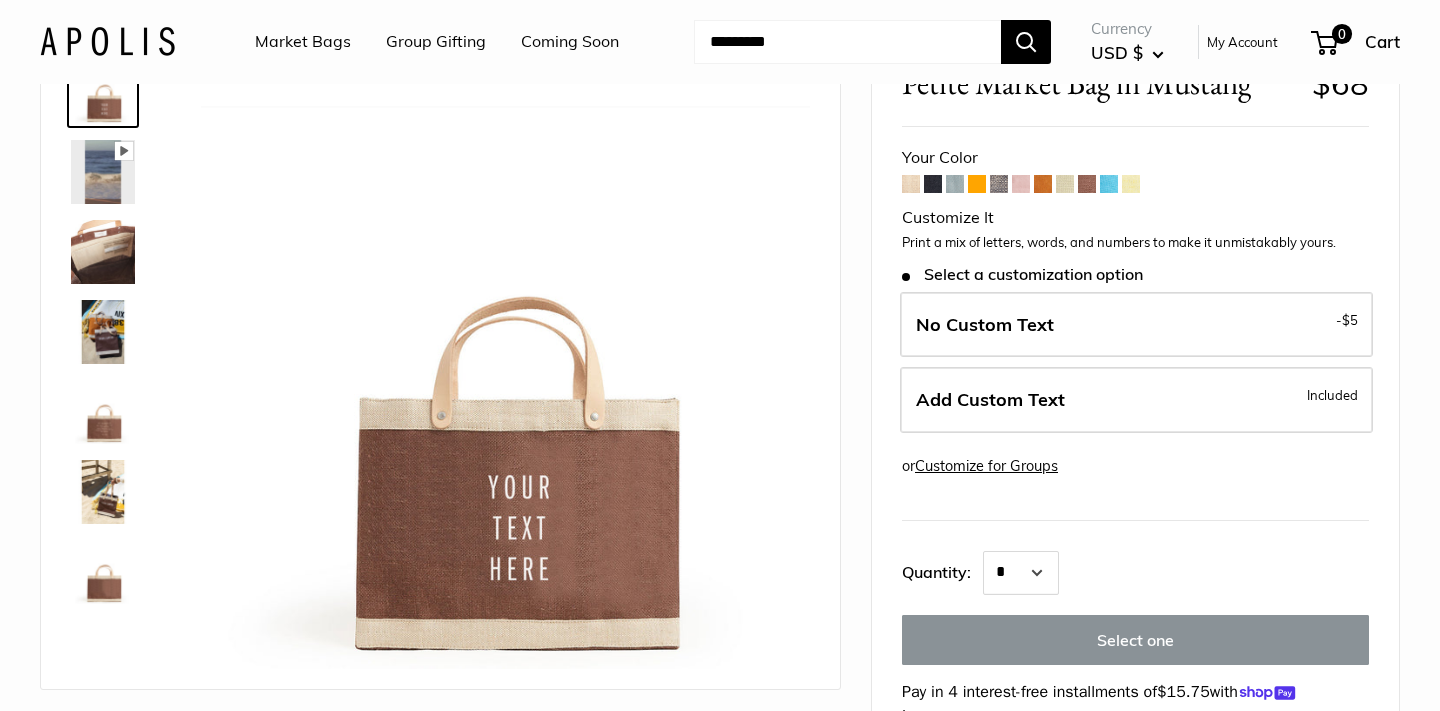 click at bounding box center (955, 184) 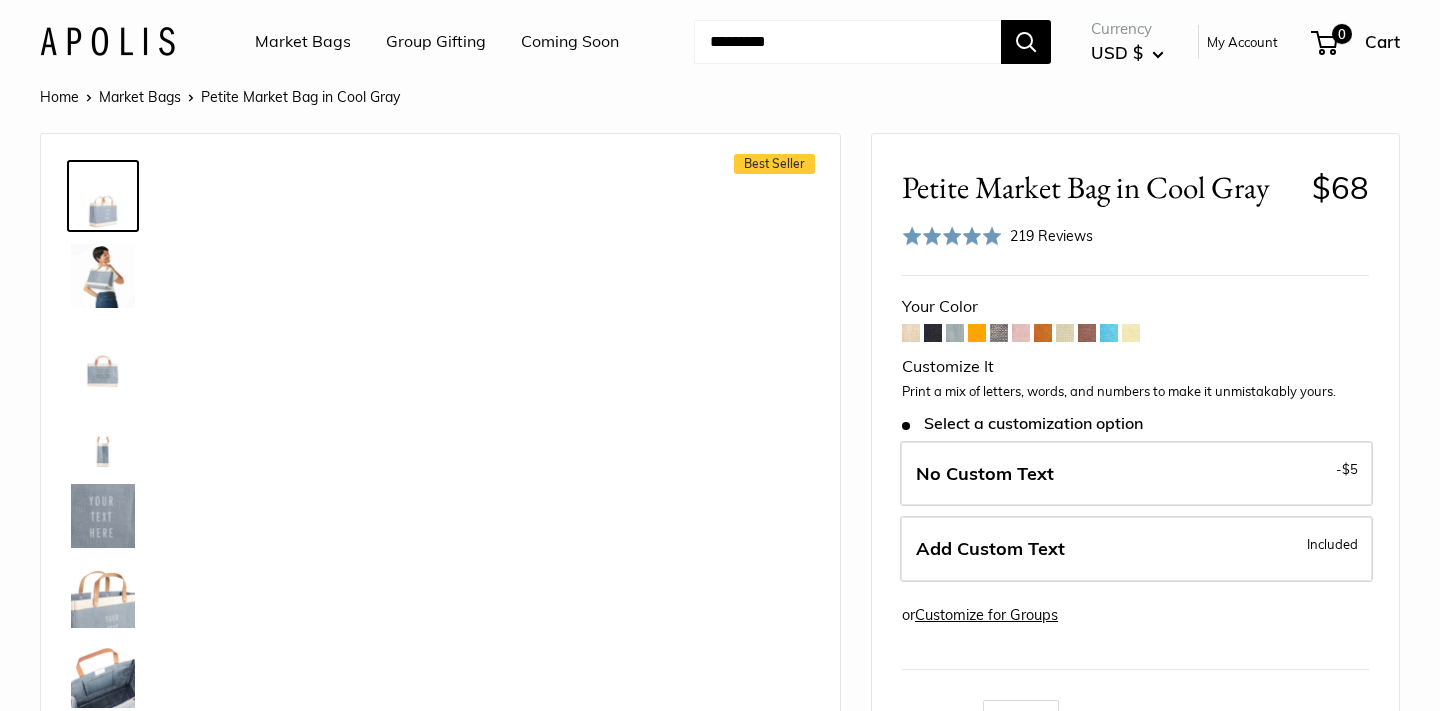scroll, scrollTop: 0, scrollLeft: 0, axis: both 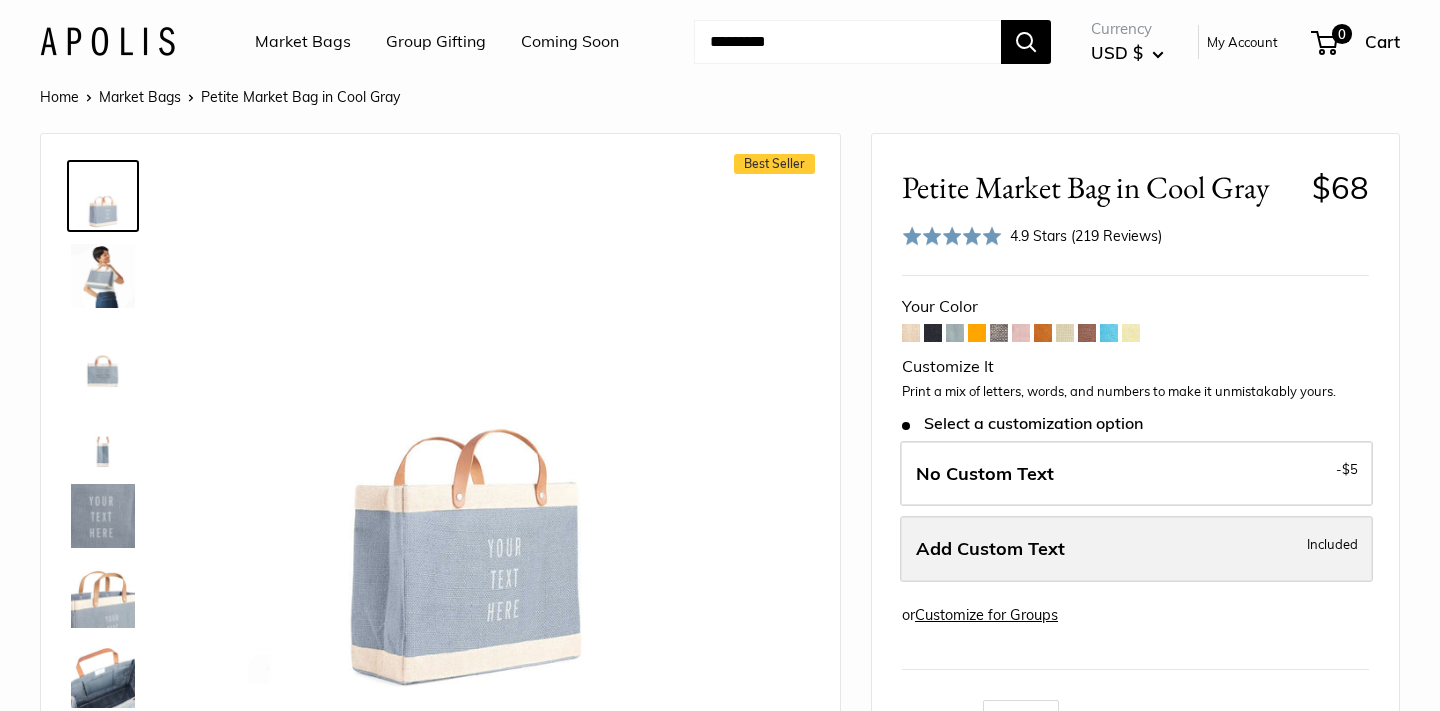 click on "Add Custom Text" at bounding box center (990, 548) 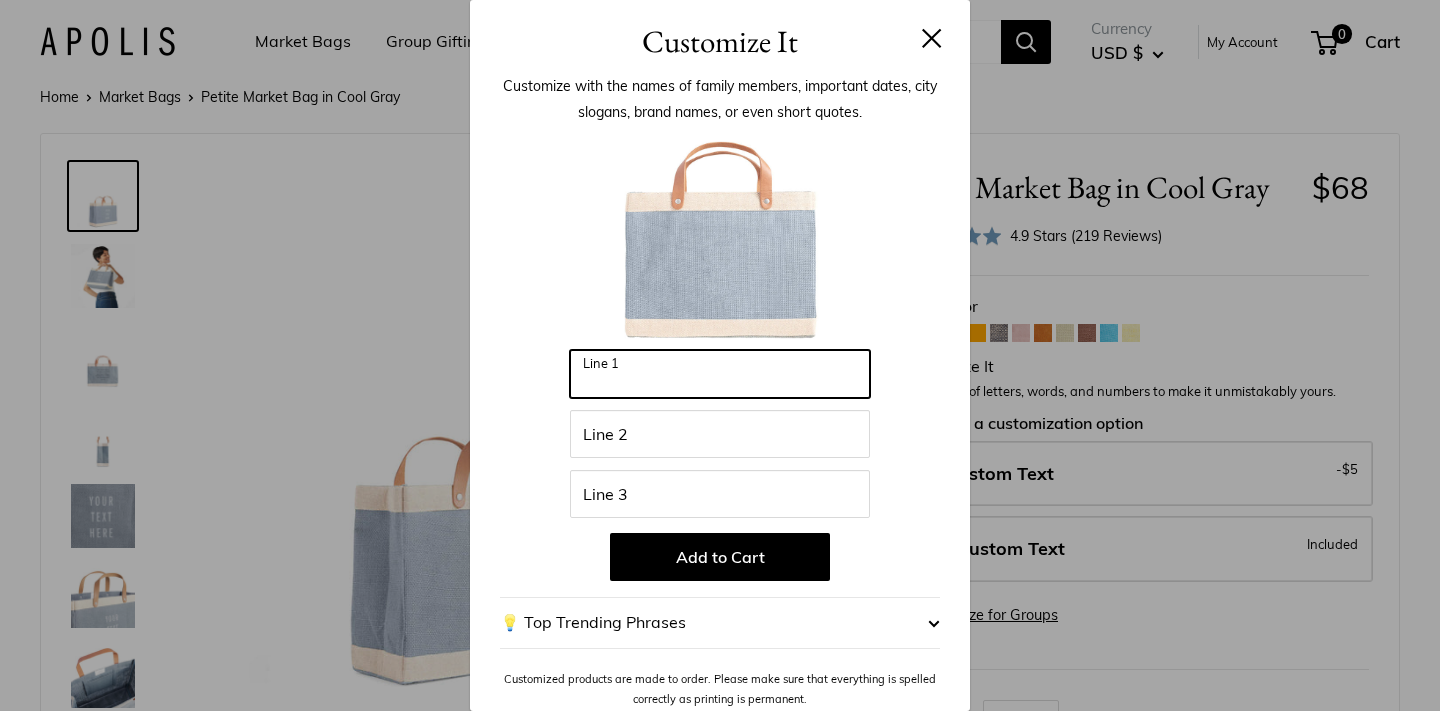 click on "Line 1" at bounding box center [720, 374] 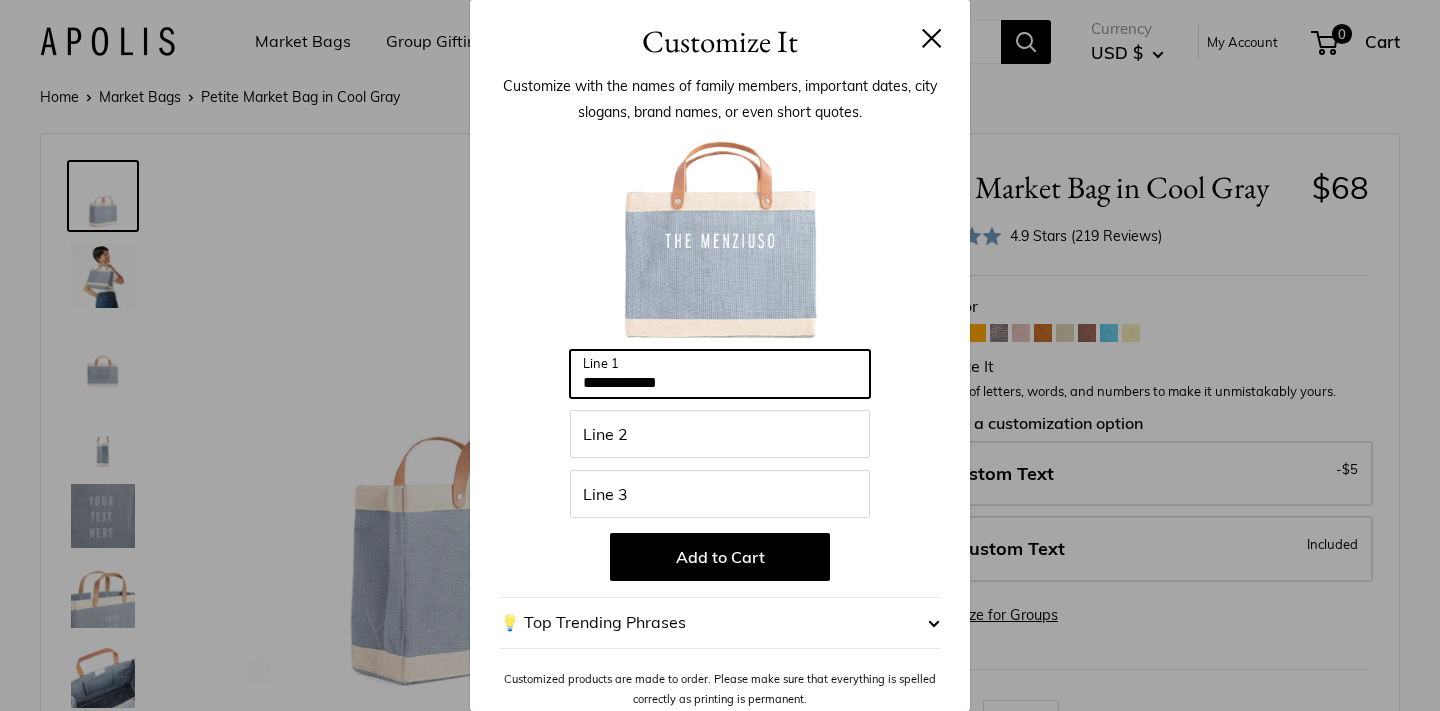 click on "**********" at bounding box center (720, 374) 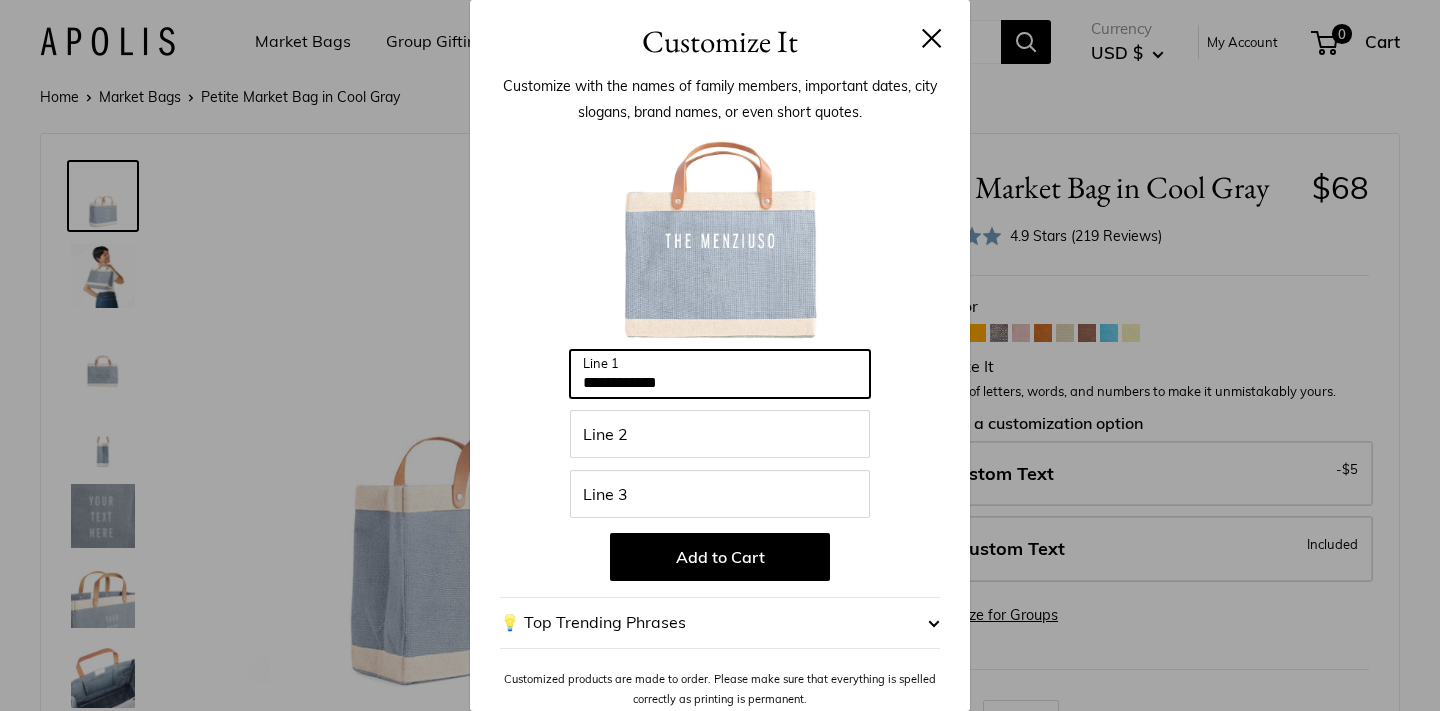 drag, startPoint x: 626, startPoint y: 387, endPoint x: 539, endPoint y: 385, distance: 87.02299 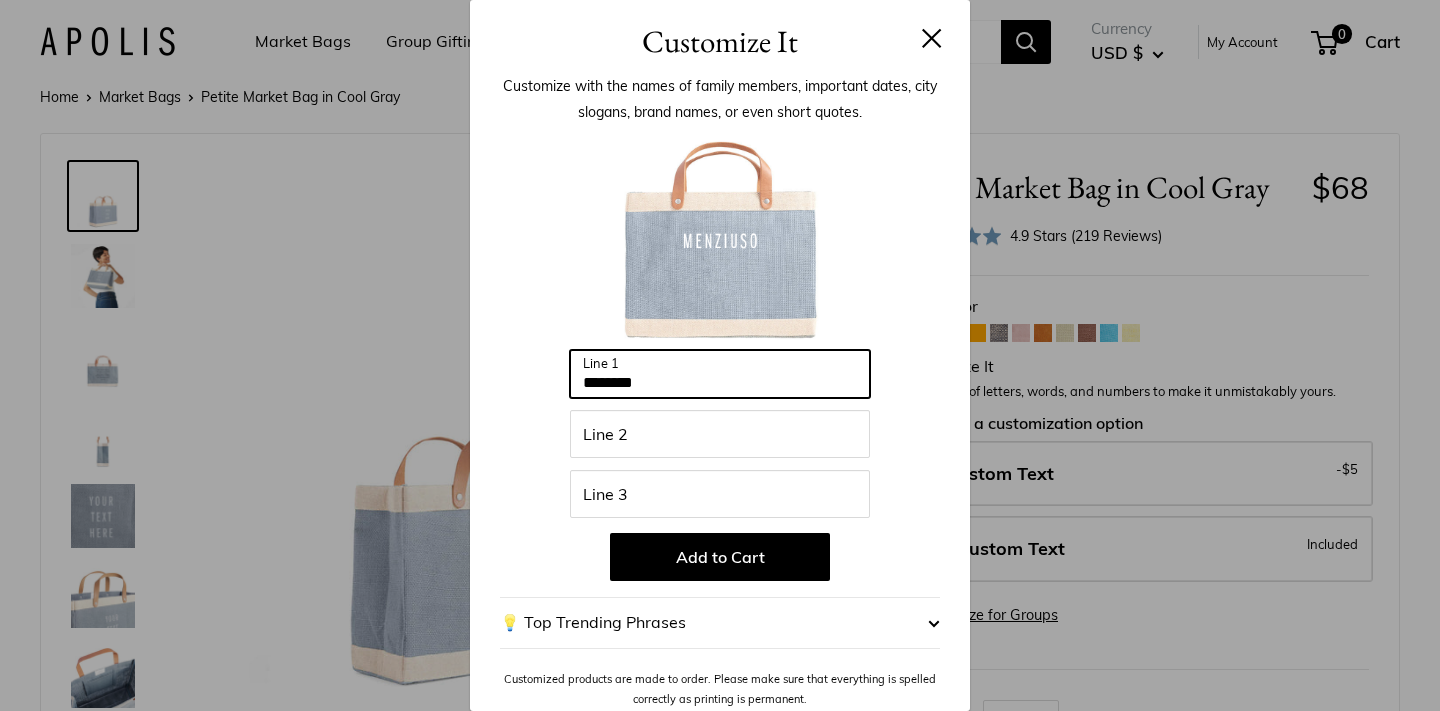 type on "********" 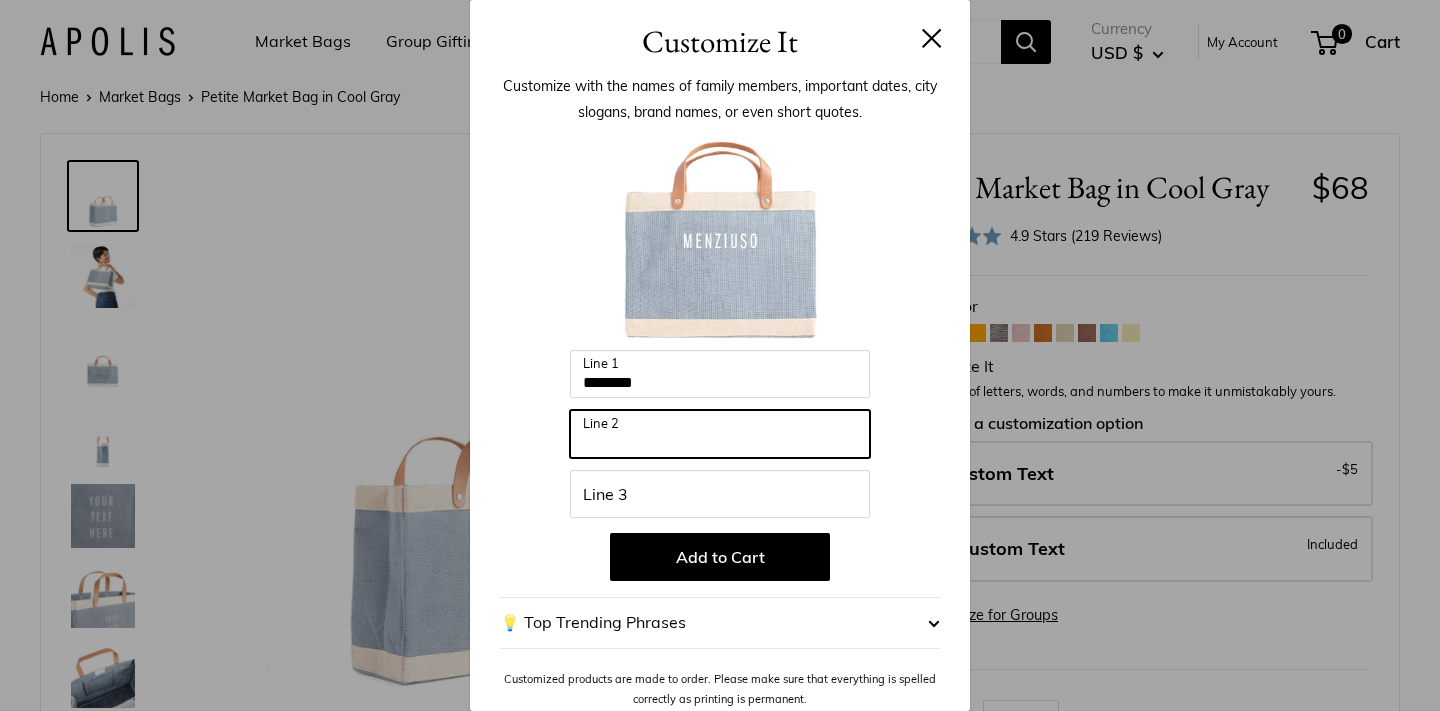 click on "Line 2" at bounding box center [720, 434] 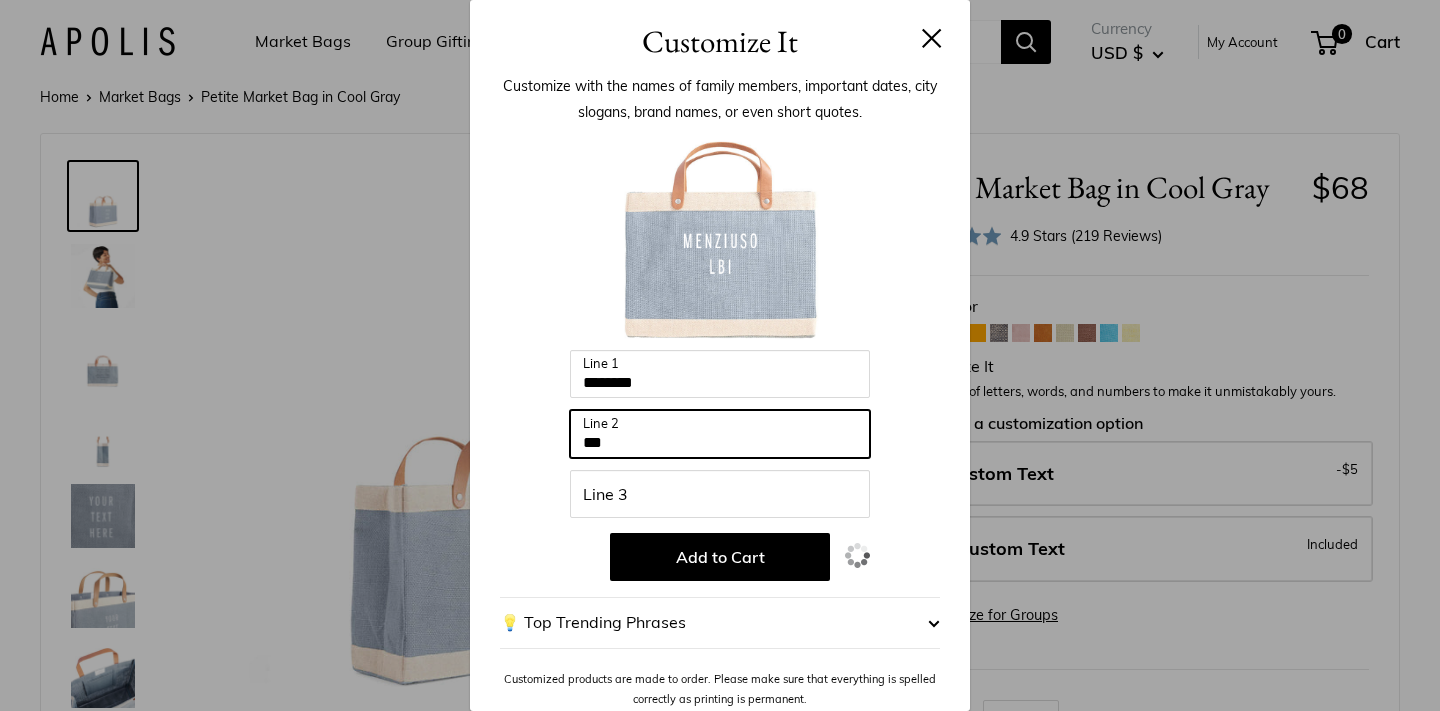 type on "***" 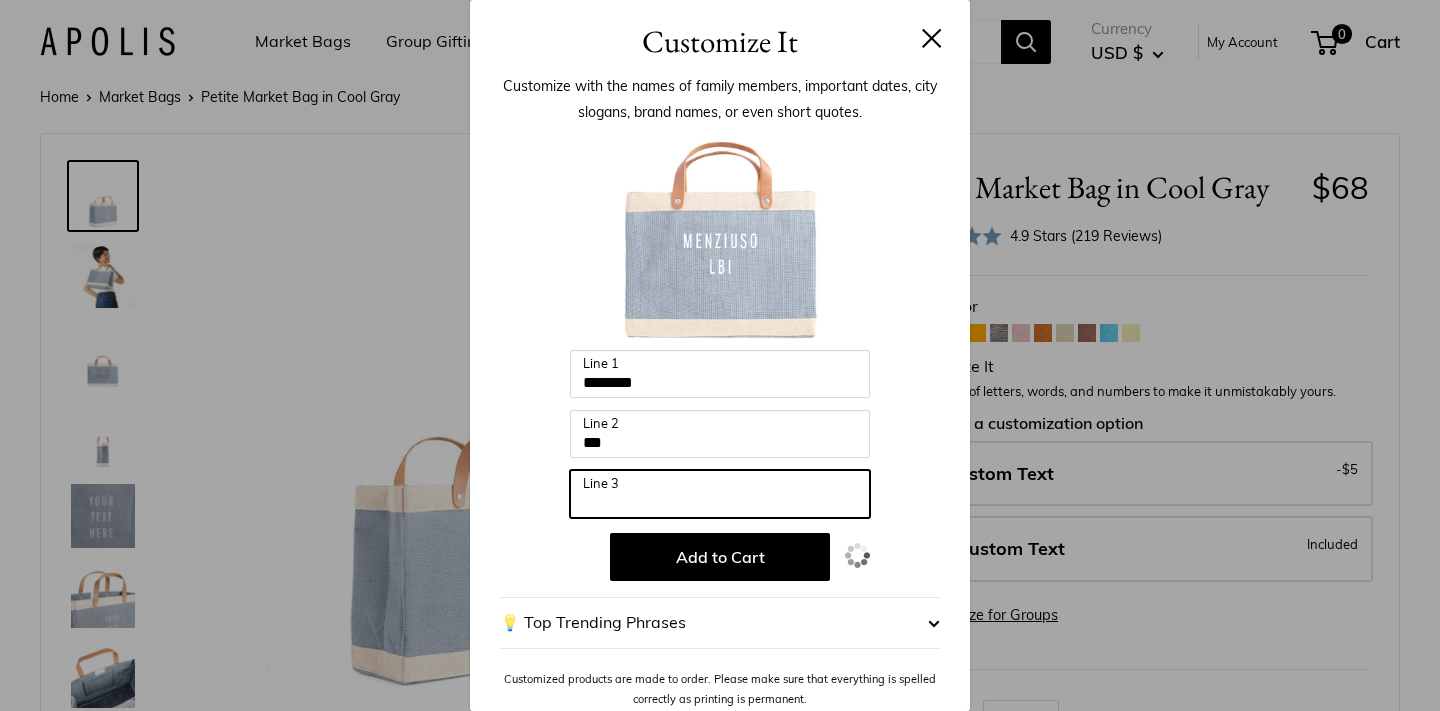 click on "Line 3" at bounding box center [720, 494] 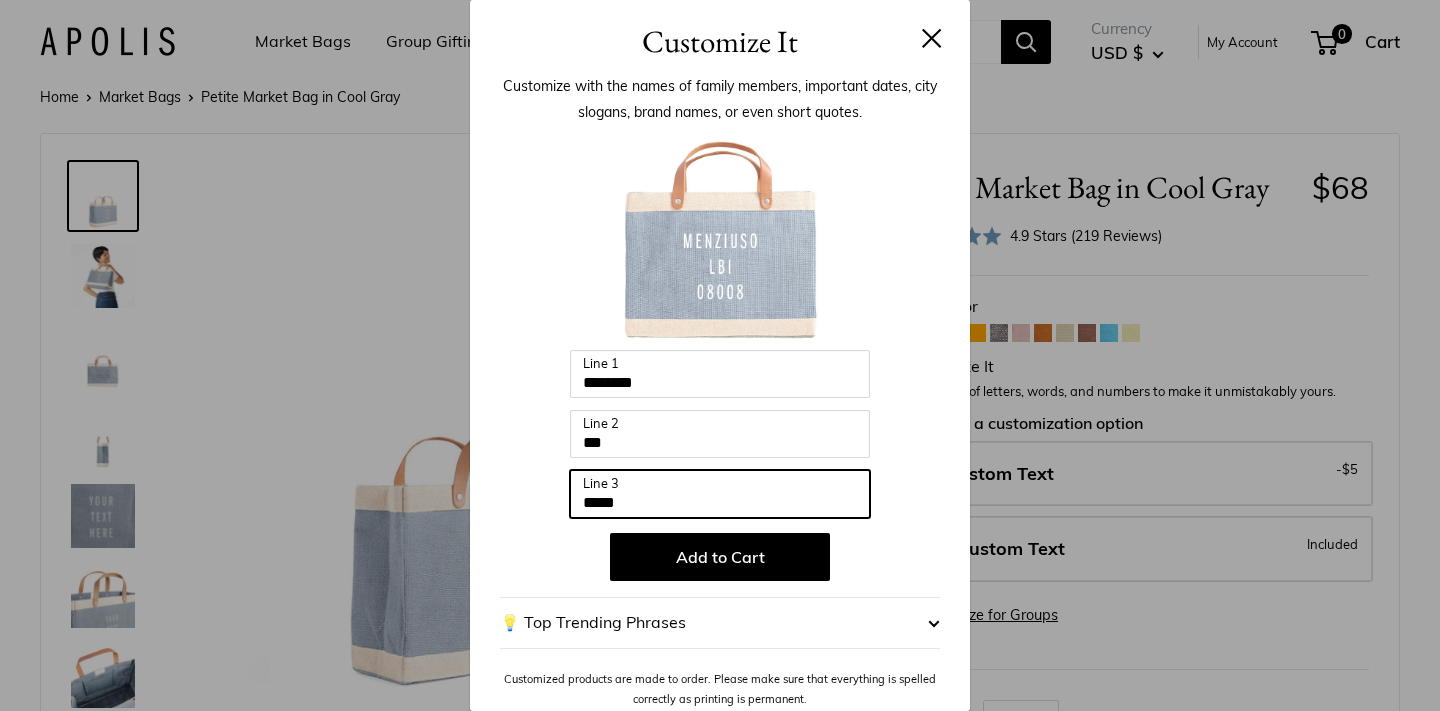 type on "*****" 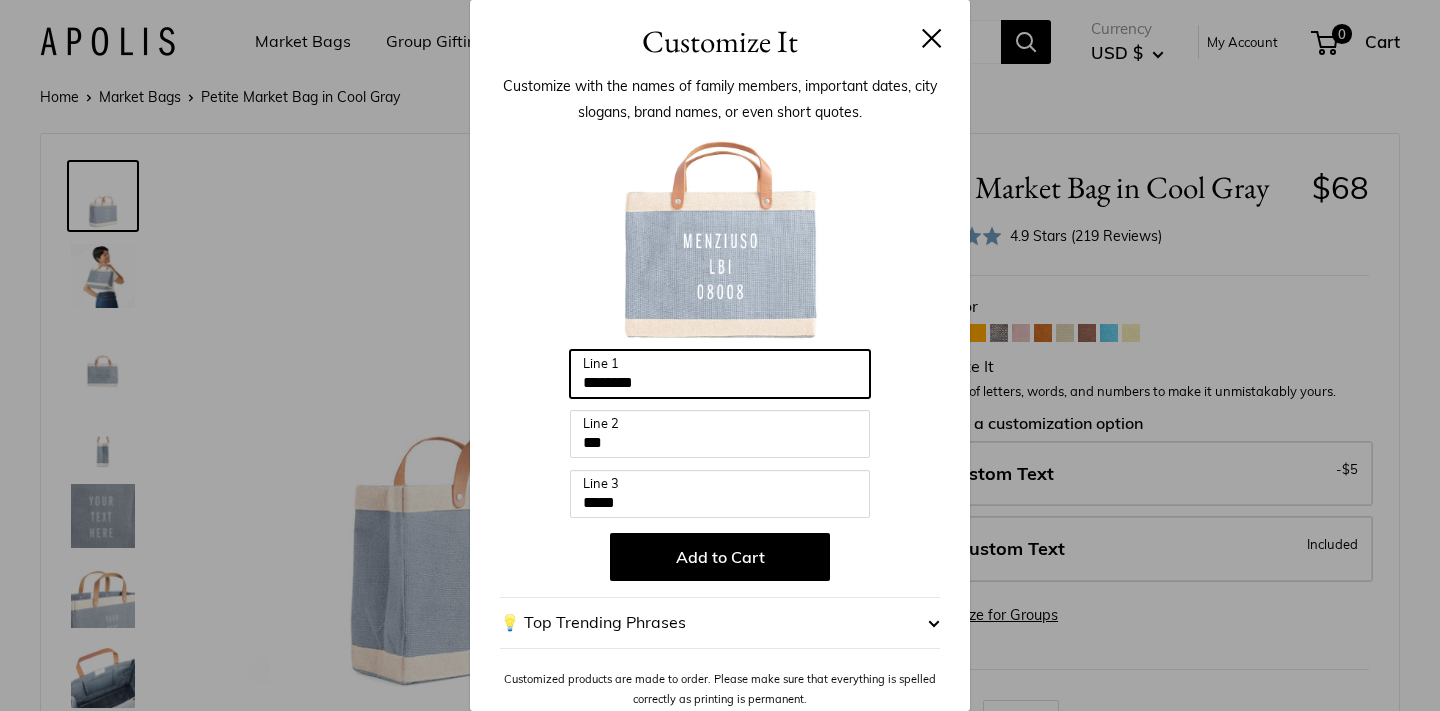 click on "********" at bounding box center [720, 374] 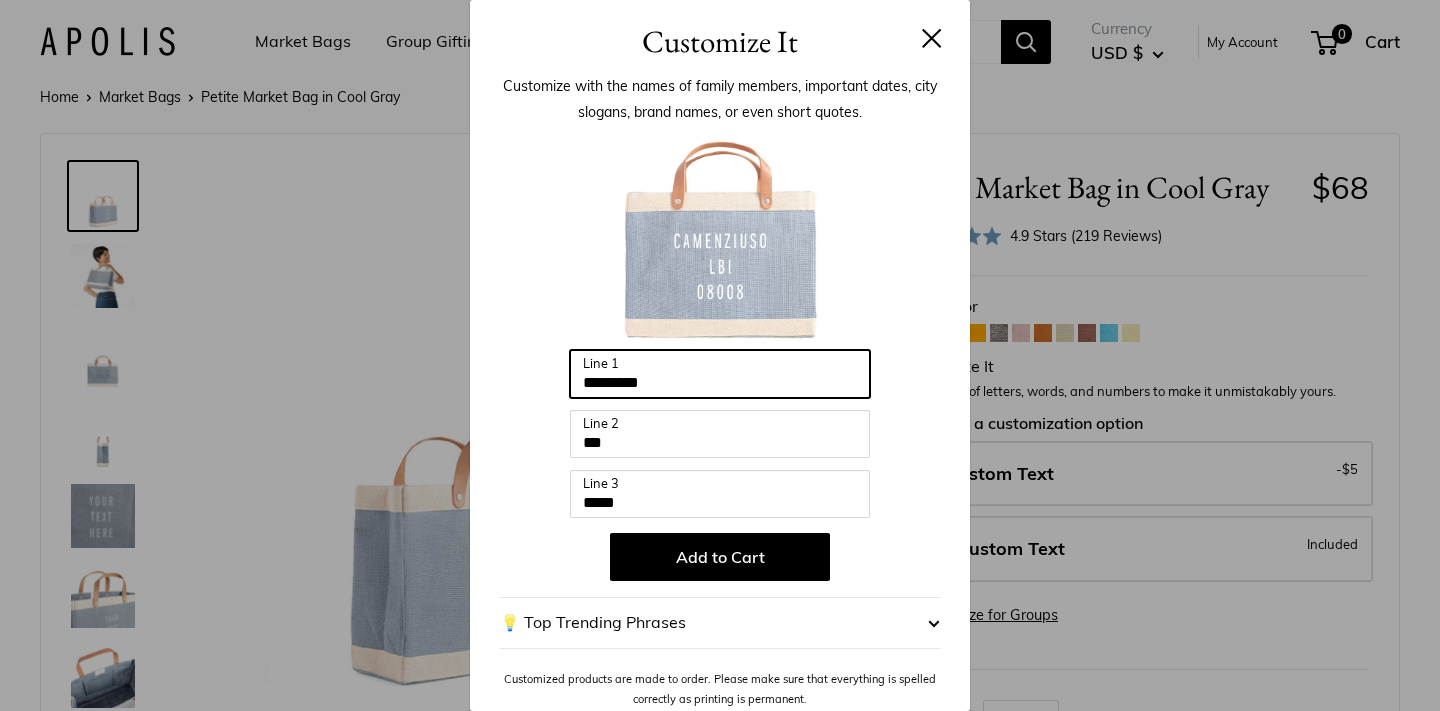 type on "********" 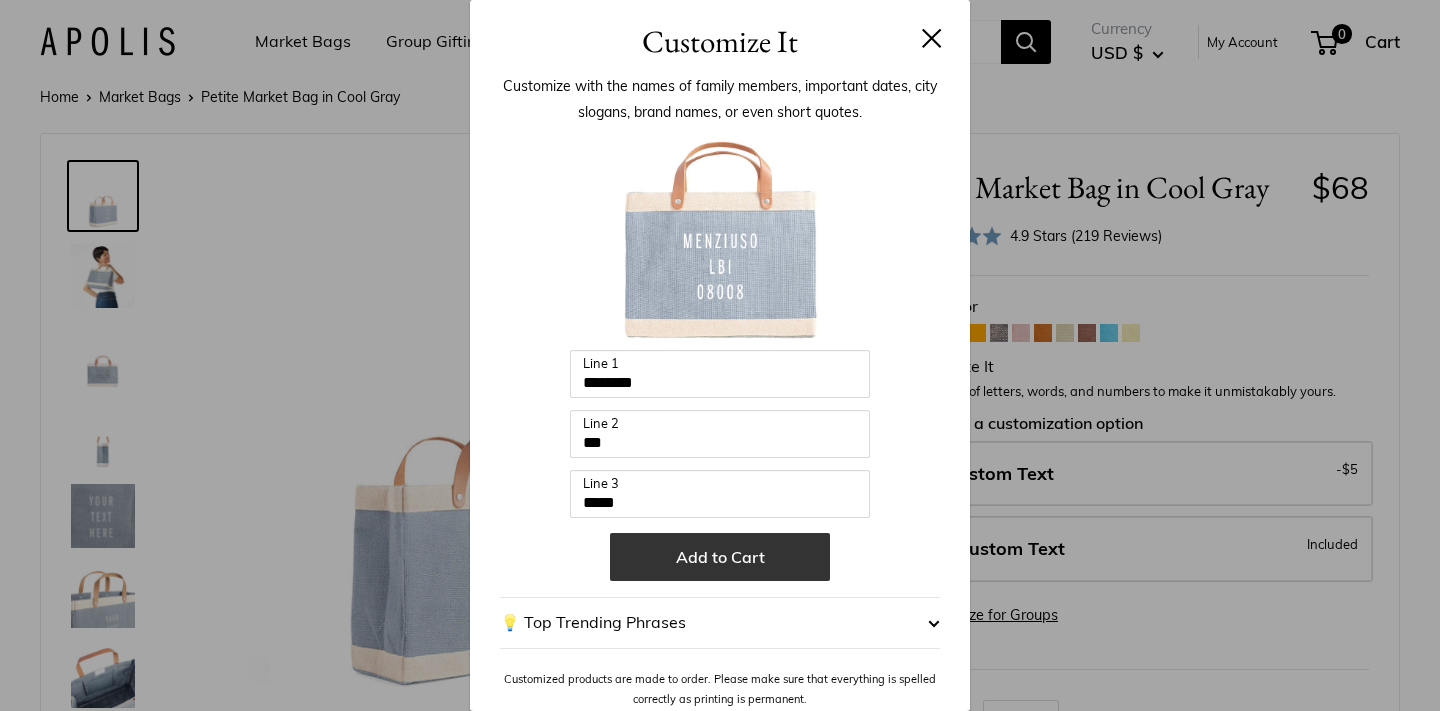 click on "Add to Cart" at bounding box center (720, 557) 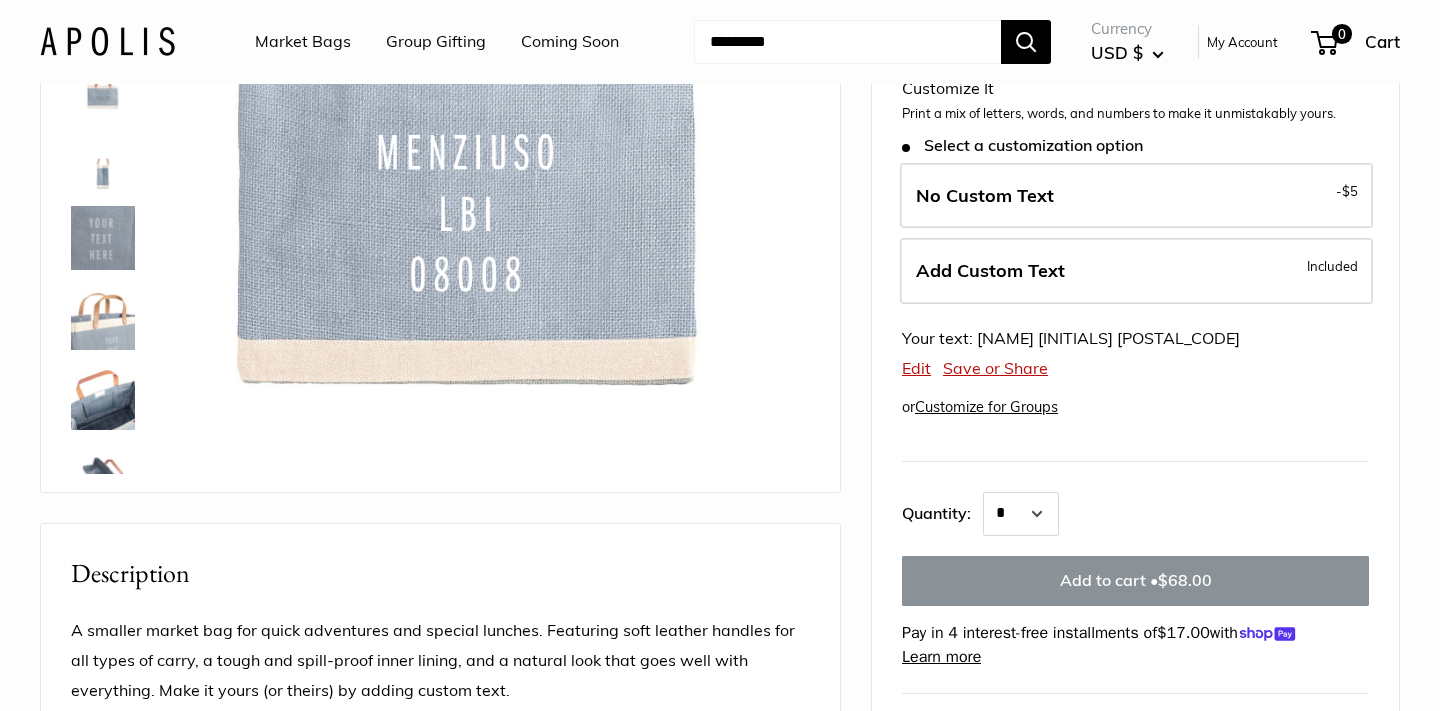 scroll, scrollTop: 264, scrollLeft: 0, axis: vertical 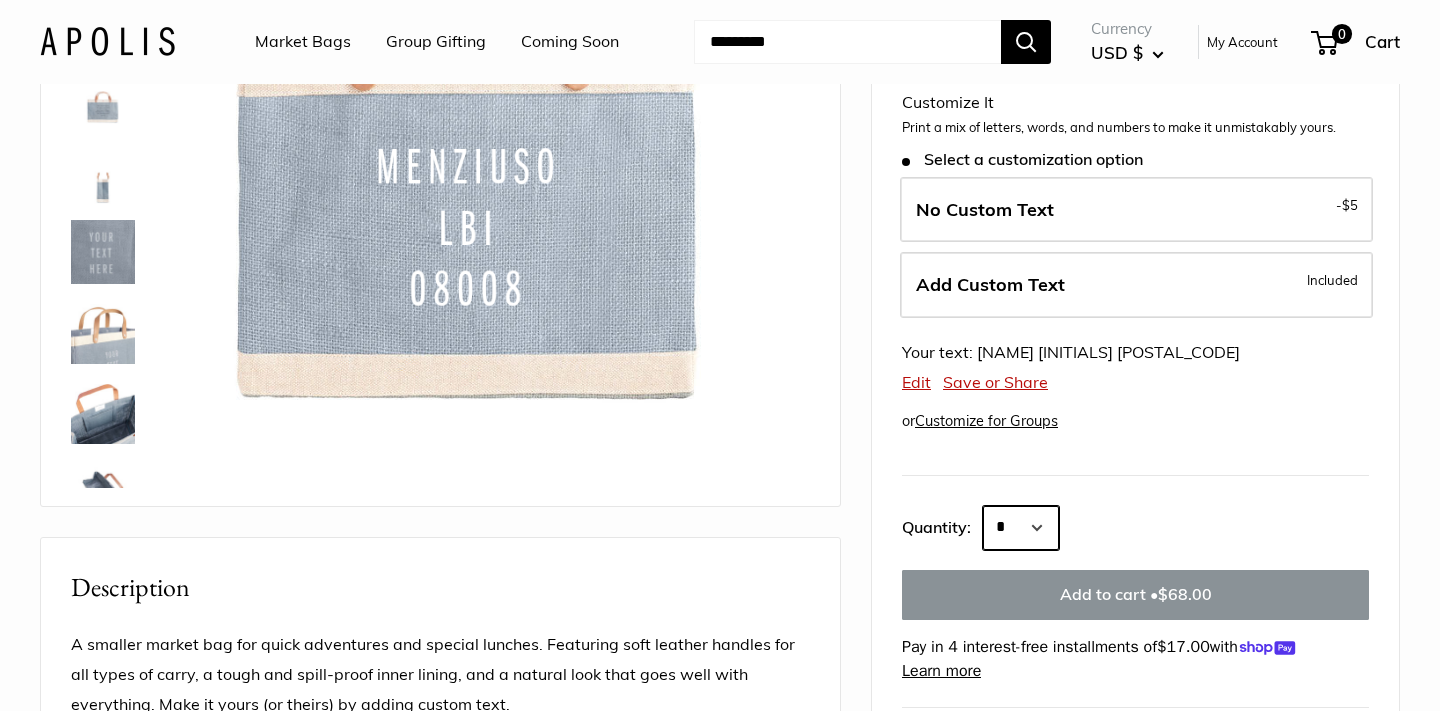 select on "*" 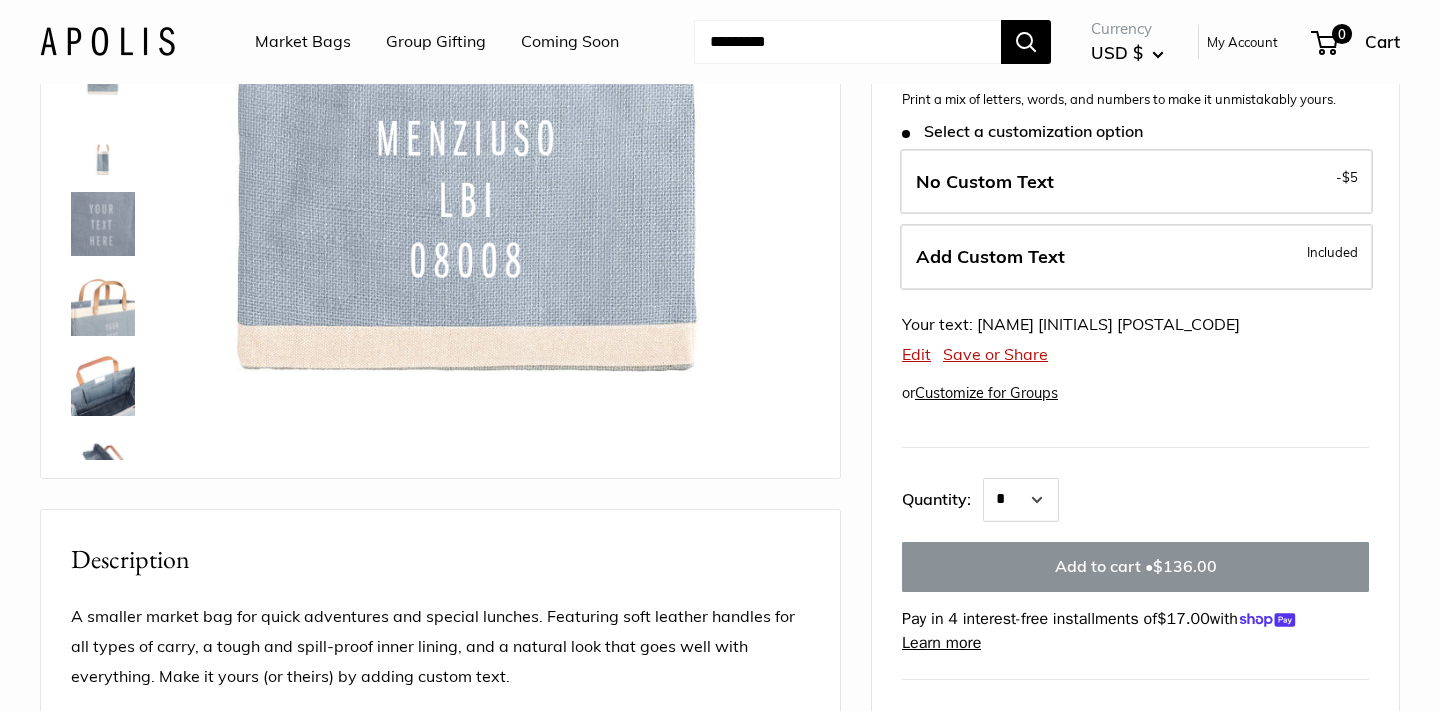 scroll, scrollTop: 262, scrollLeft: 0, axis: vertical 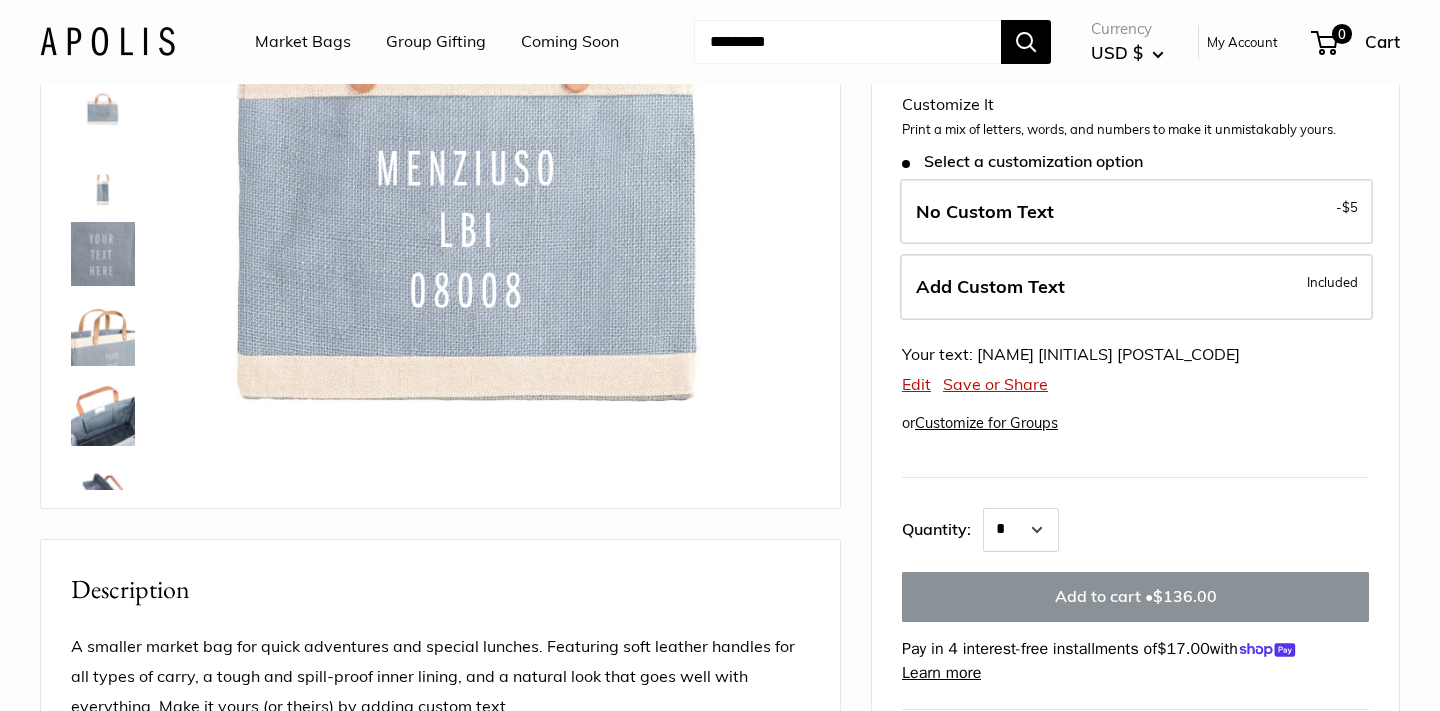 click on "Save or Share" at bounding box center [995, 384] 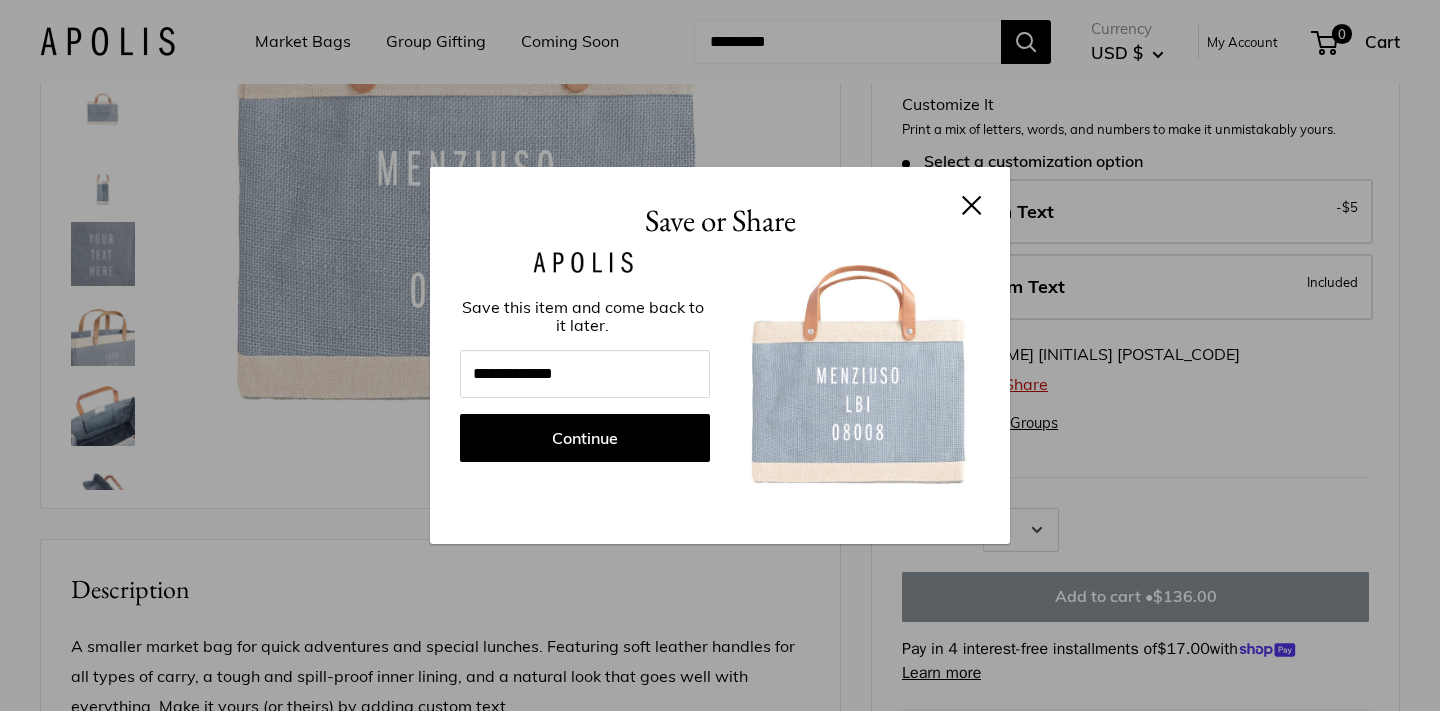 click at bounding box center [972, 205] 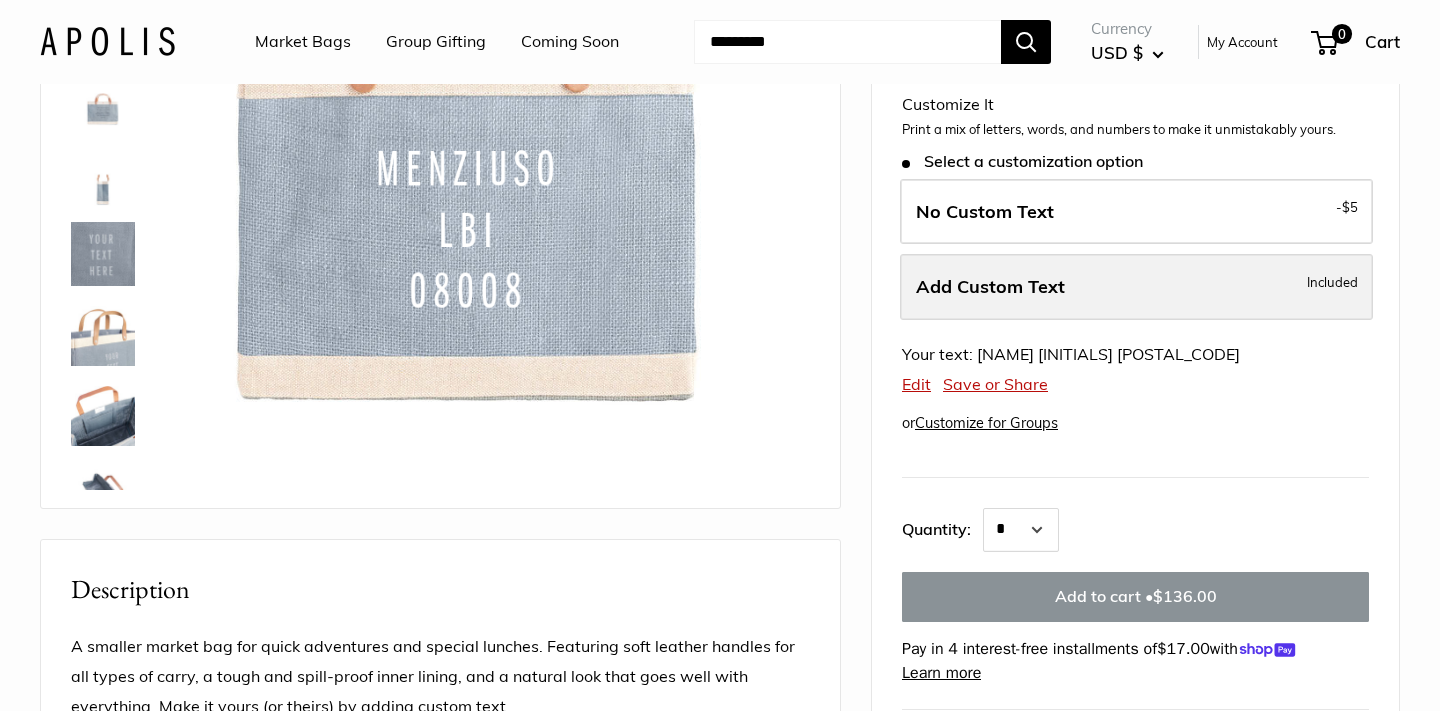 click on "Add Custom Text" at bounding box center [990, 286] 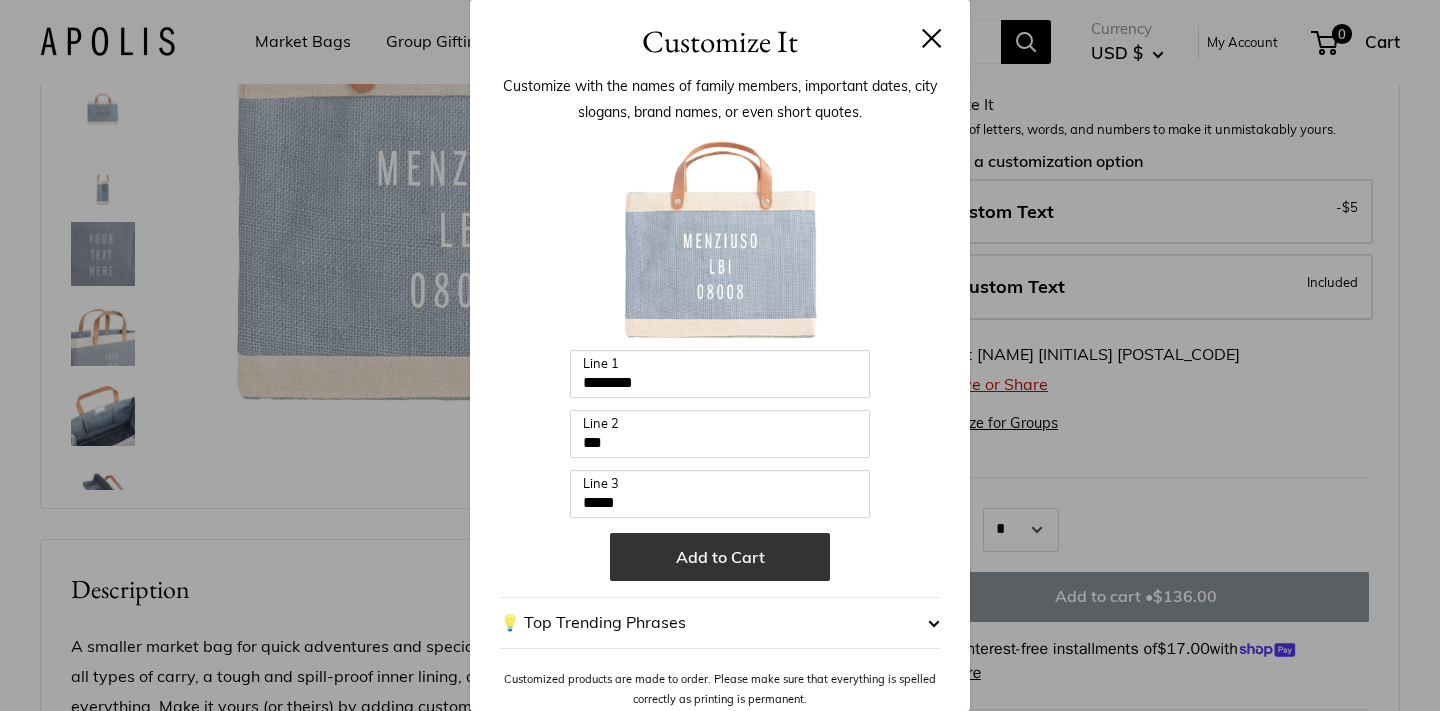 click on "Add to Cart" at bounding box center (720, 557) 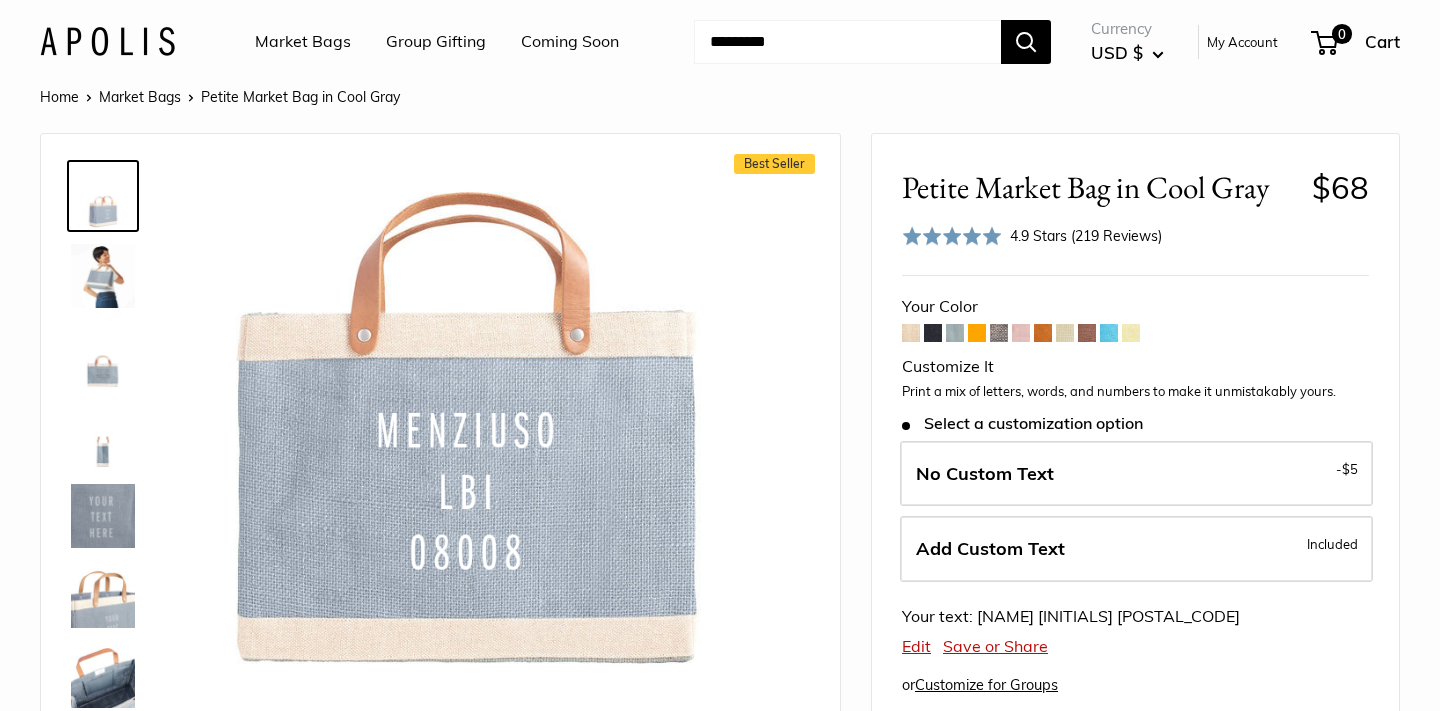 scroll, scrollTop: 0, scrollLeft: 0, axis: both 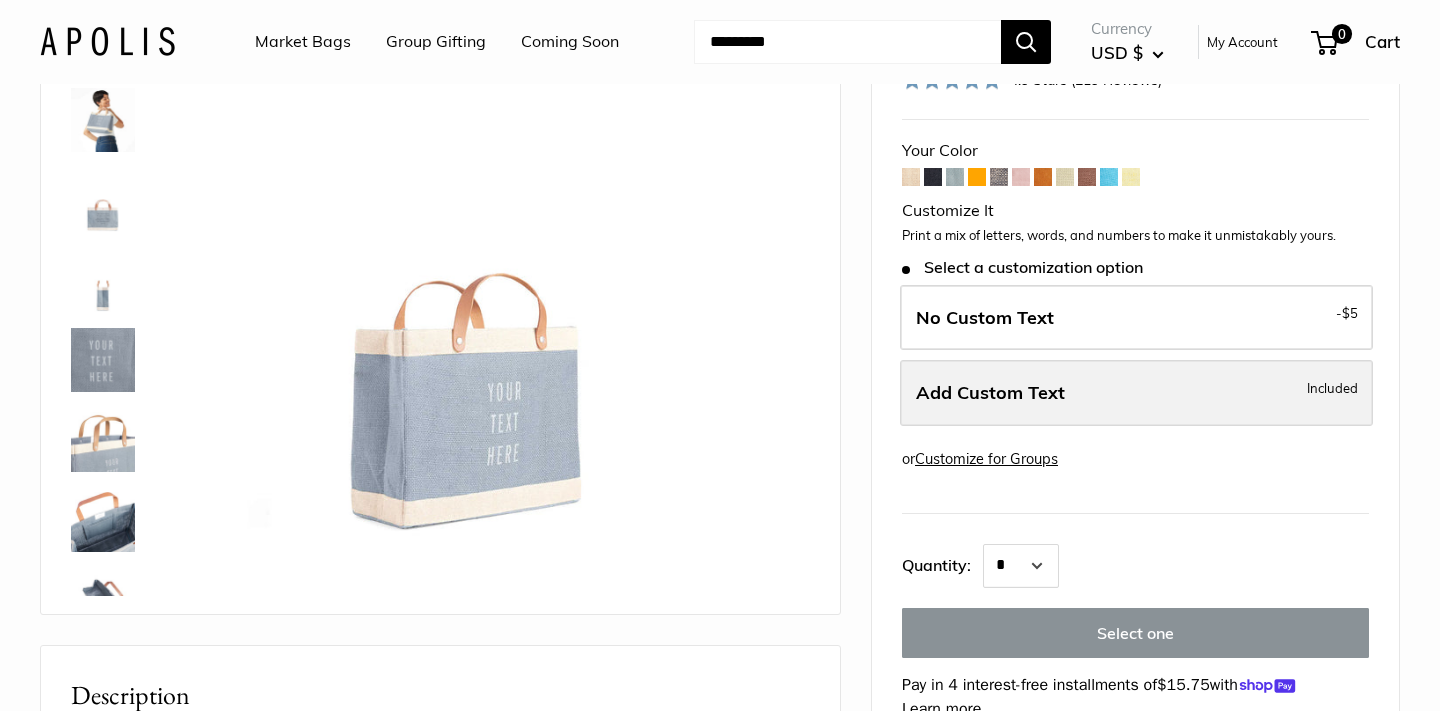 click on "Add Custom Text" at bounding box center (990, 392) 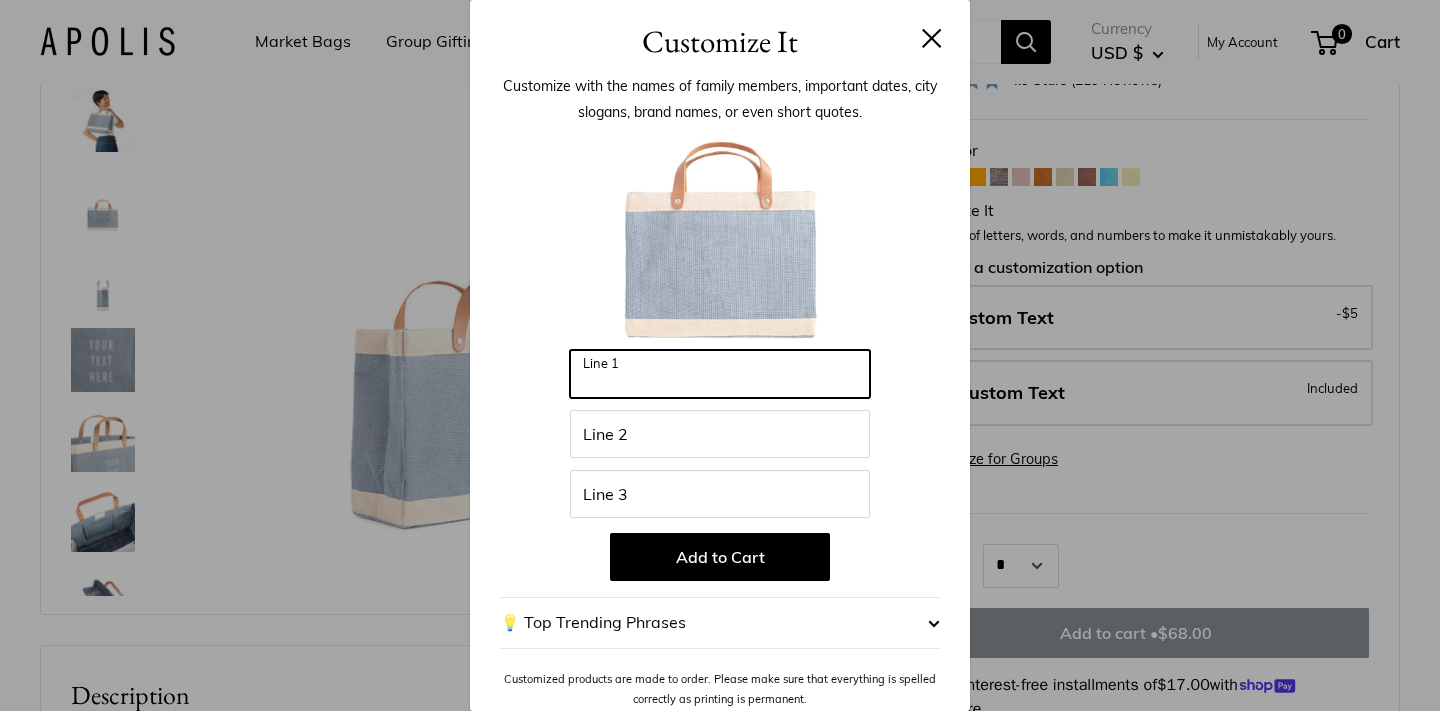 click on "Line 1" at bounding box center (720, 374) 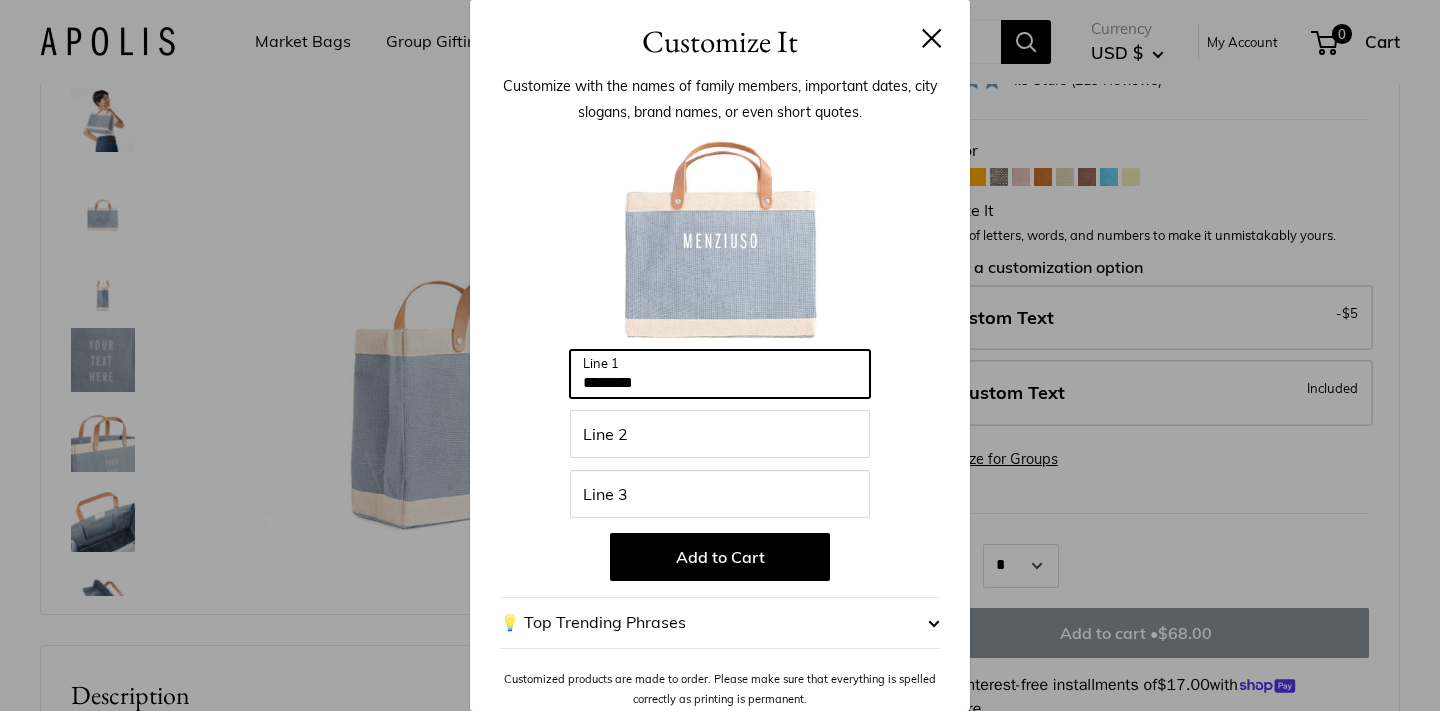 type on "********" 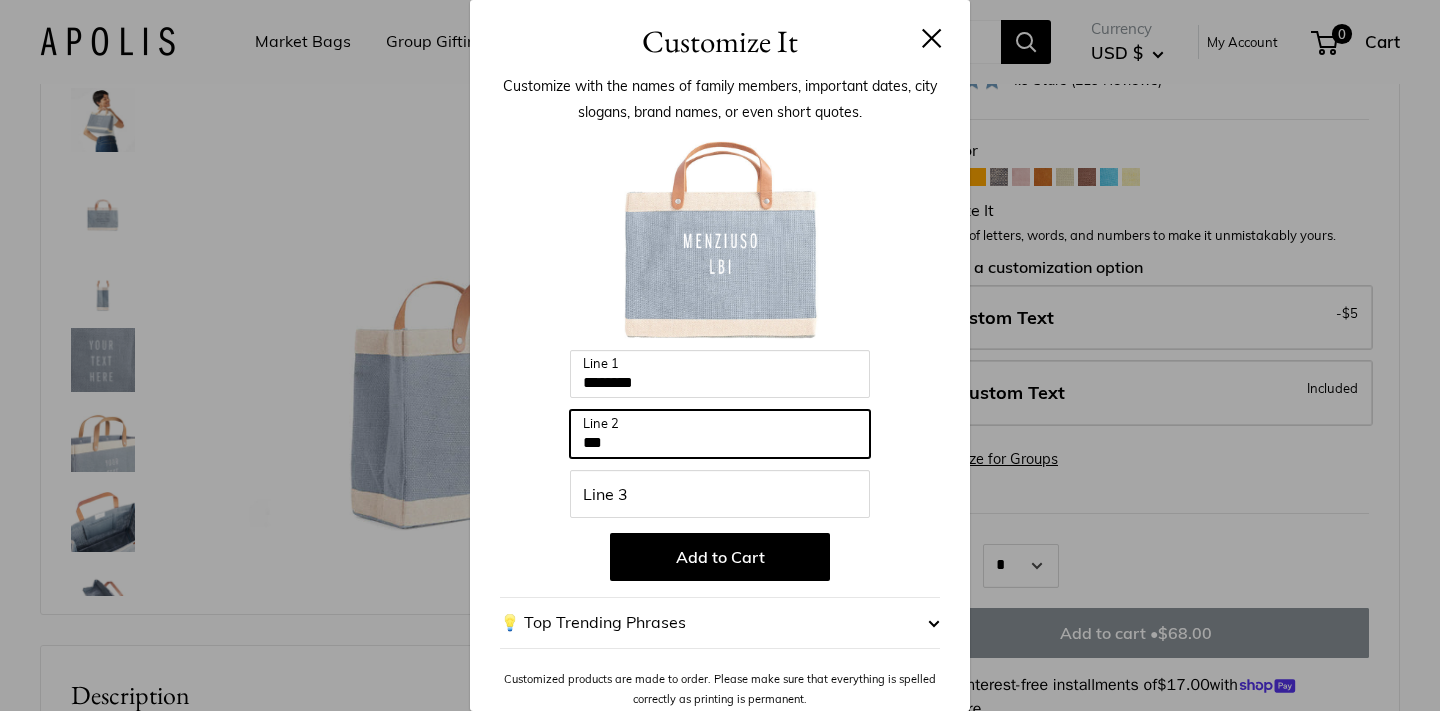 type on "***" 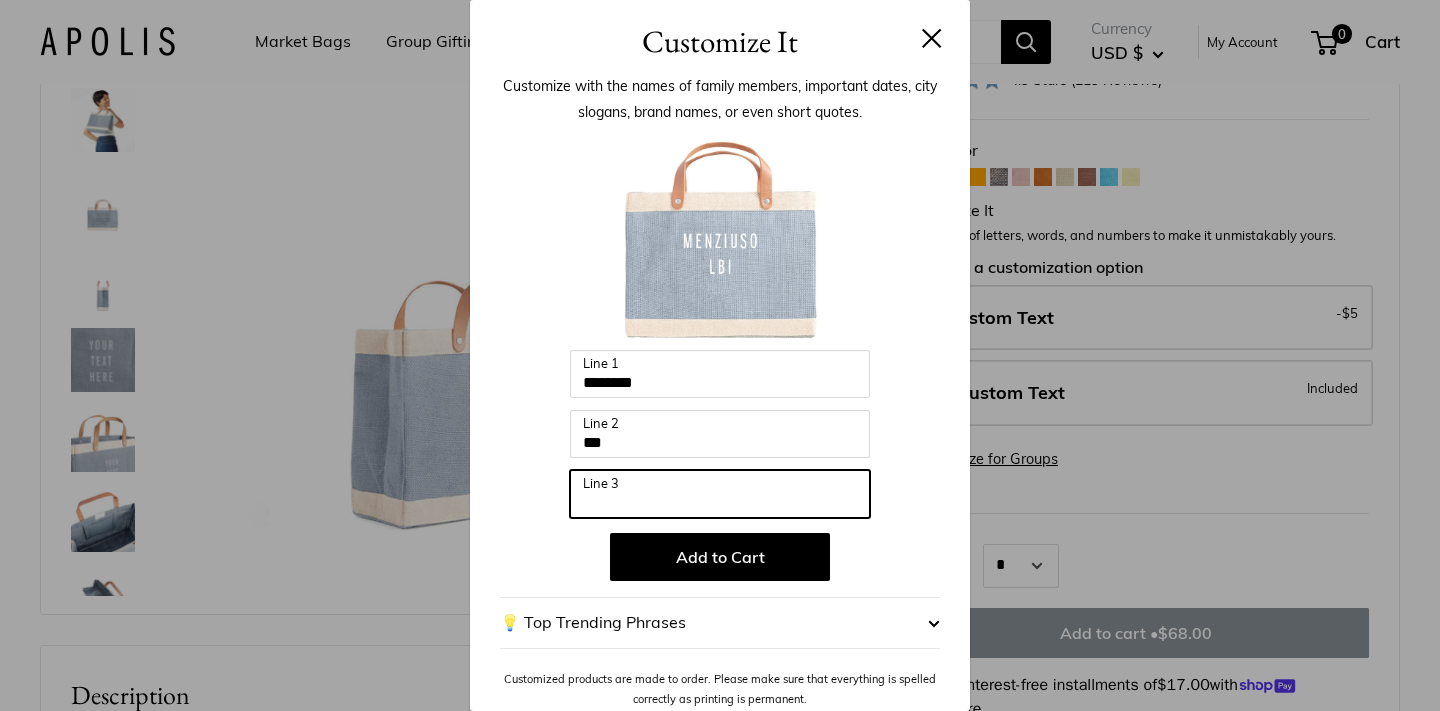 click on "Line 3" at bounding box center (720, 494) 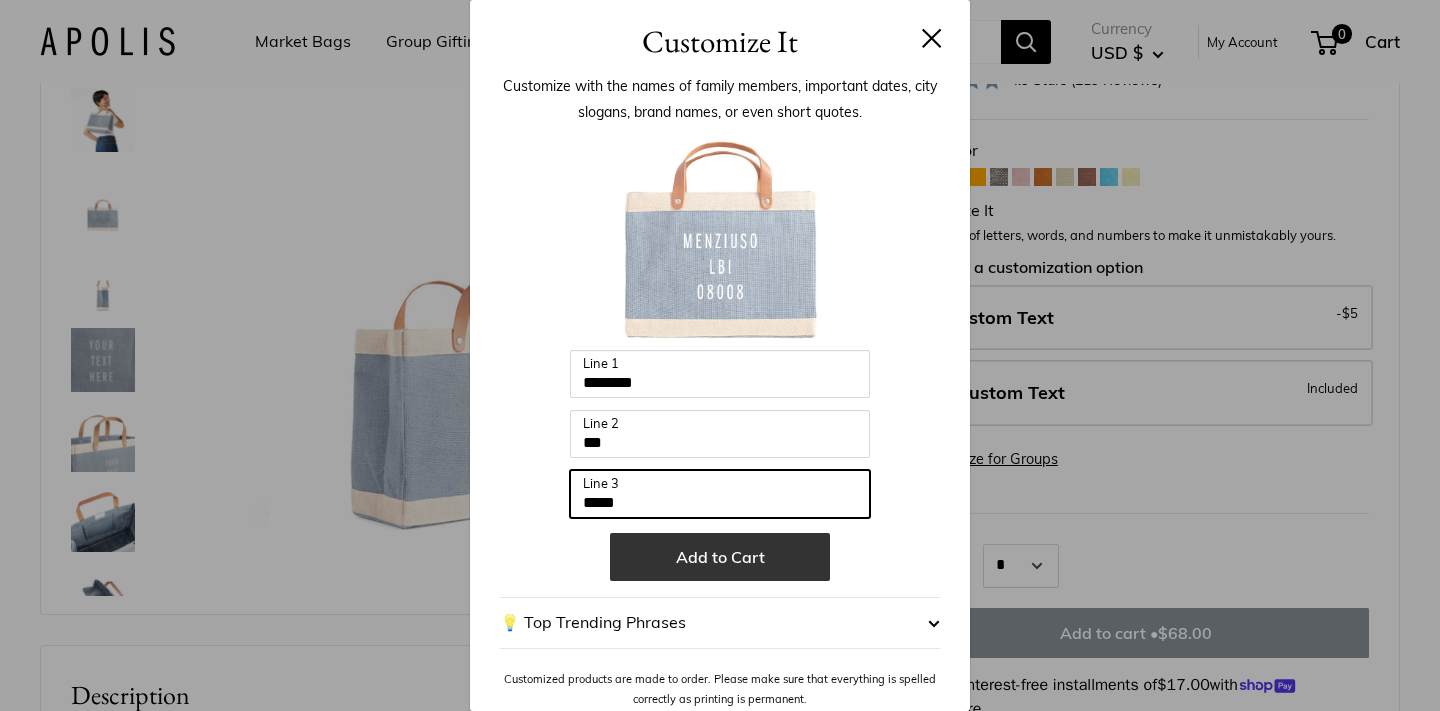 type on "*****" 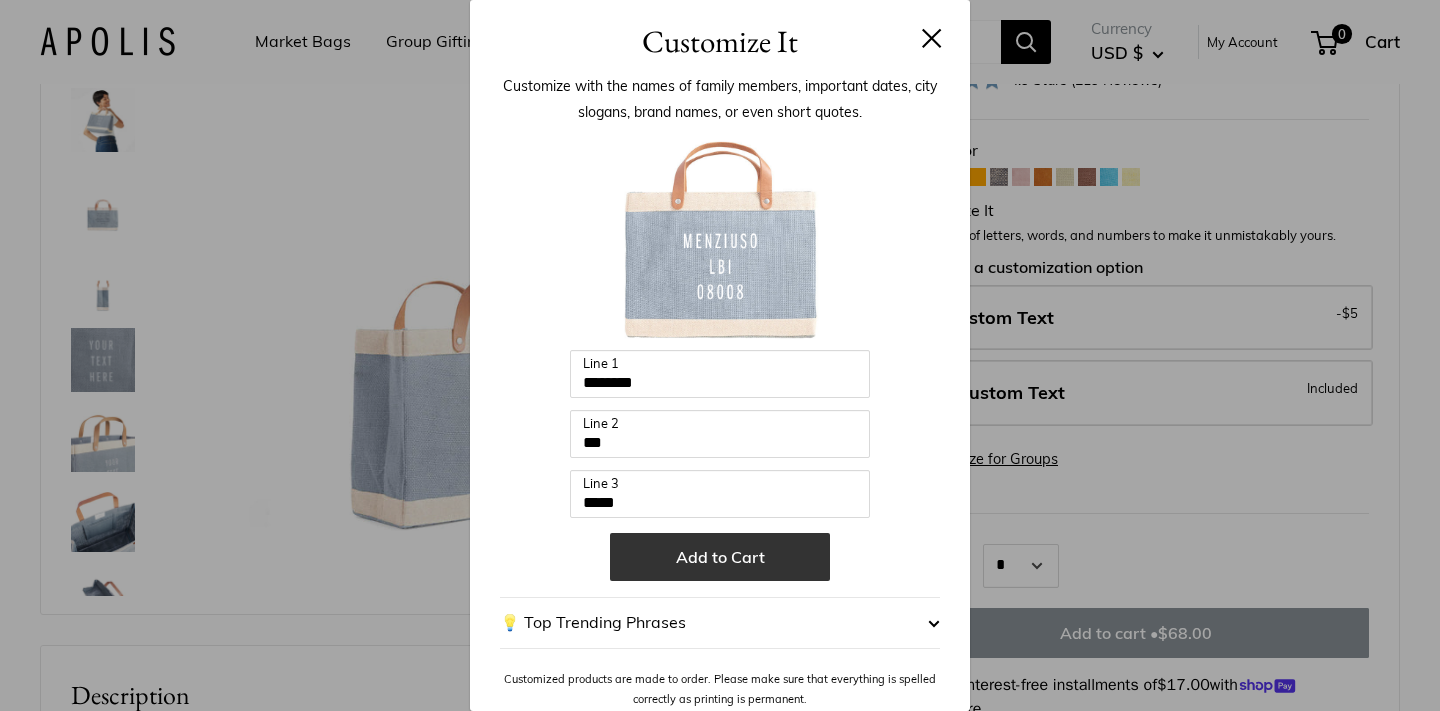click on "Add to Cart" at bounding box center [720, 557] 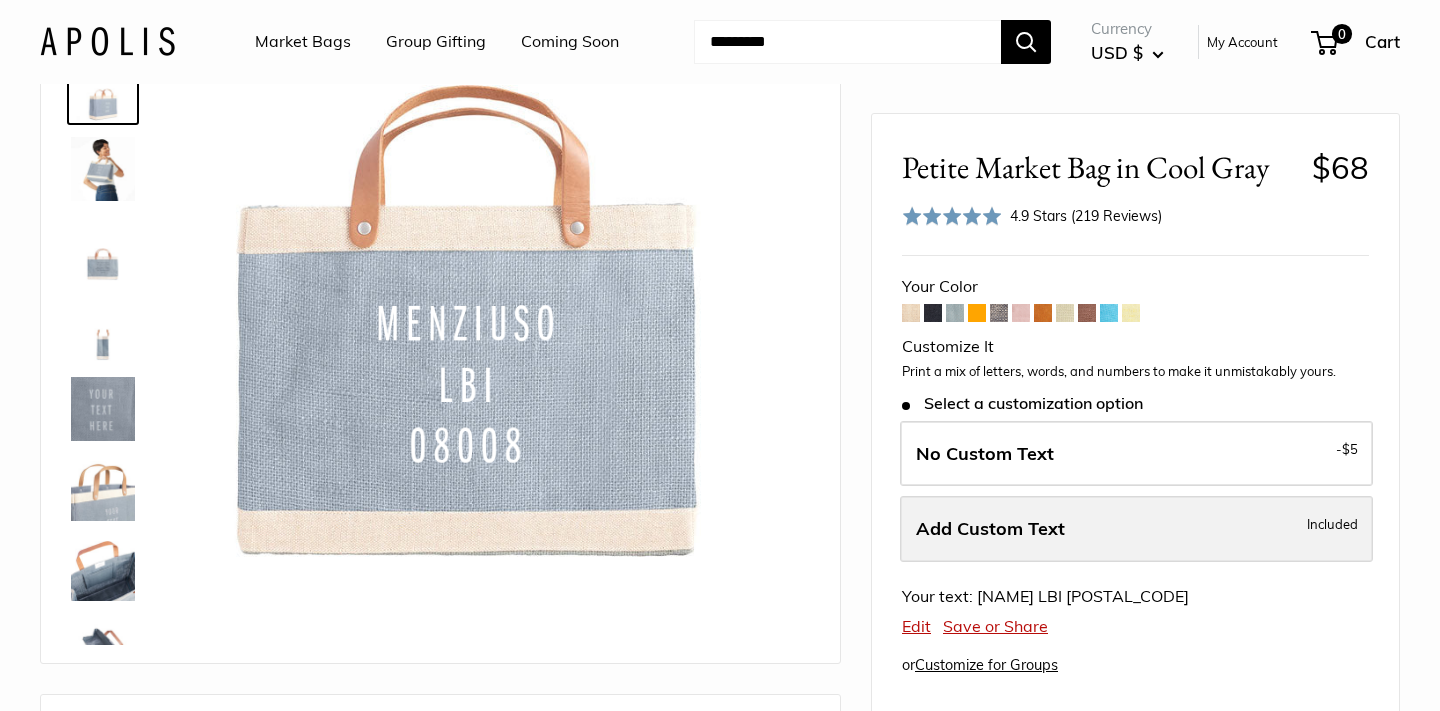 scroll, scrollTop: 105, scrollLeft: 0, axis: vertical 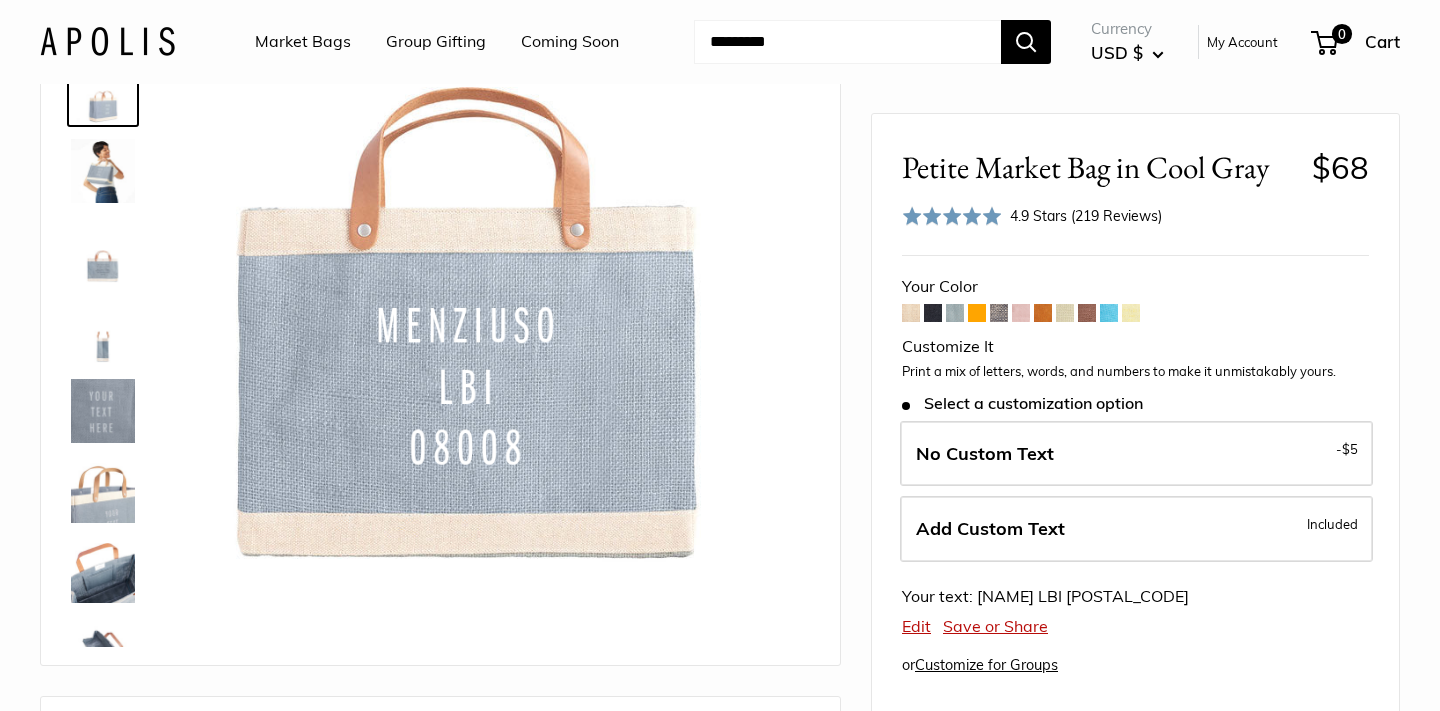 click on "Save or Share" at bounding box center [995, 626] 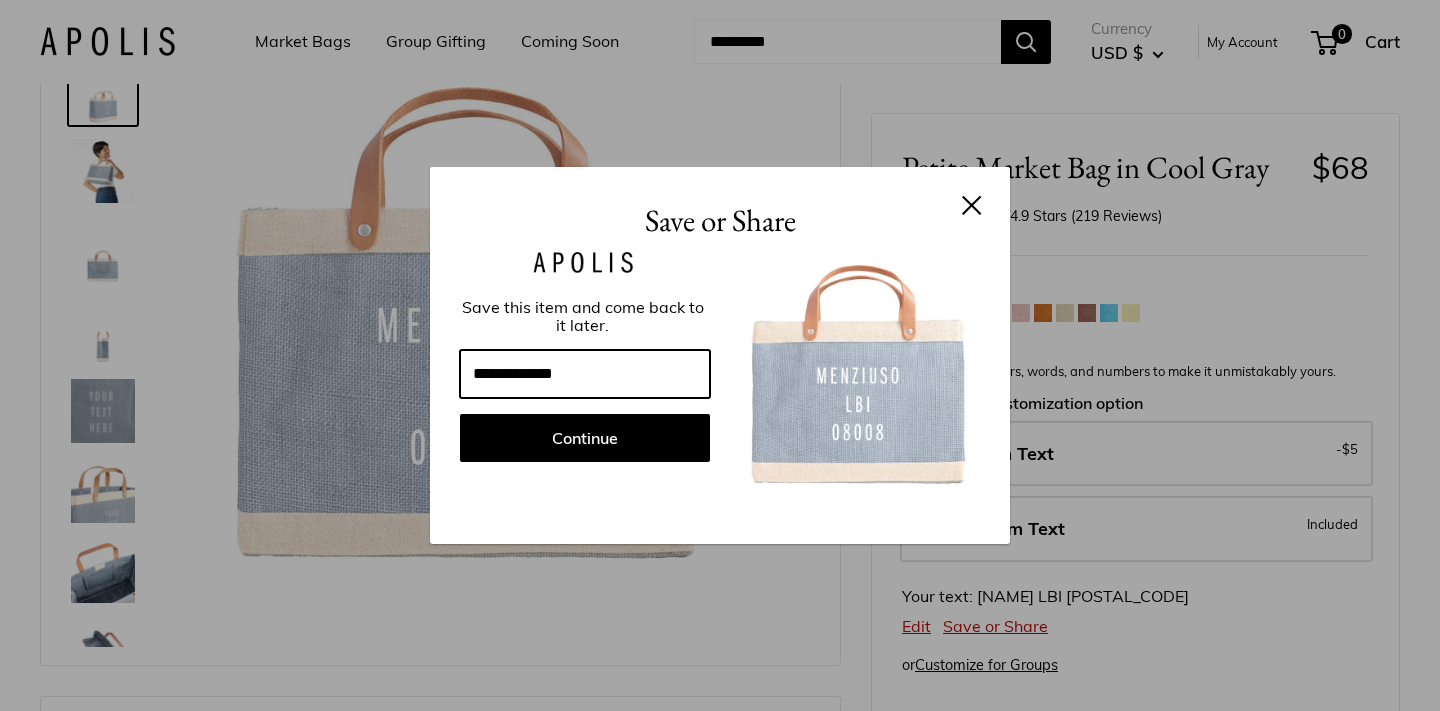 click at bounding box center (585, 374) 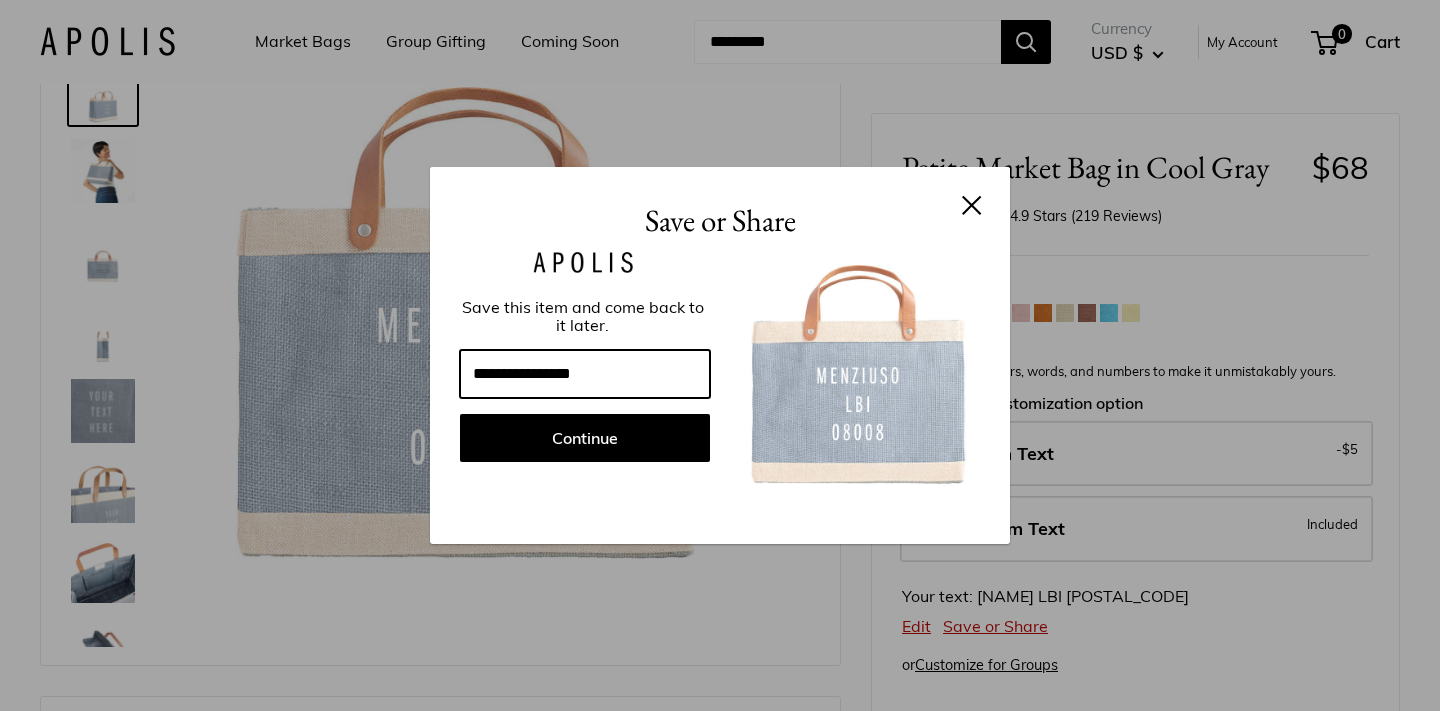 type on "**********" 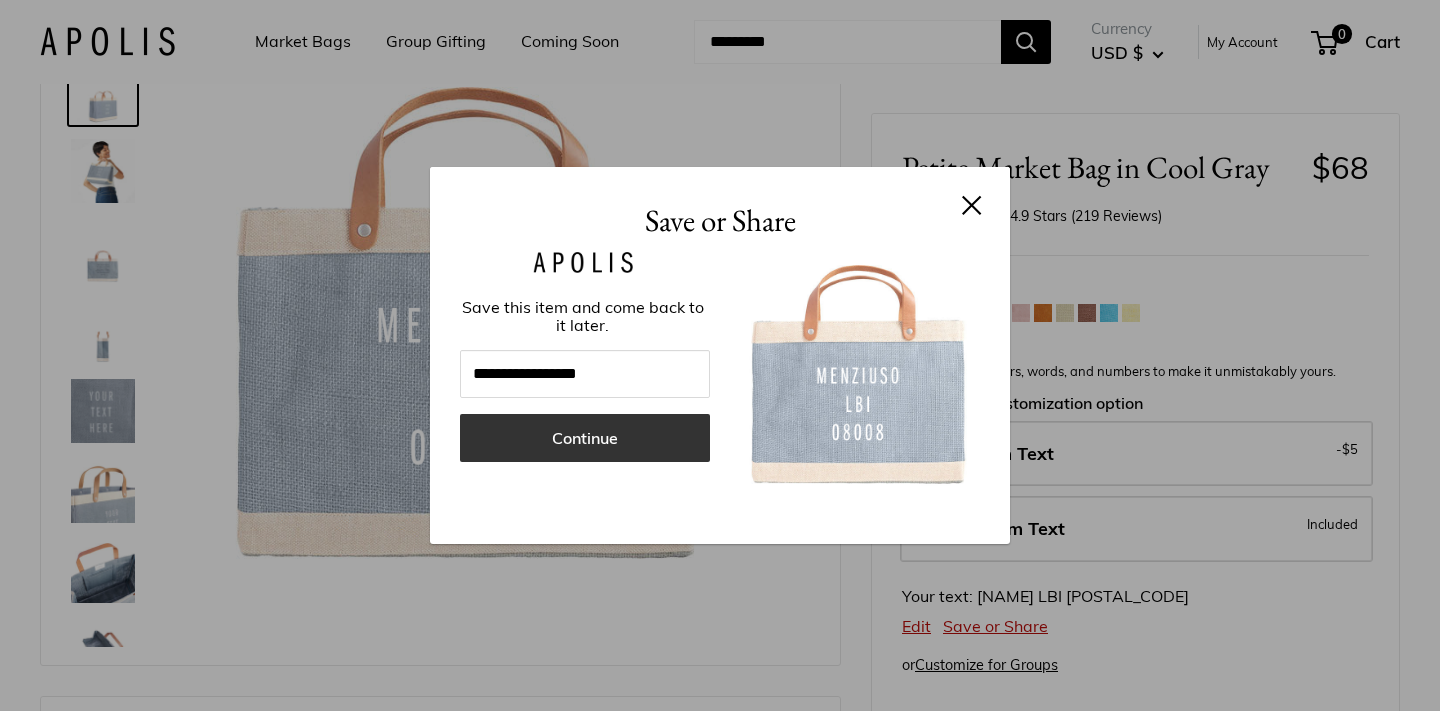 click on "Continue" at bounding box center [585, 438] 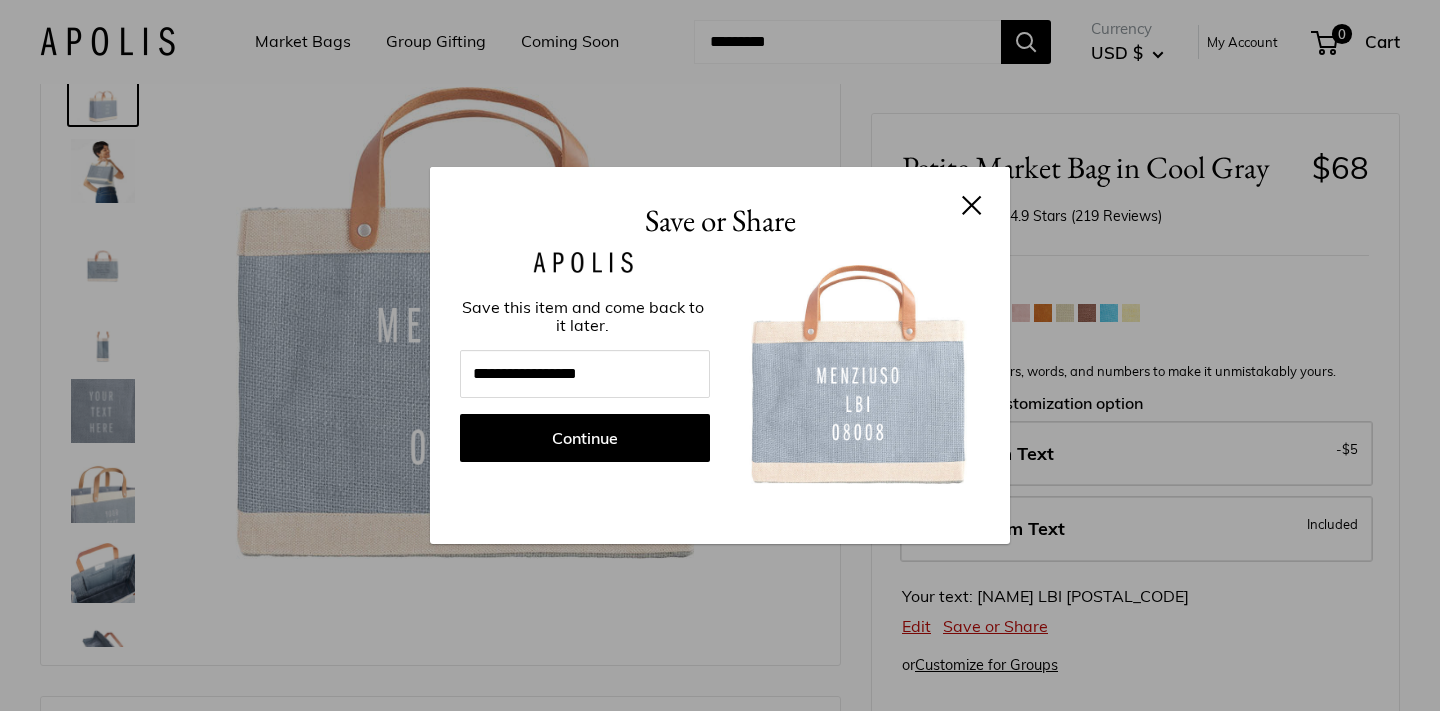 click at bounding box center (972, 205) 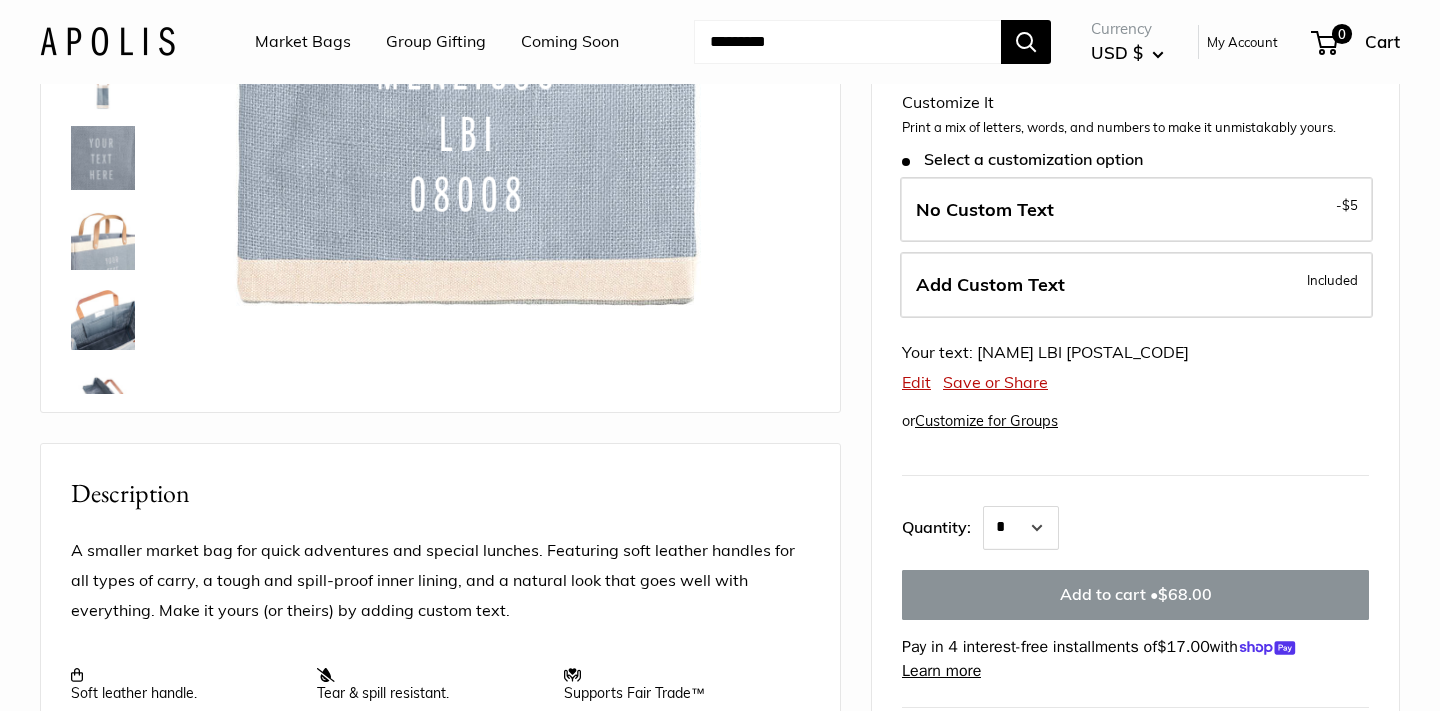 scroll, scrollTop: 381, scrollLeft: 0, axis: vertical 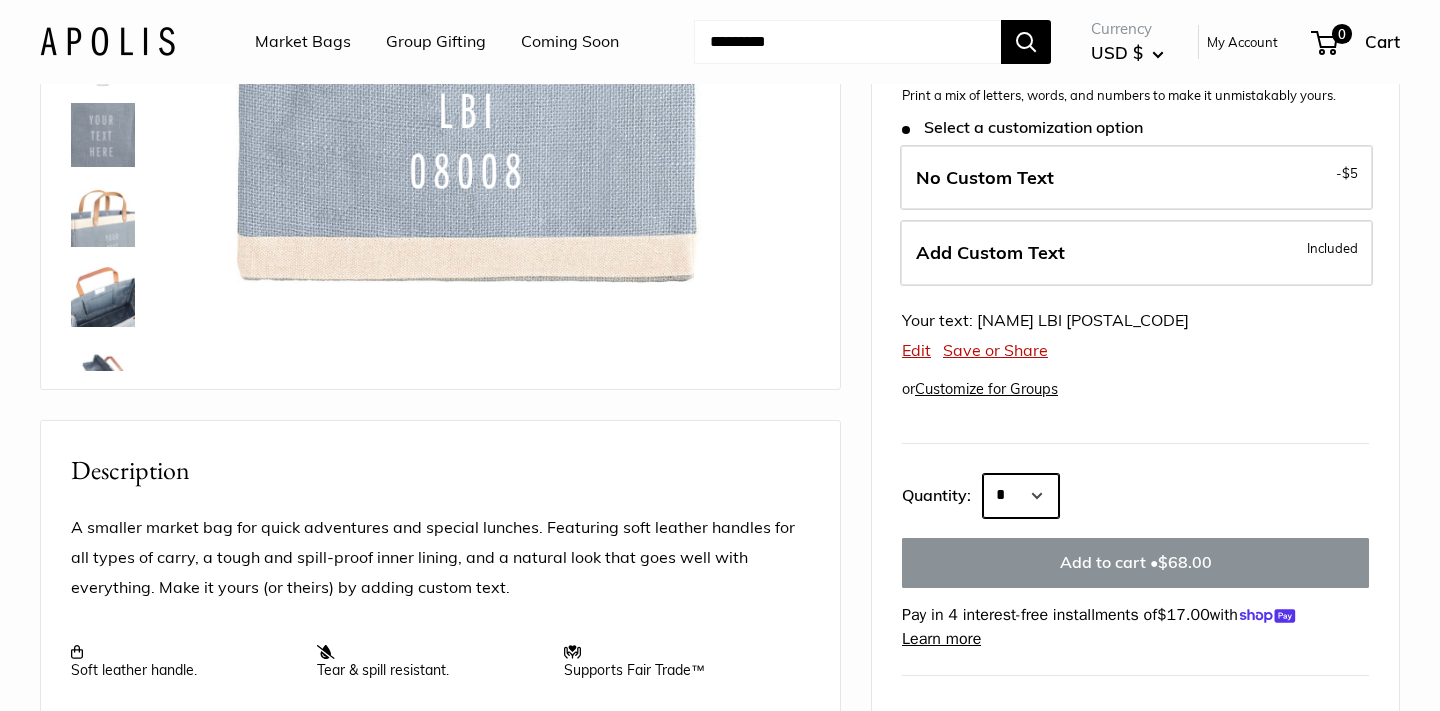select on "*" 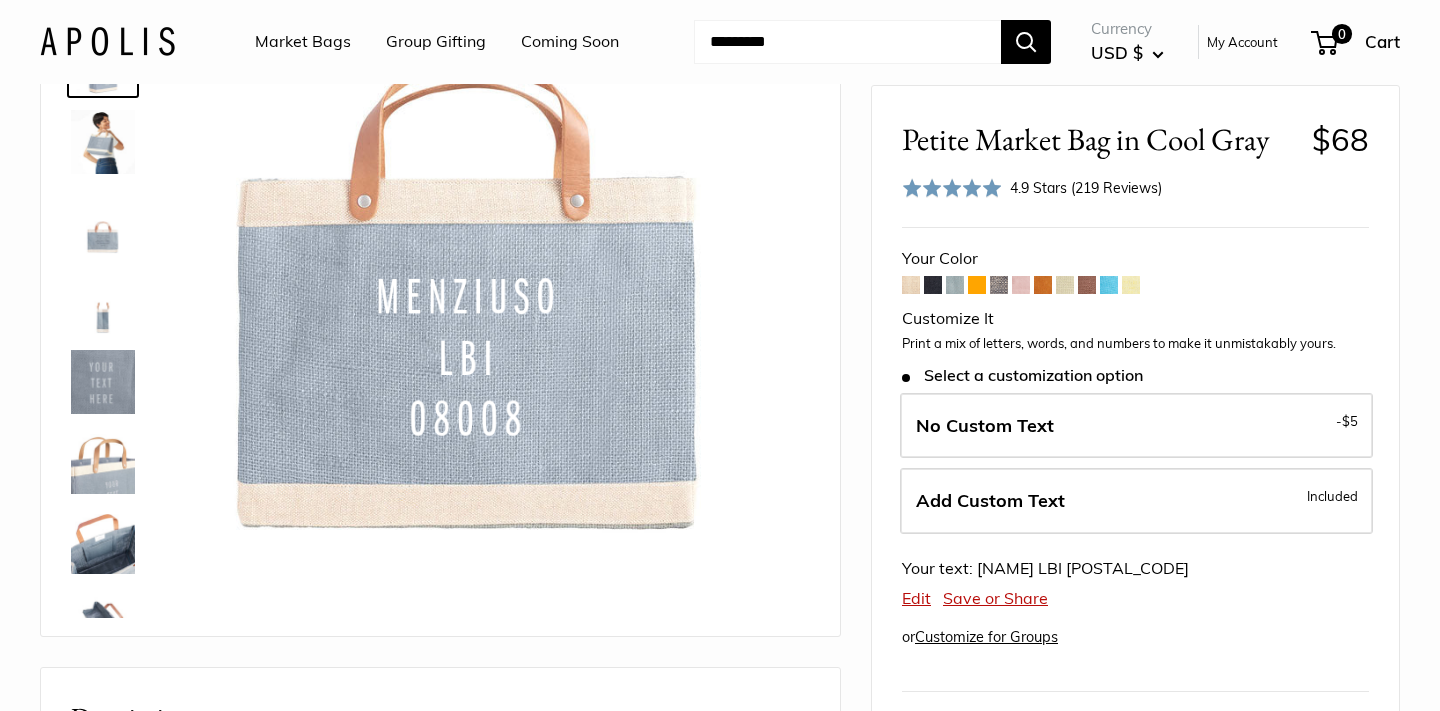 scroll, scrollTop: 133, scrollLeft: 0, axis: vertical 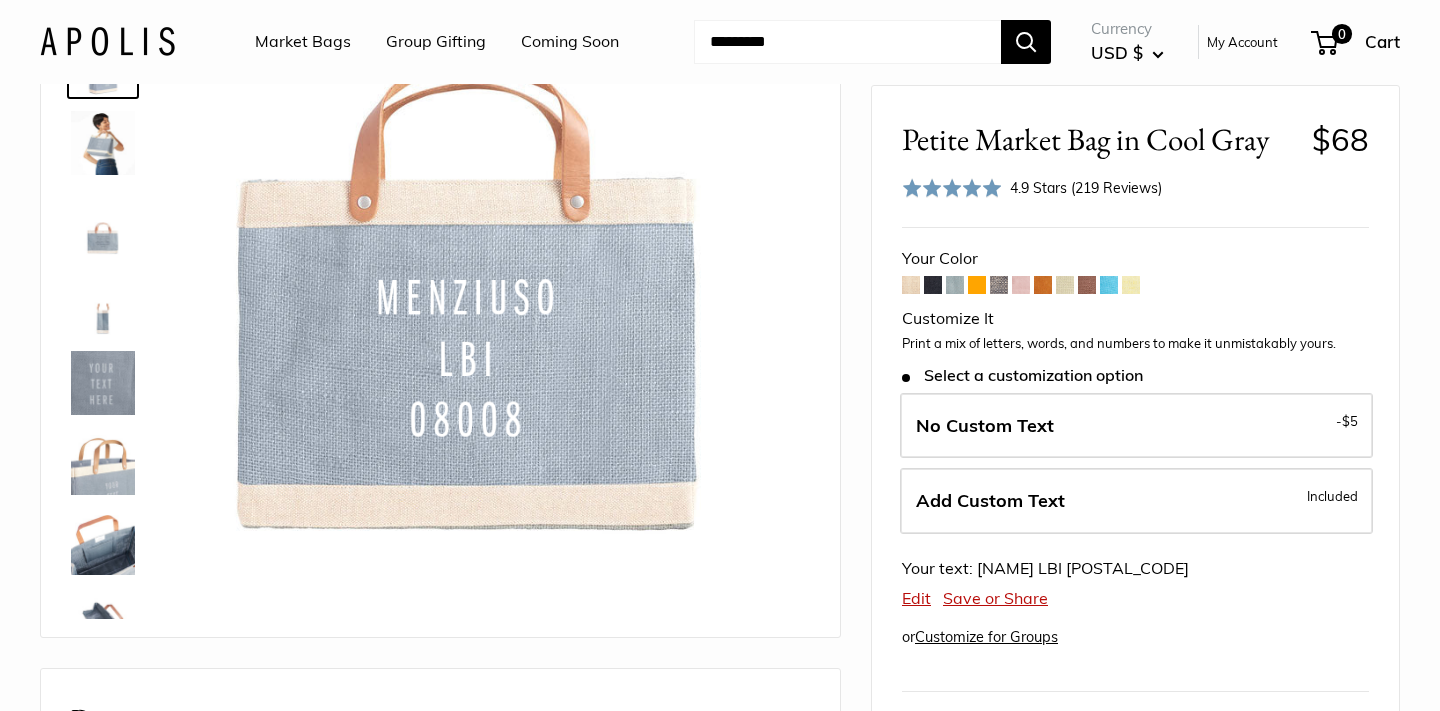 click at bounding box center (911, 285) 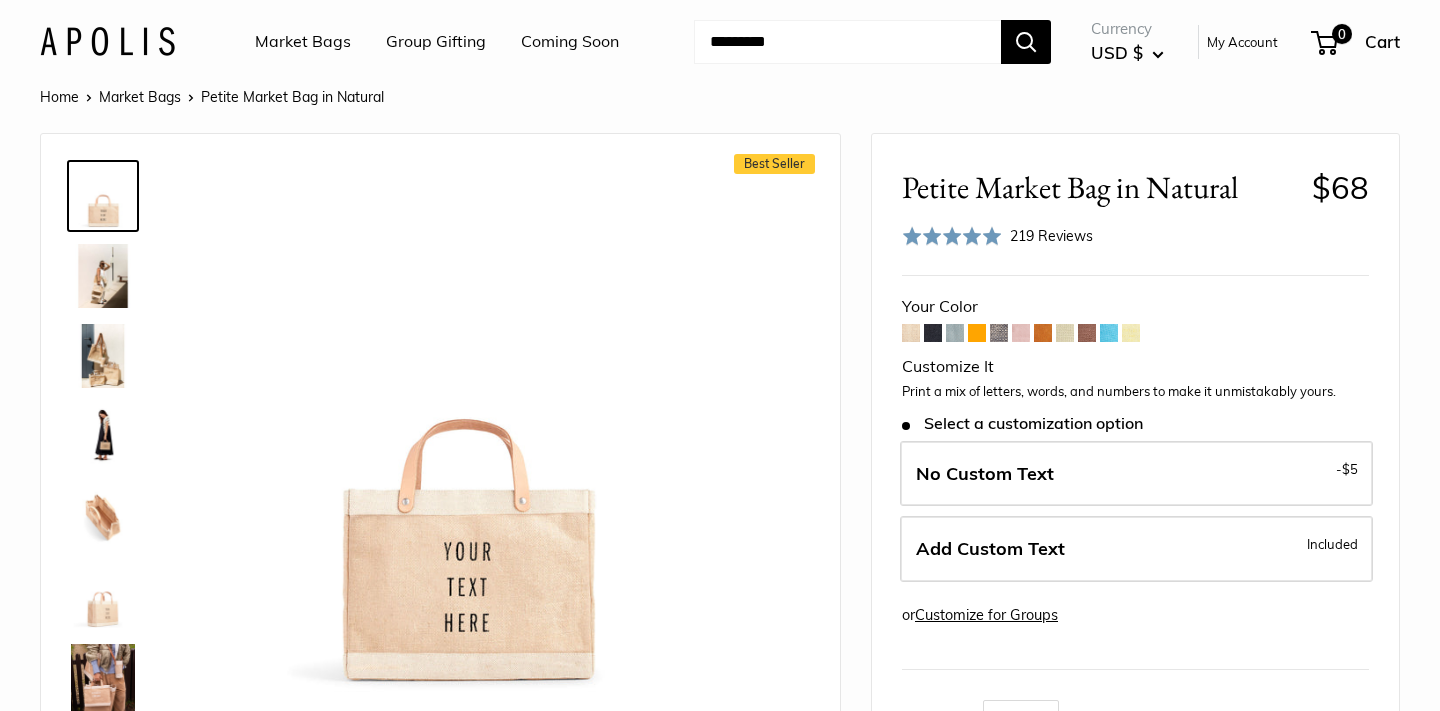 scroll, scrollTop: 0, scrollLeft: 0, axis: both 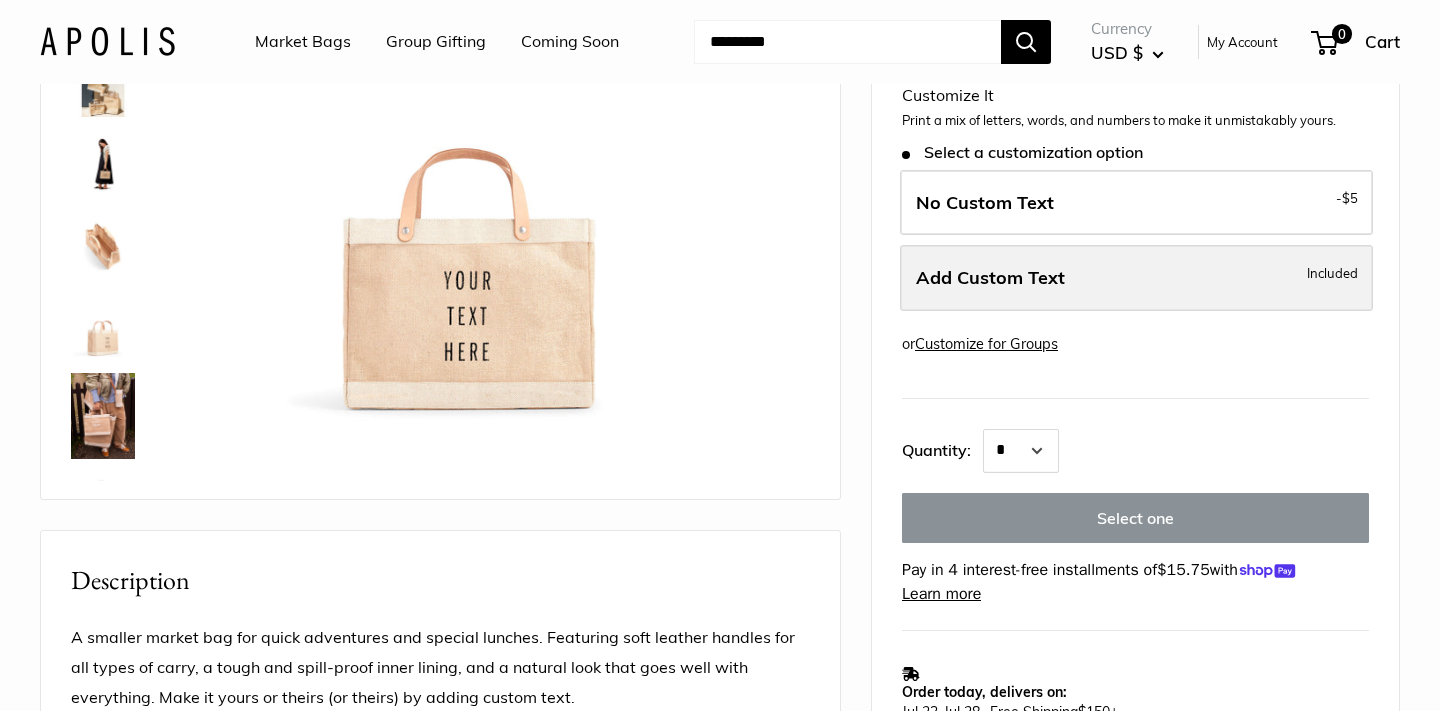 click on "Add Custom Text" at bounding box center [990, 277] 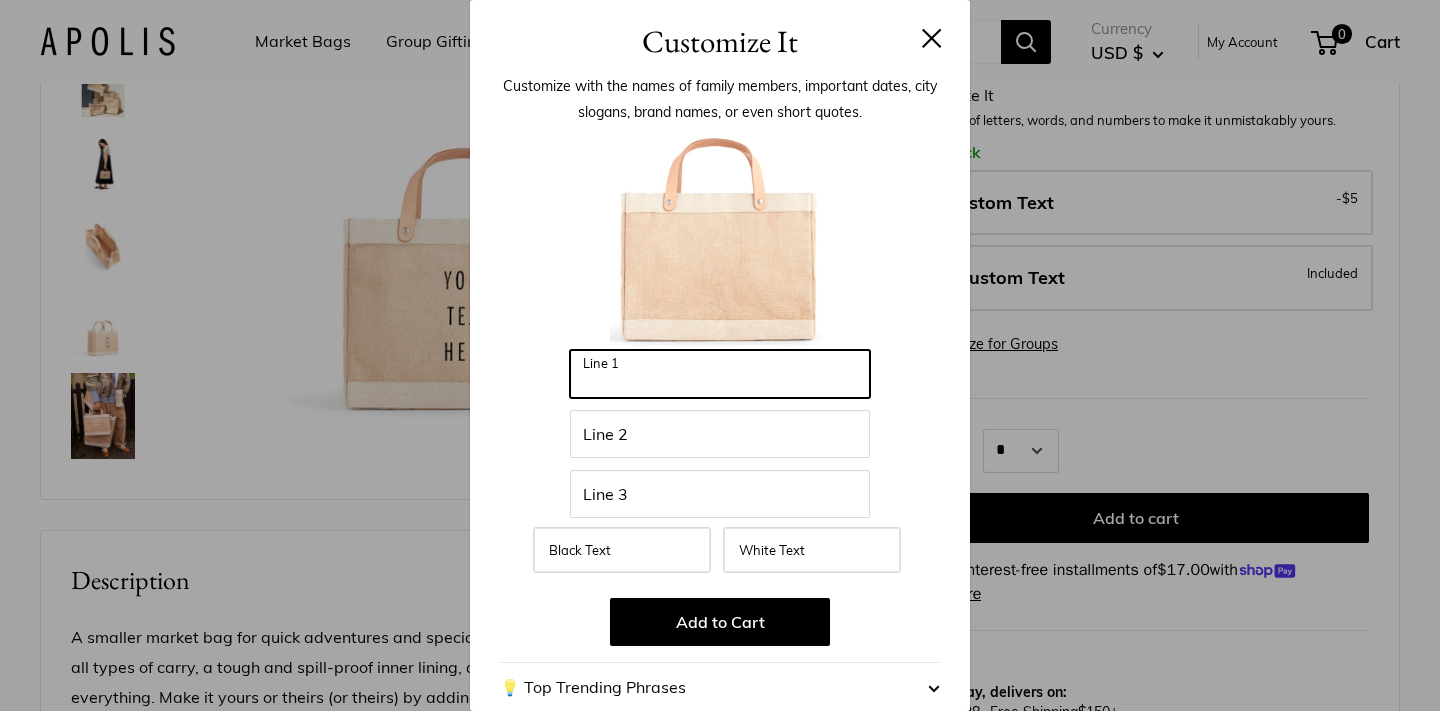 click on "Line 1" at bounding box center (720, 374) 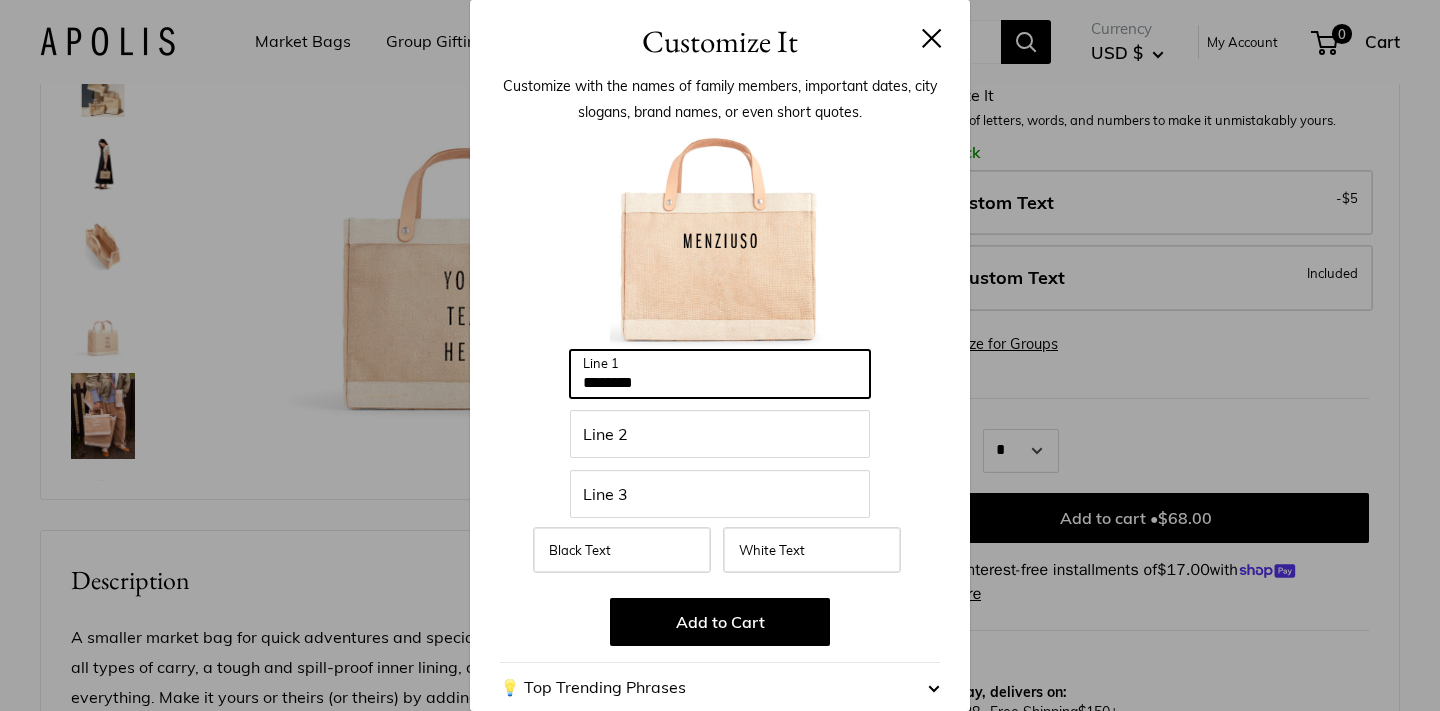 type on "********" 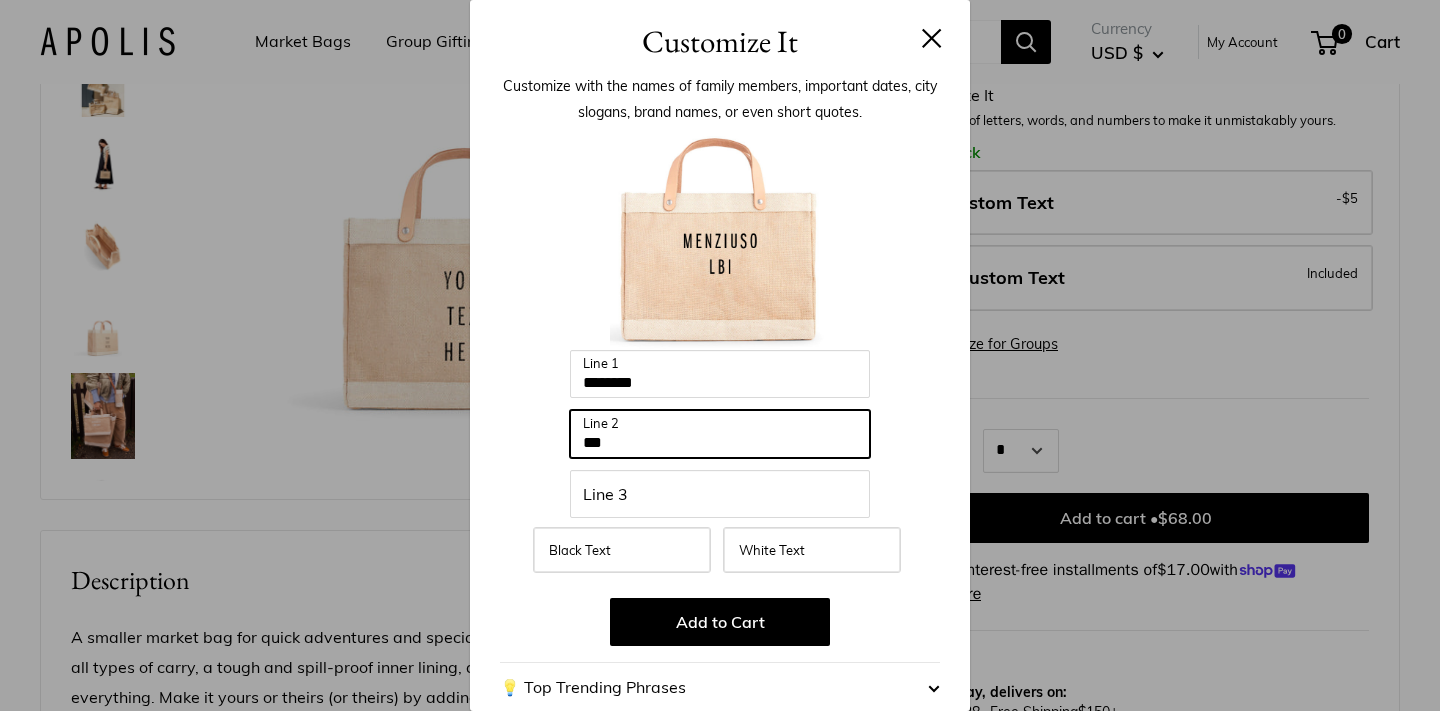 type on "***" 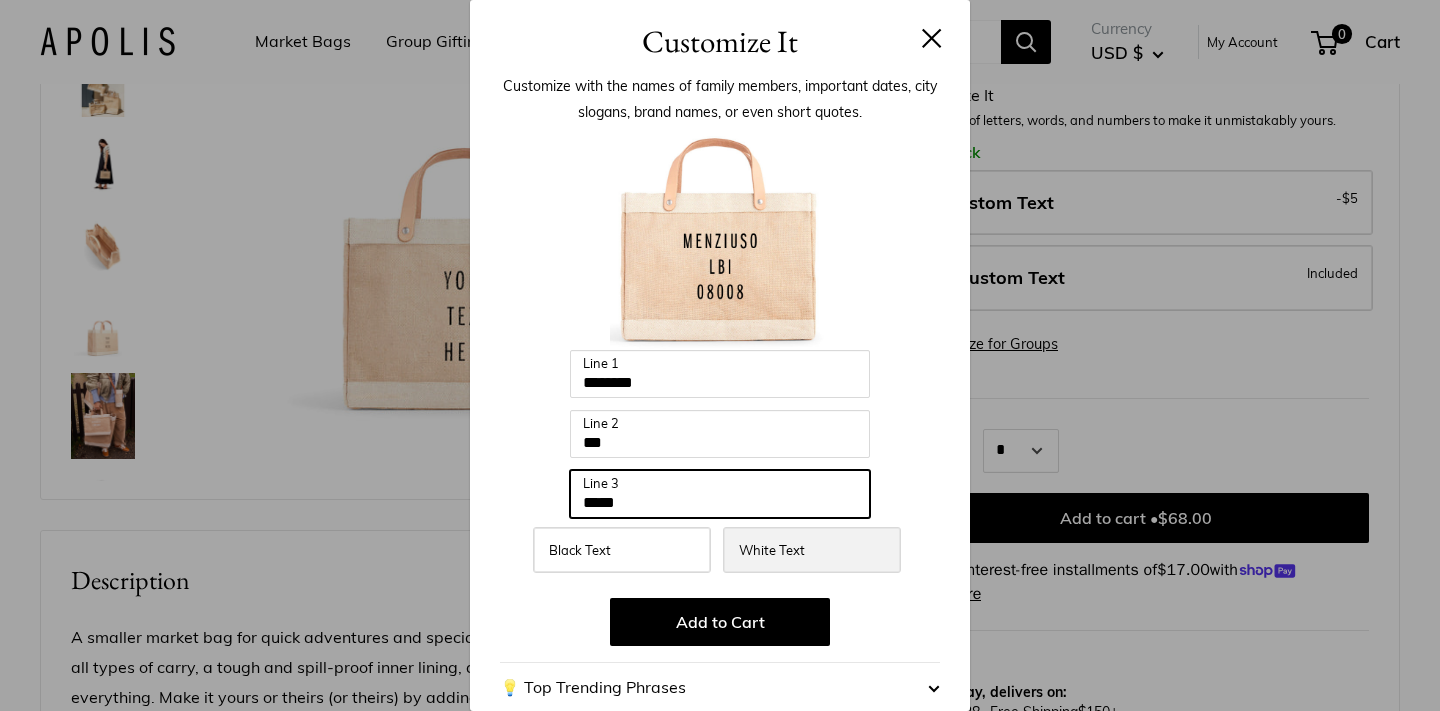 type on "*****" 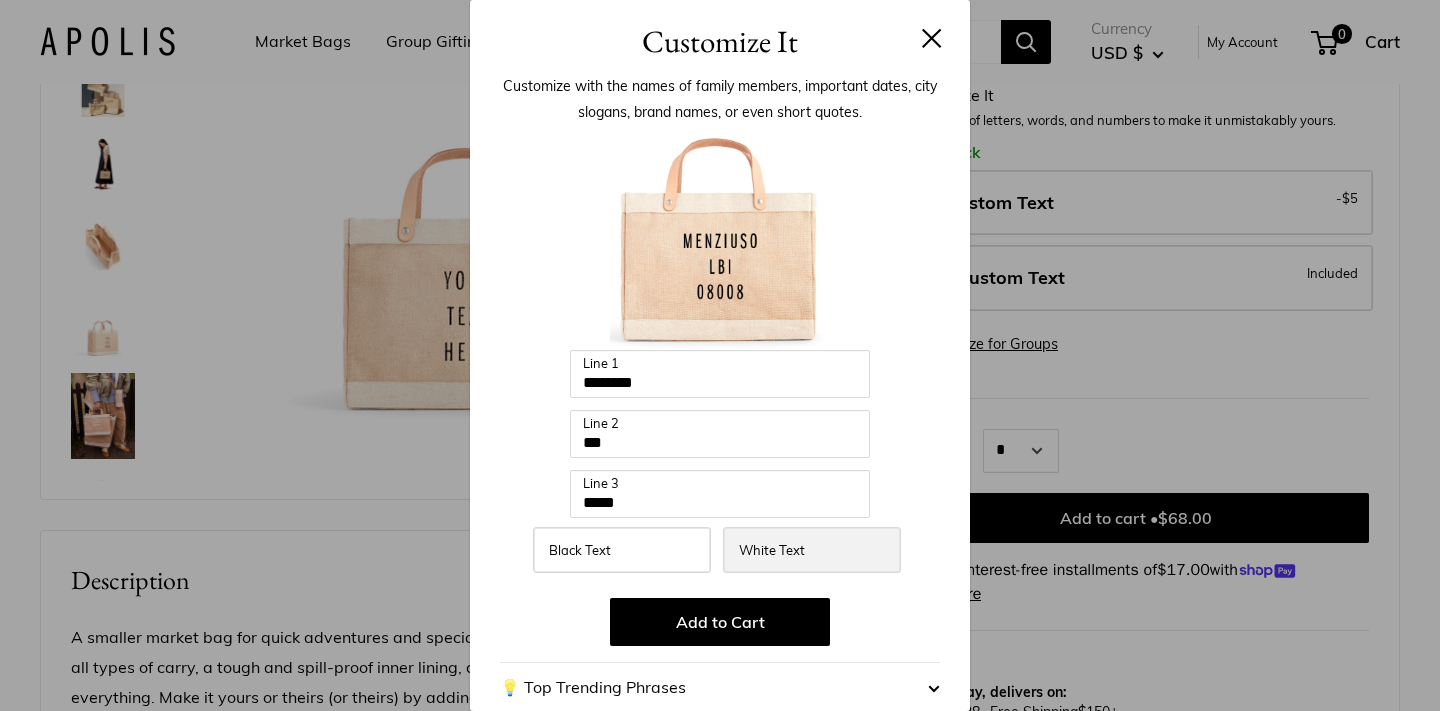 click on "White Text" at bounding box center [772, 550] 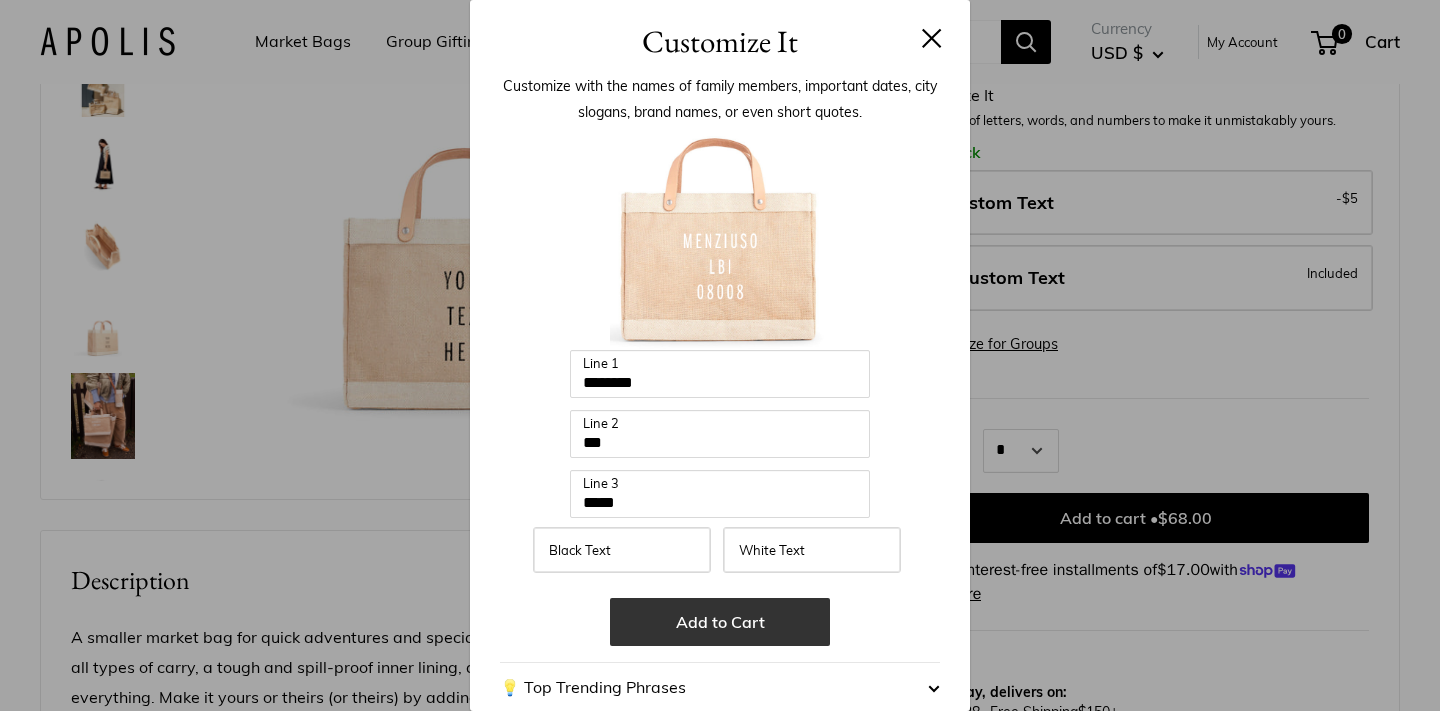 click on "Add to Cart" at bounding box center [720, 622] 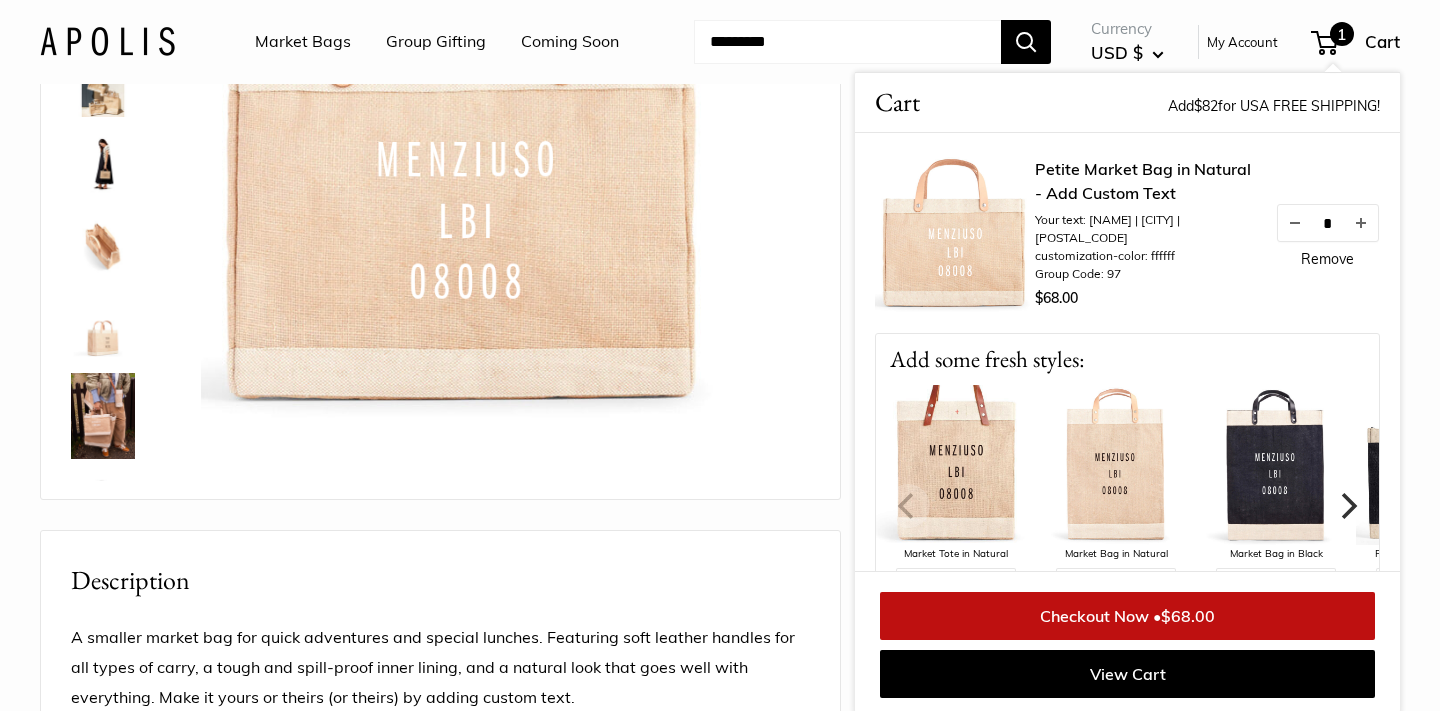 scroll, scrollTop: 193, scrollLeft: 0, axis: vertical 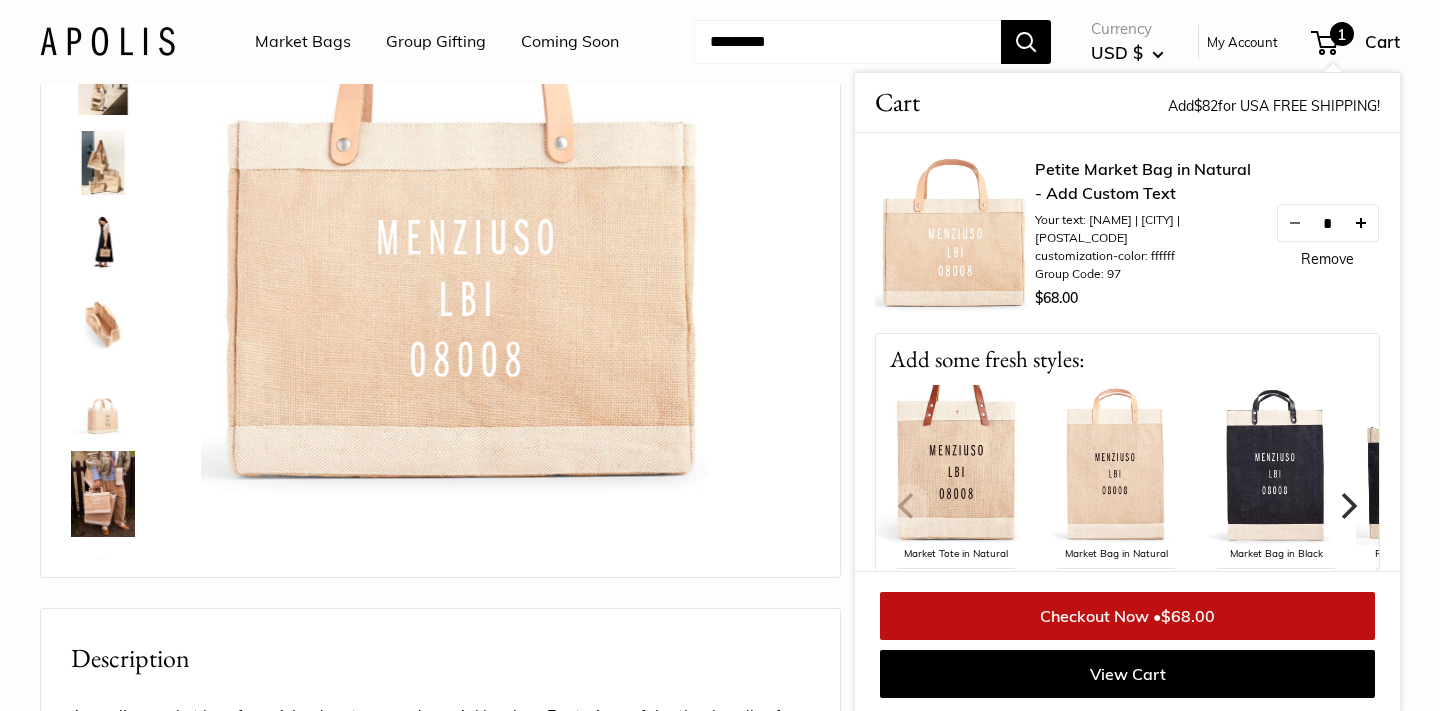 click at bounding box center (1361, 223) 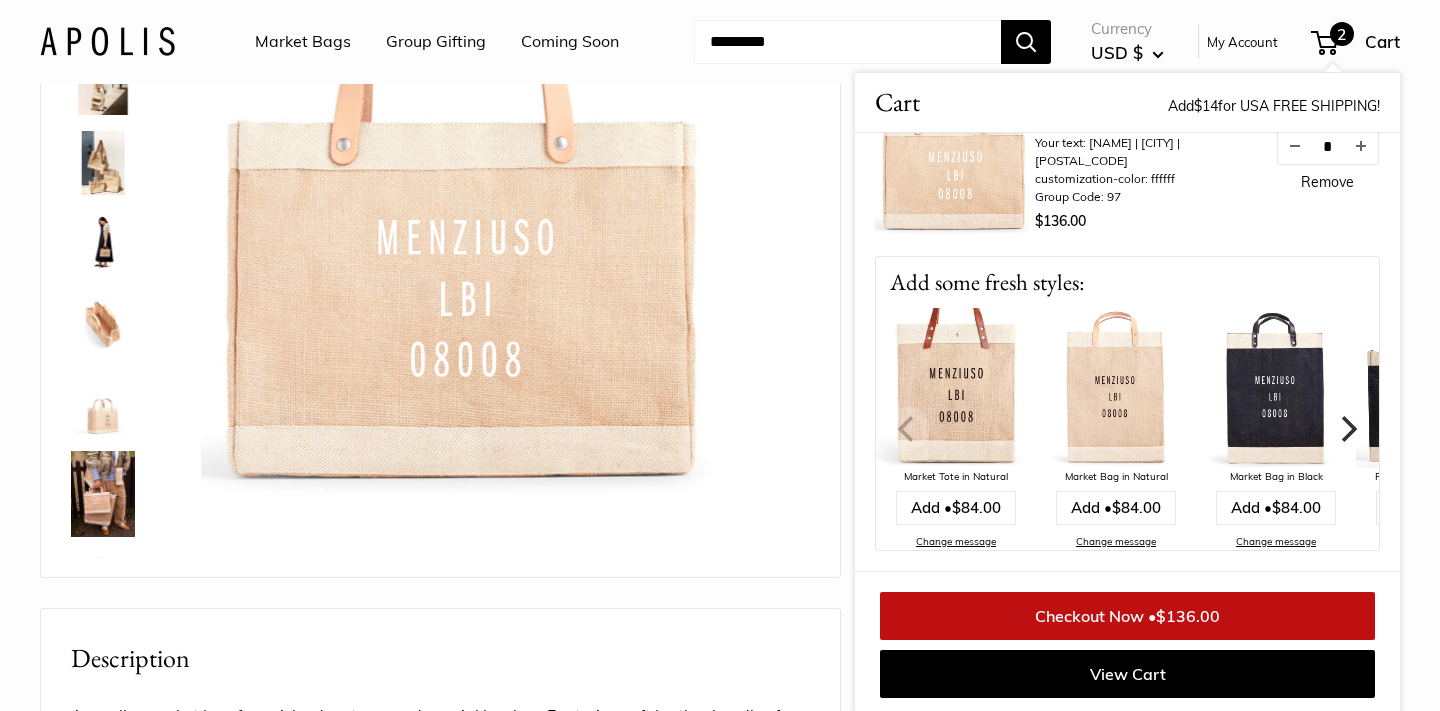 scroll, scrollTop: 0, scrollLeft: 0, axis: both 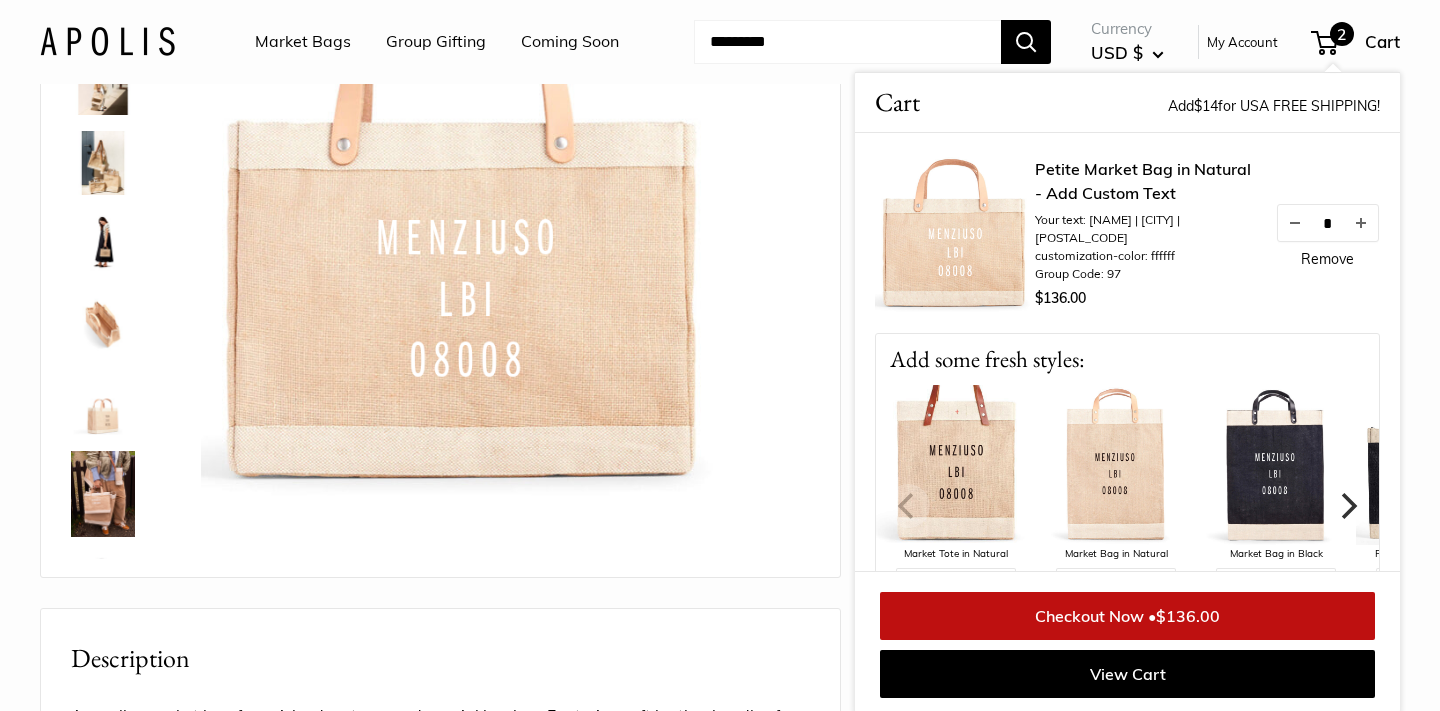click on "Checkout Now •  $136.00" at bounding box center [1127, 616] 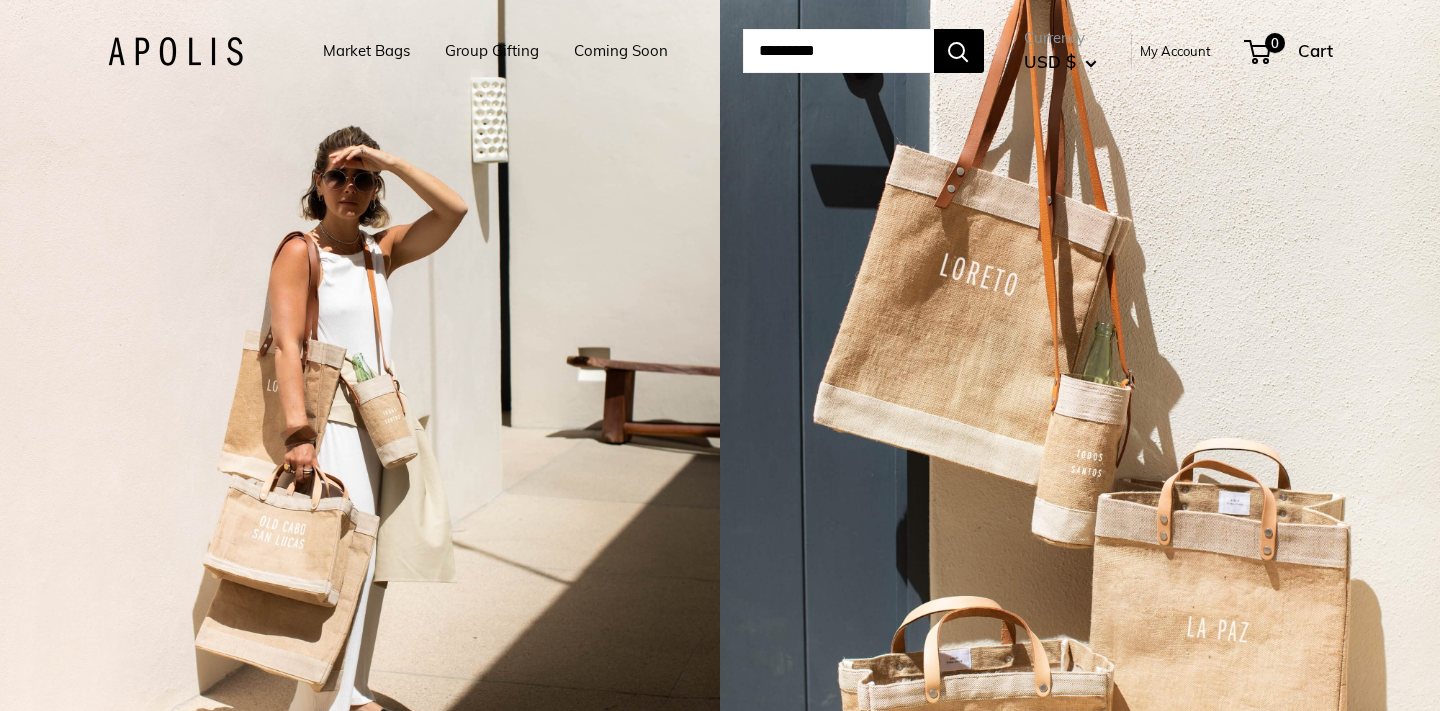 scroll, scrollTop: 0, scrollLeft: 0, axis: both 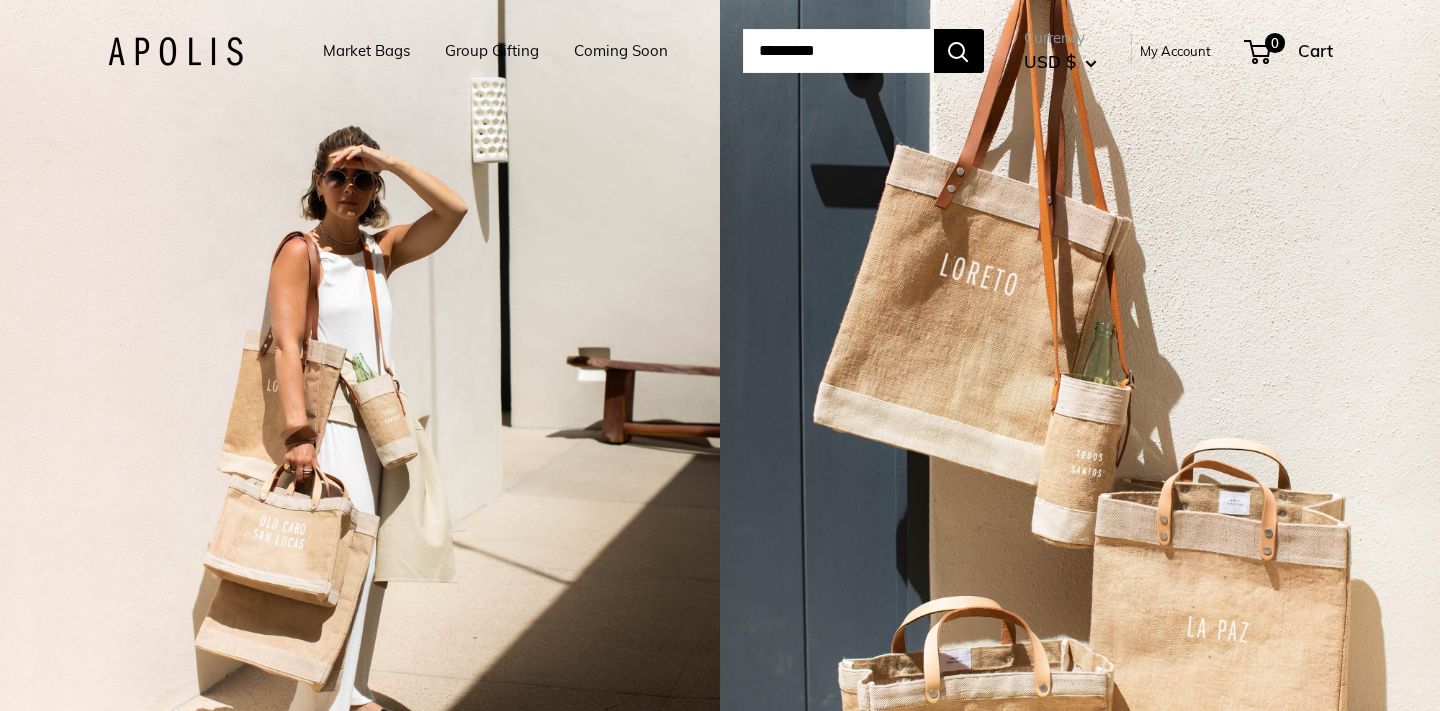 click on "Coming Soon" at bounding box center [621, 51] 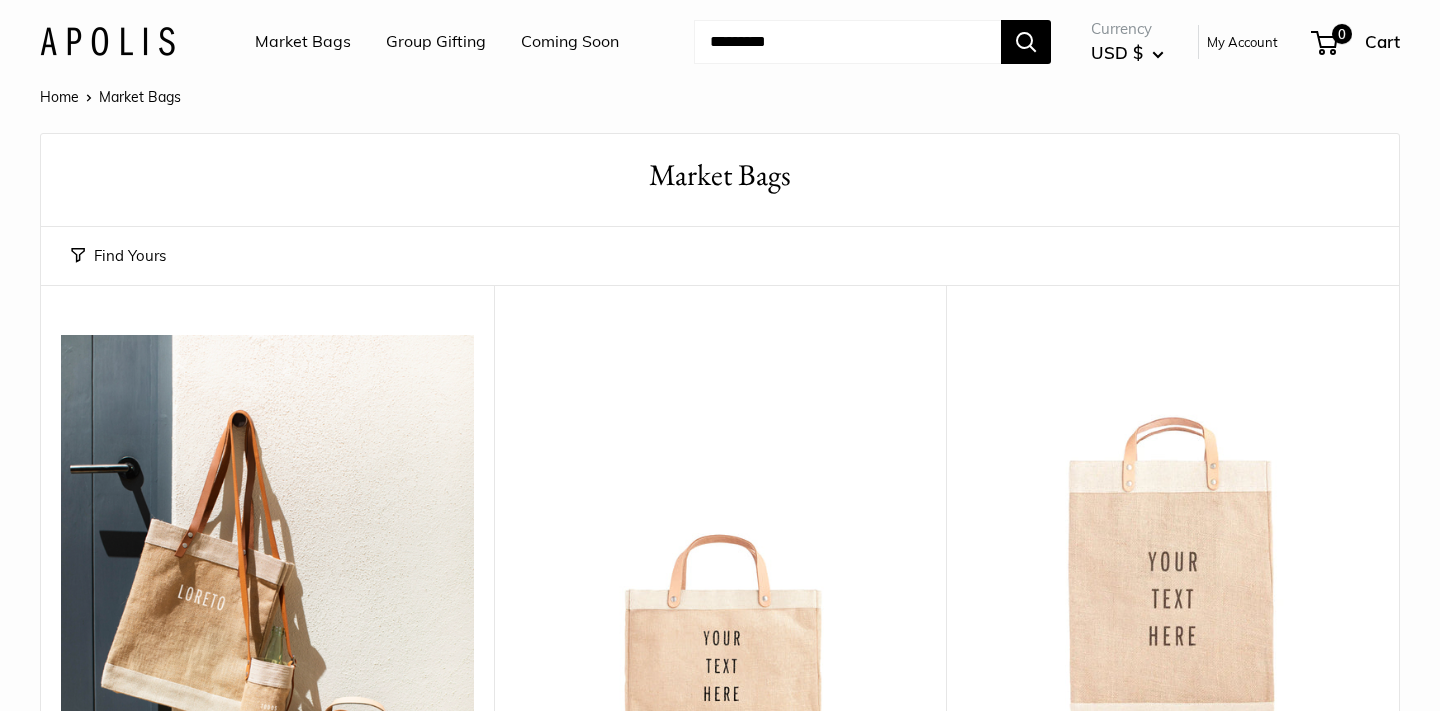 scroll, scrollTop: 0, scrollLeft: 0, axis: both 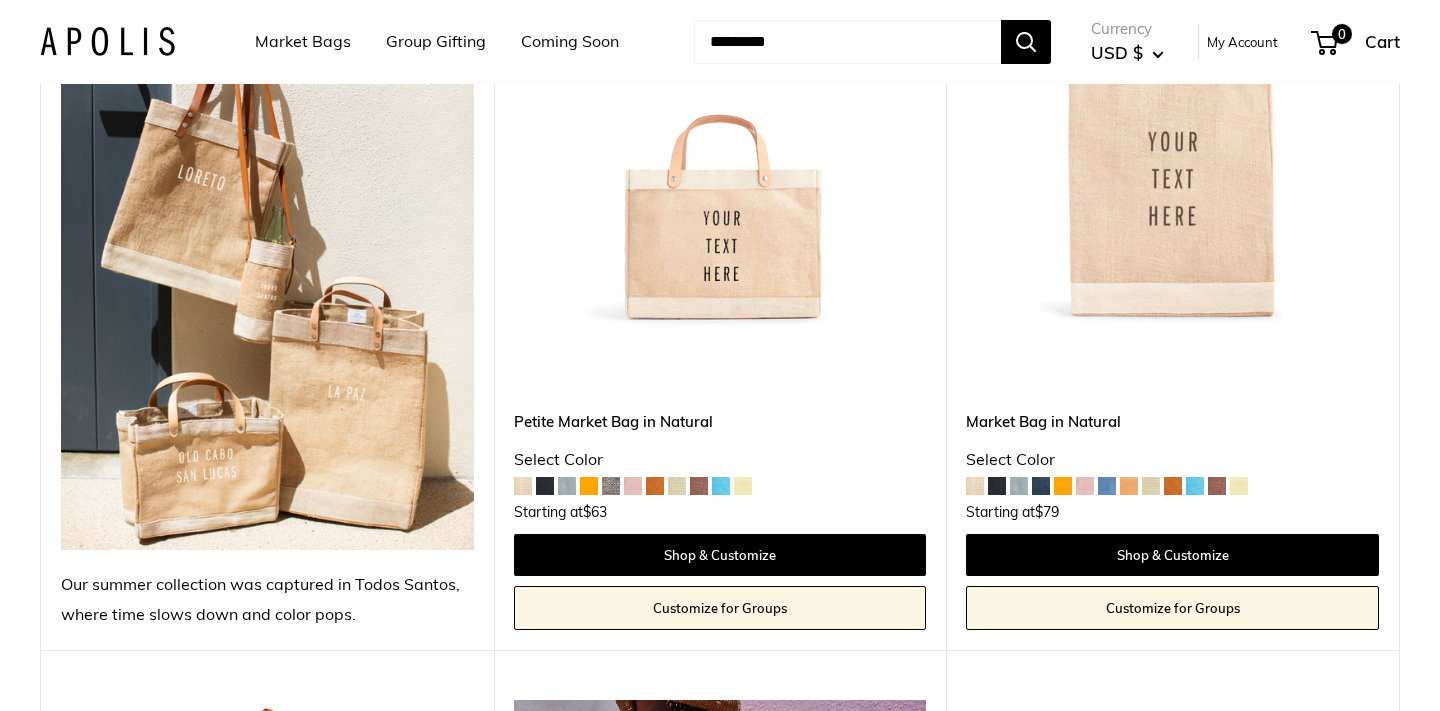click at bounding box center [267, 232] 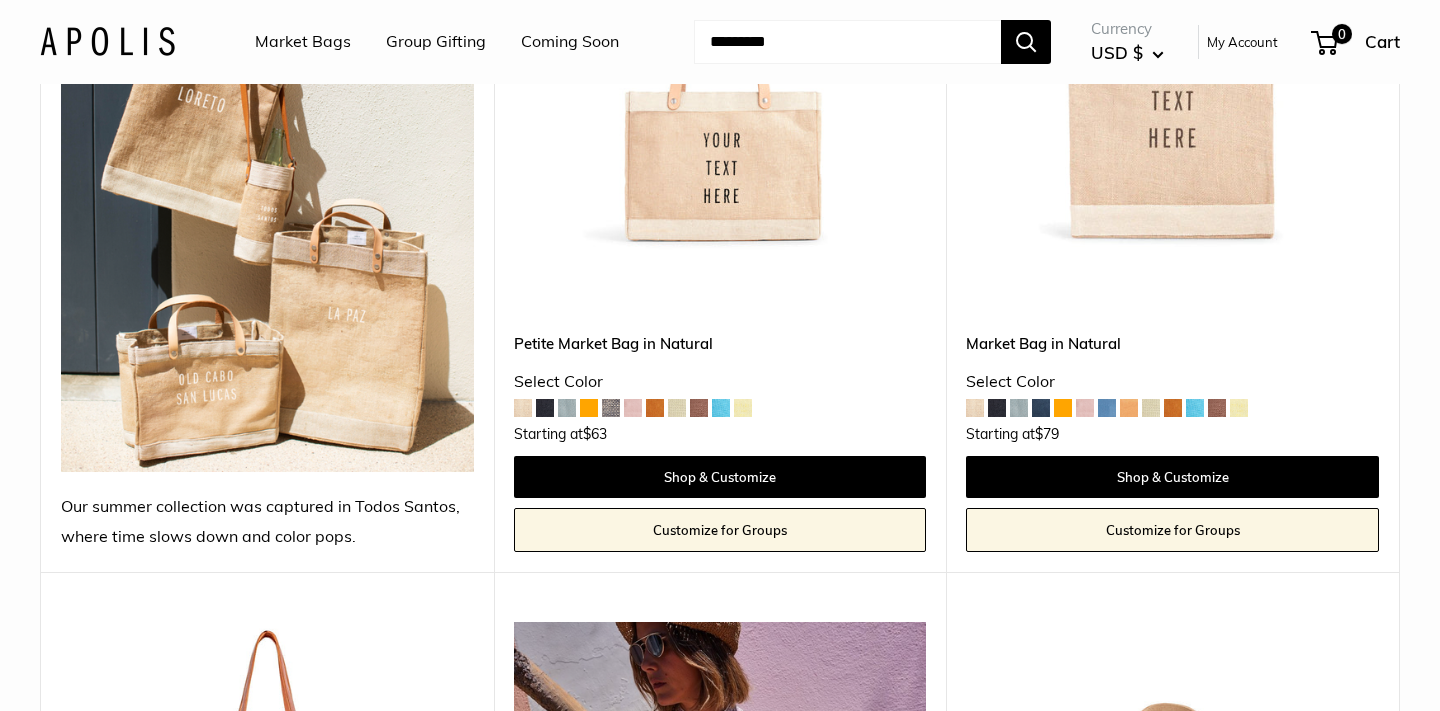 scroll, scrollTop: 601, scrollLeft: 0, axis: vertical 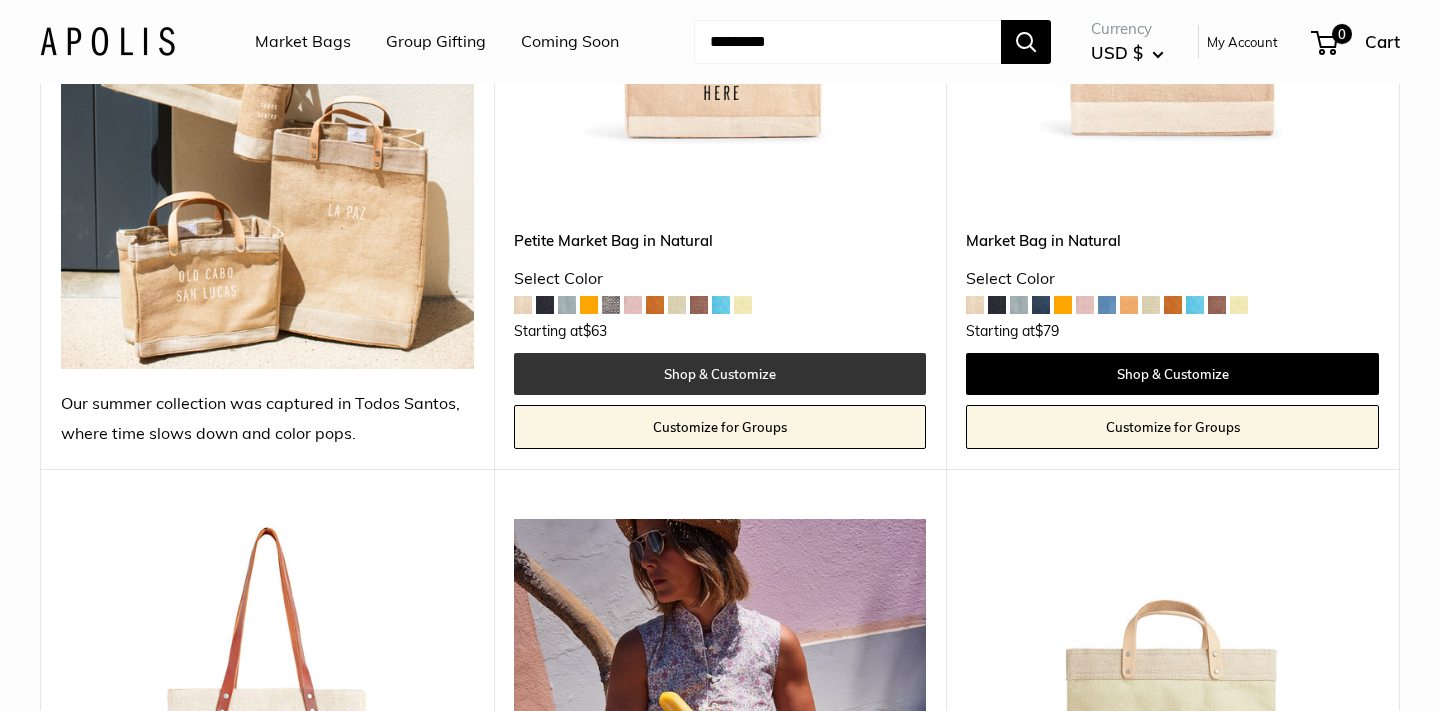 click on "Shop & Customize" at bounding box center (720, 374) 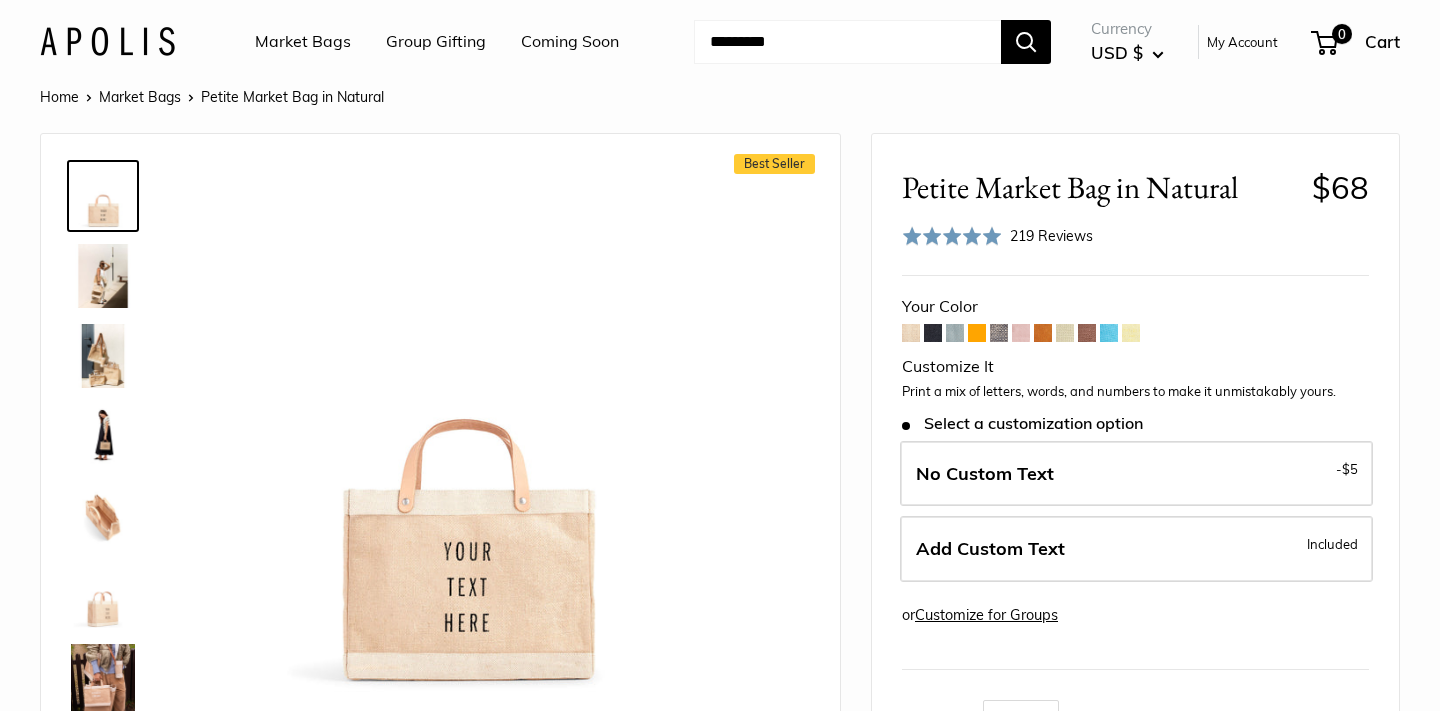 scroll, scrollTop: 0, scrollLeft: 0, axis: both 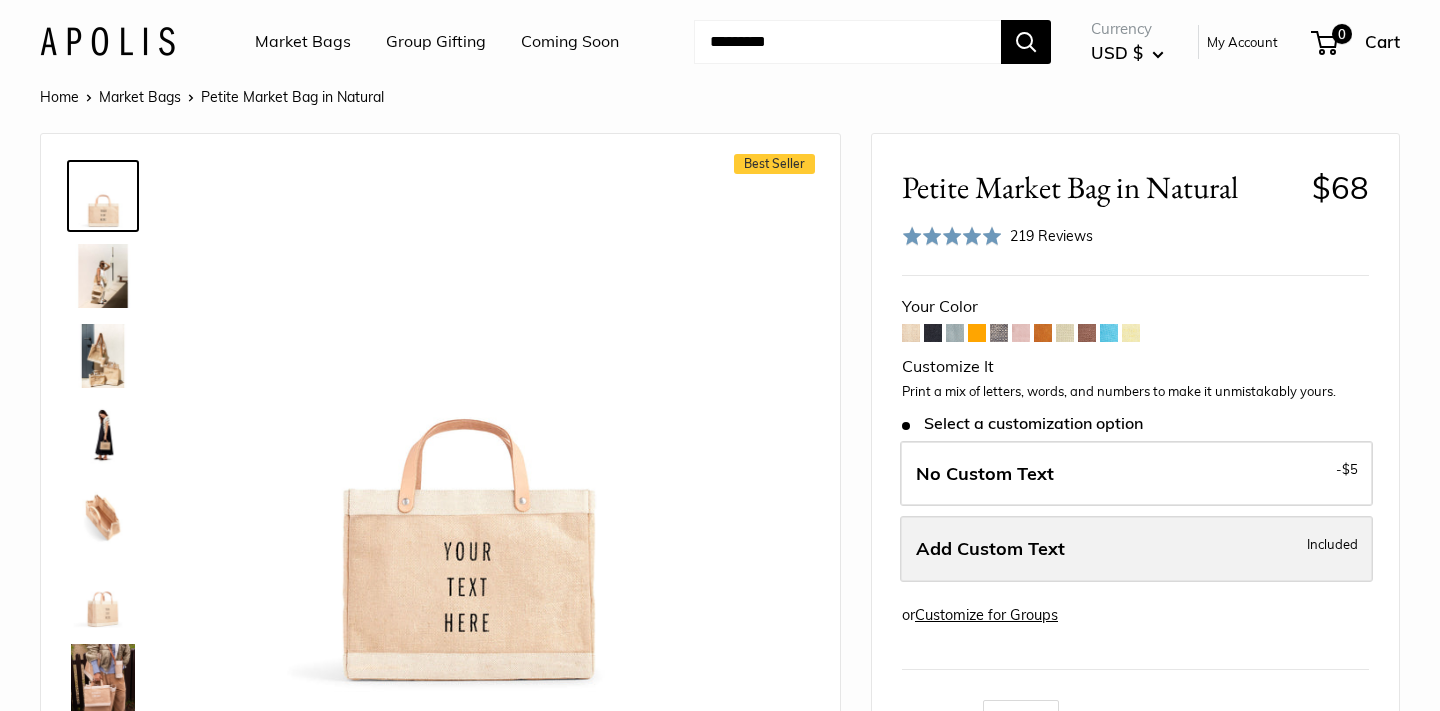 click on "Add Custom Text
Included" at bounding box center [1136, 549] 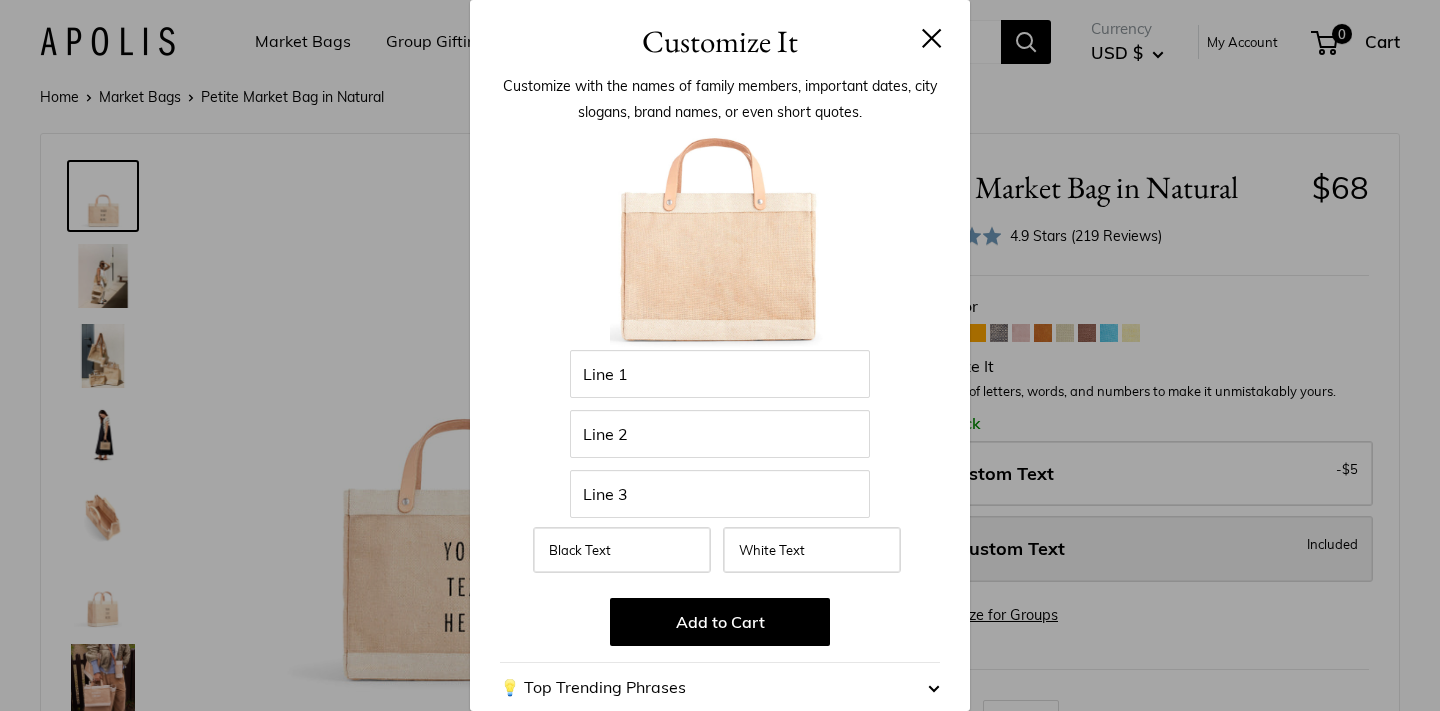 scroll, scrollTop: 0, scrollLeft: 0, axis: both 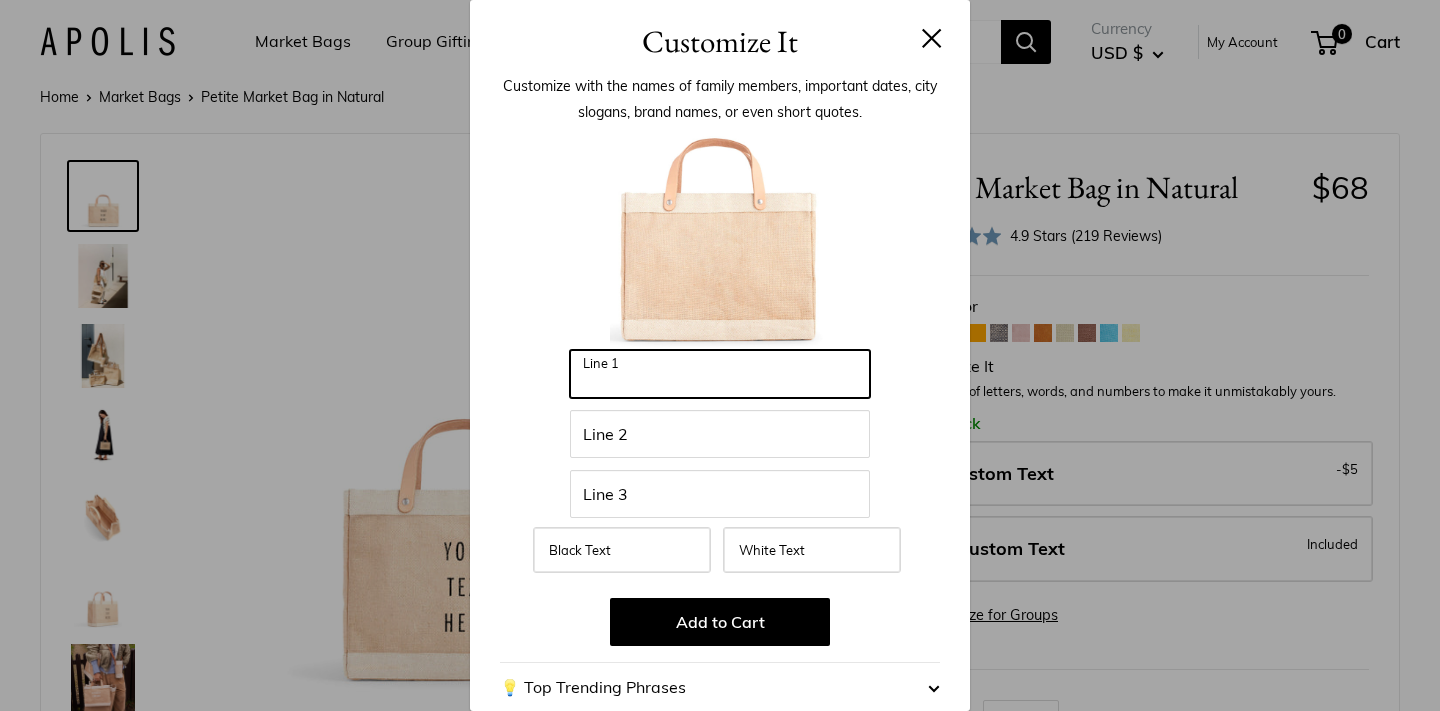 click on "Line 1" at bounding box center (720, 374) 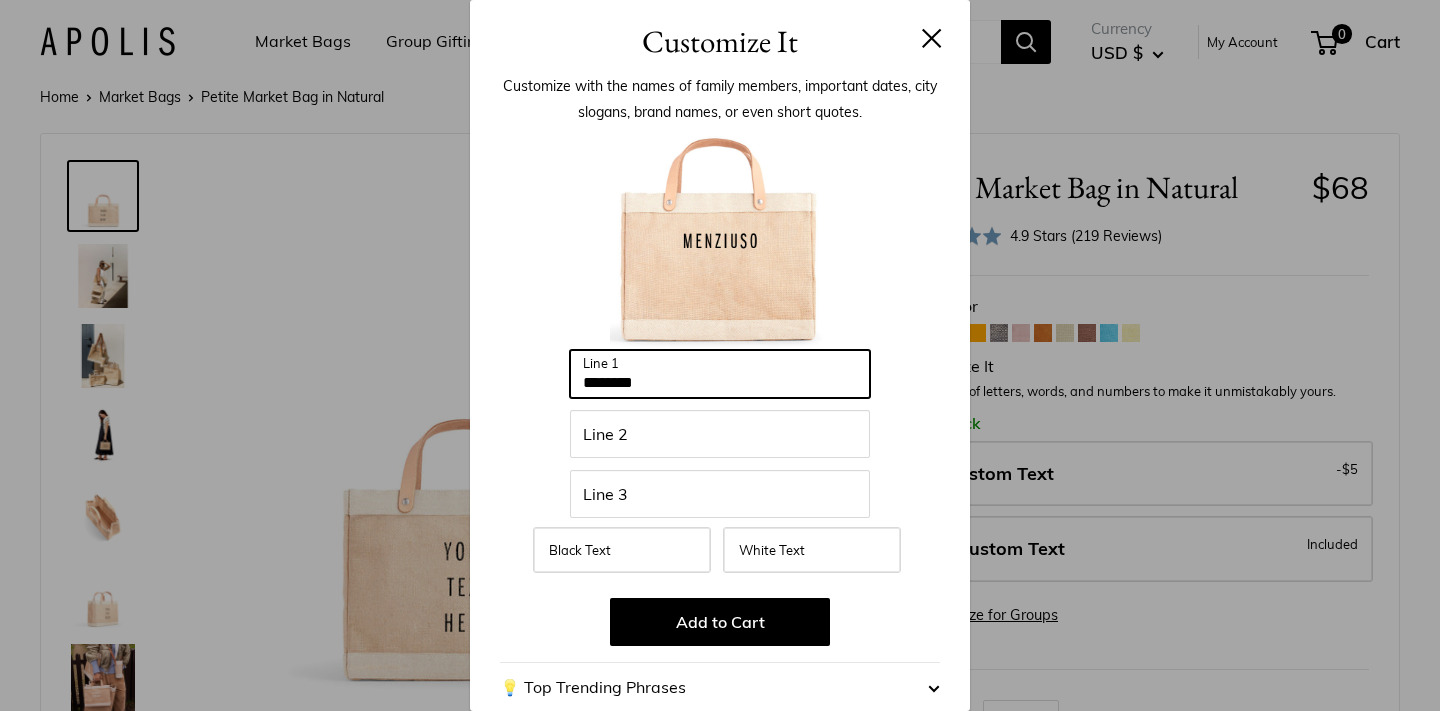 type on "********" 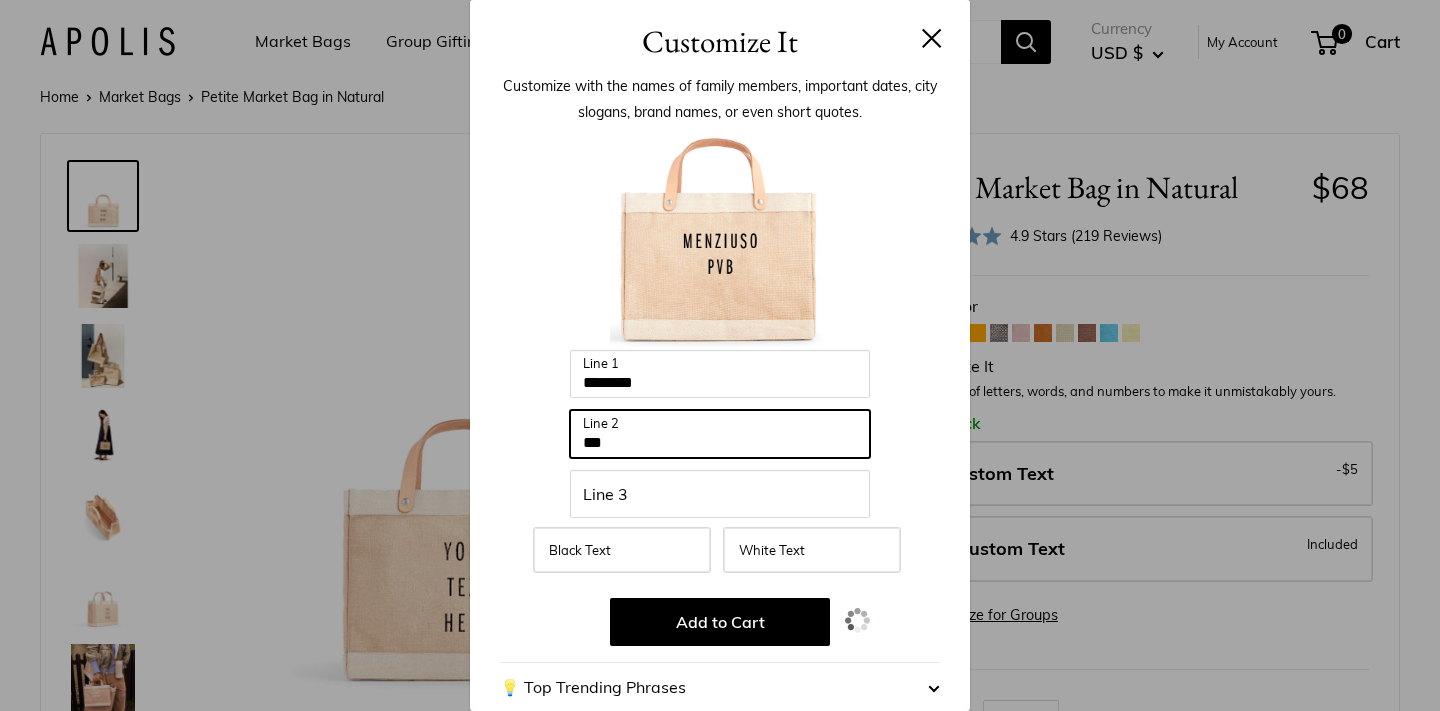 type on "***" 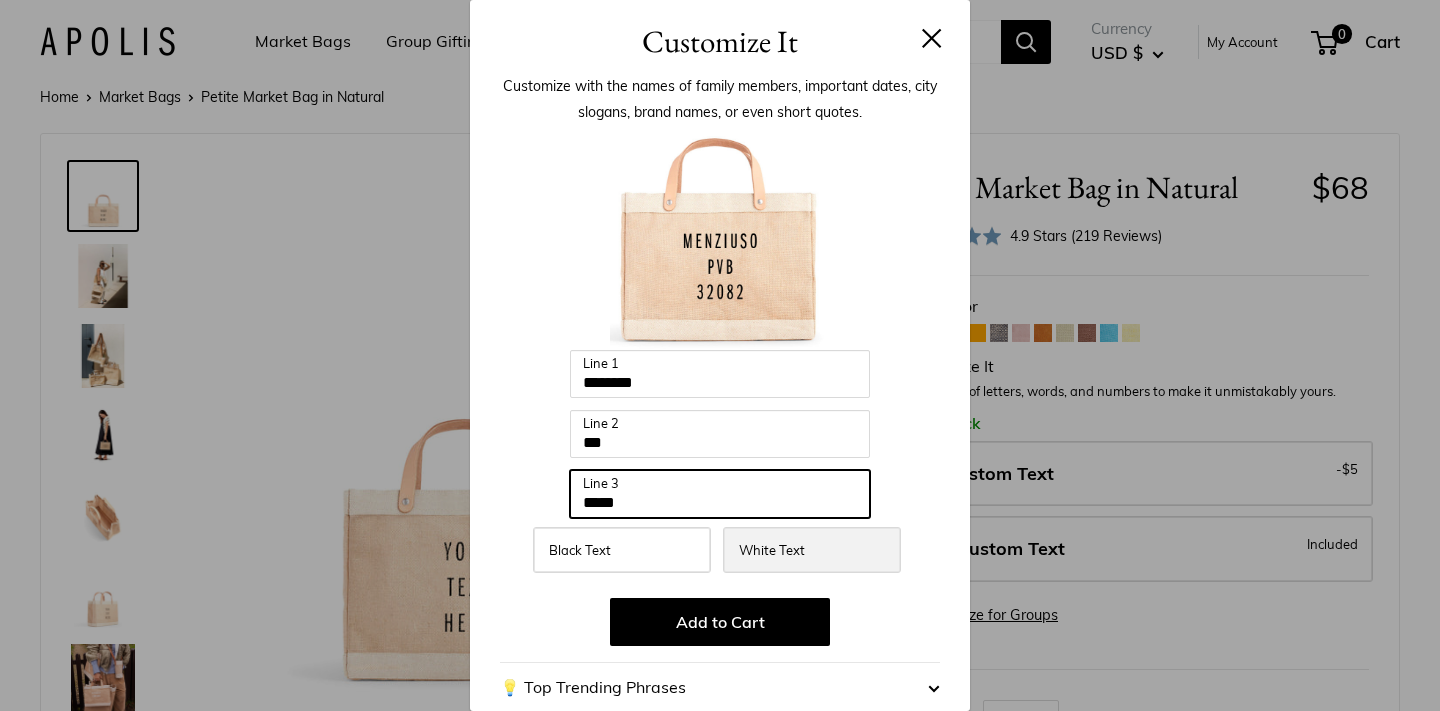 type on "*****" 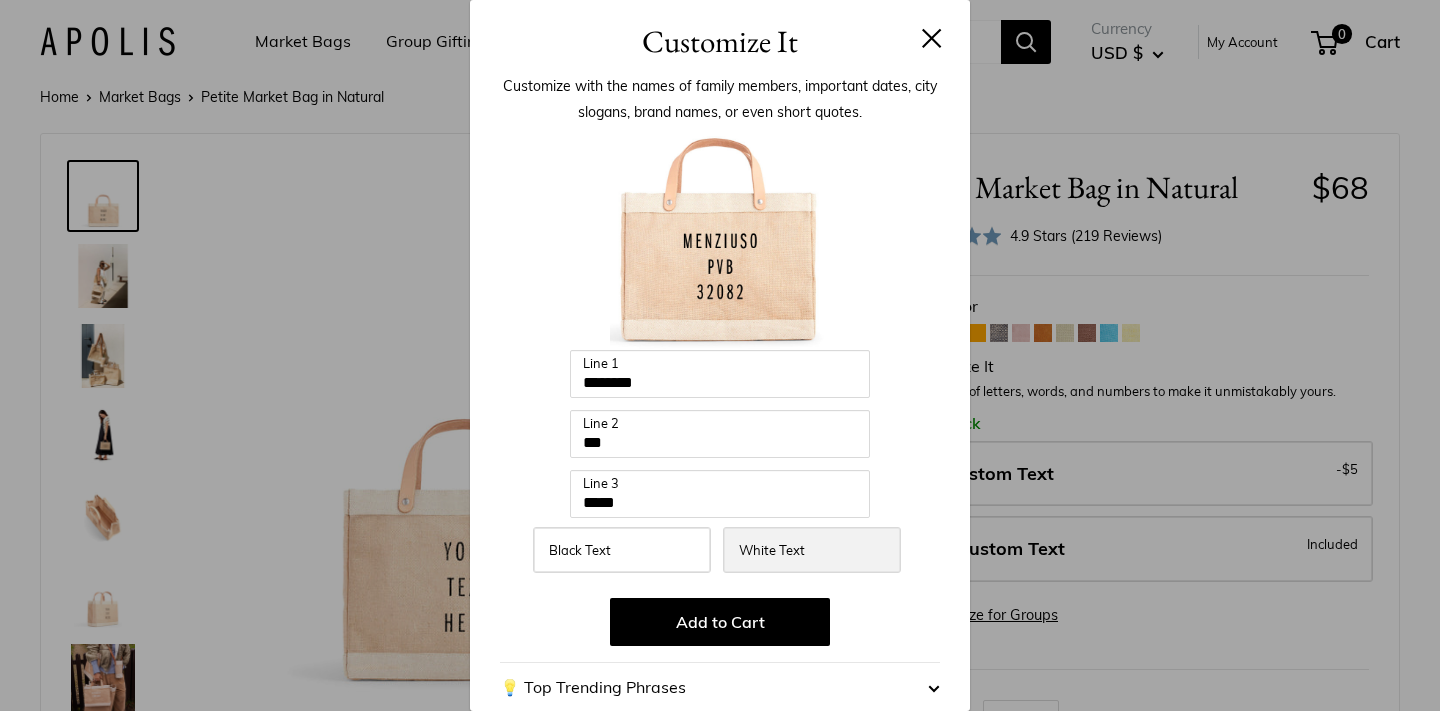 click on "White Text" at bounding box center [772, 550] 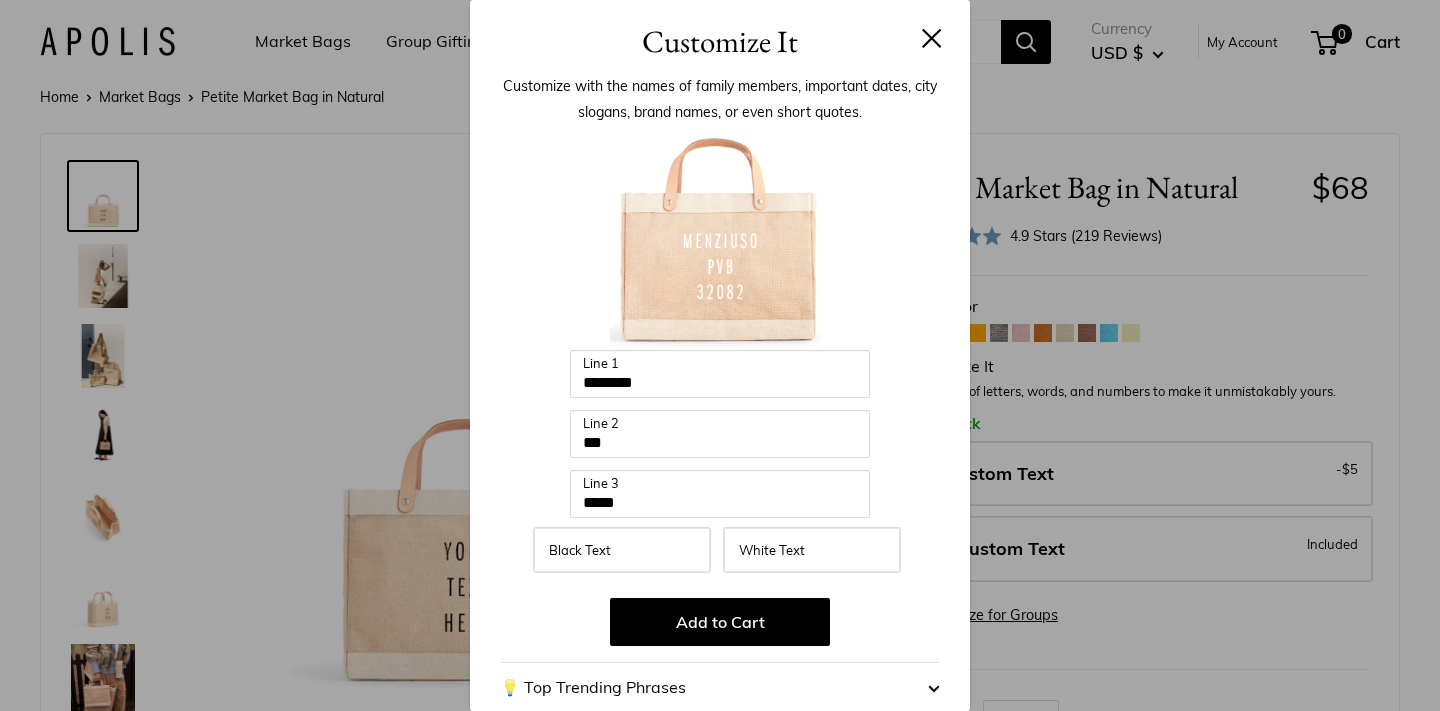 click at bounding box center (932, 38) 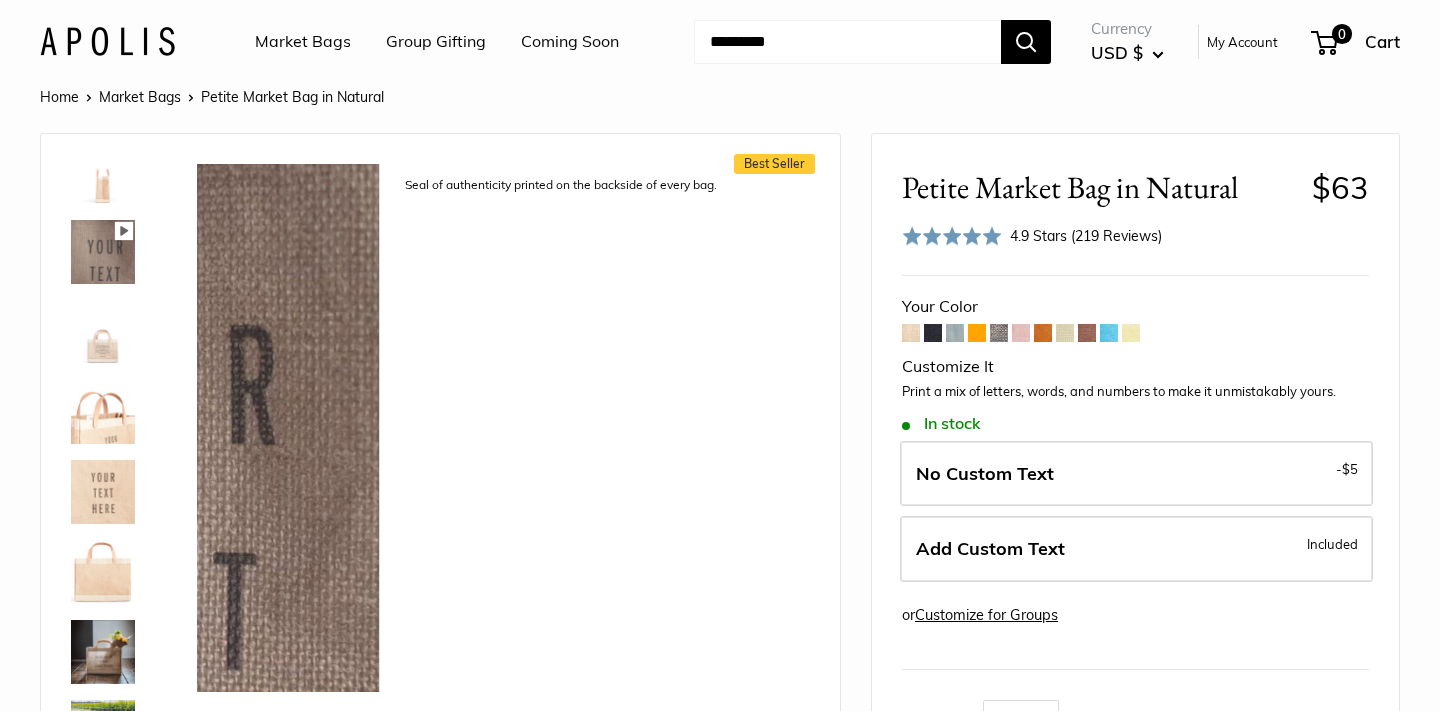 scroll, scrollTop: 950, scrollLeft: 0, axis: vertical 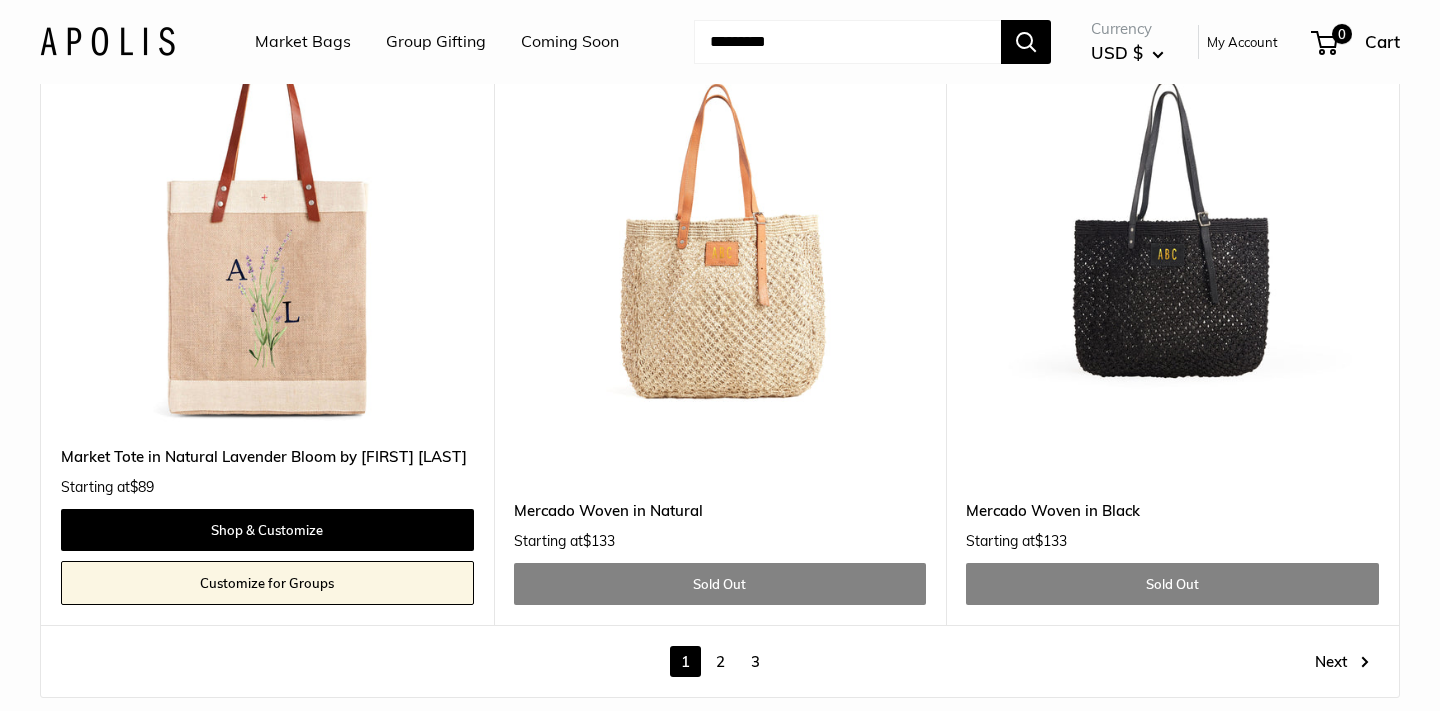 click on "2" at bounding box center [720, 661] 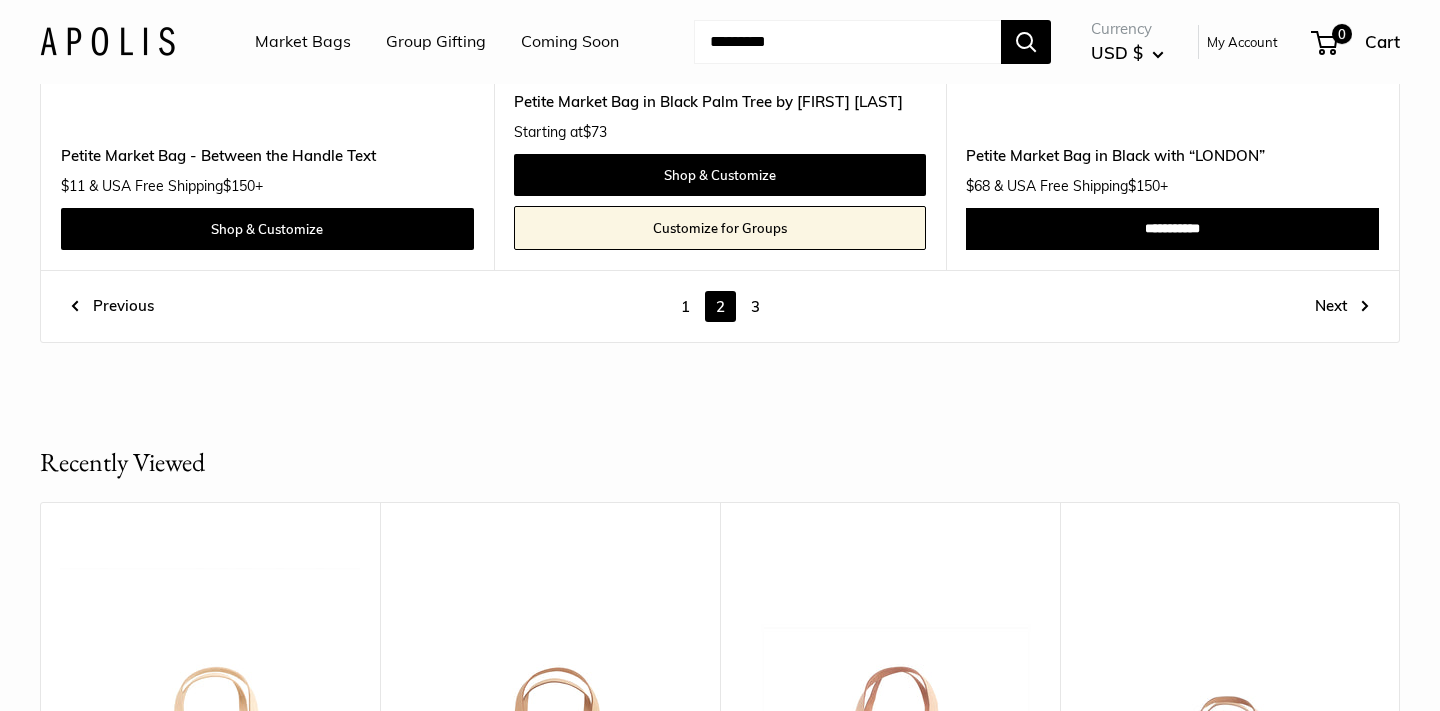 scroll, scrollTop: 10595, scrollLeft: 0, axis: vertical 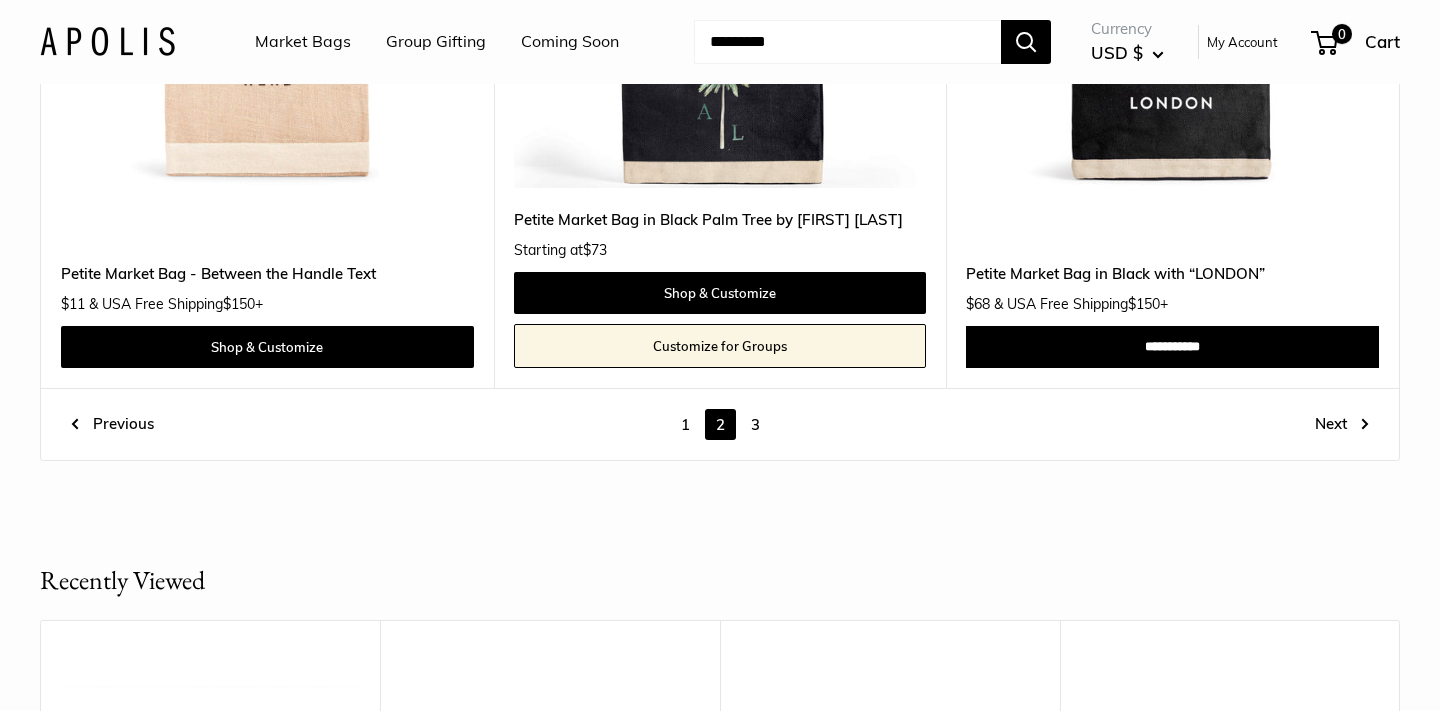click on "3" at bounding box center [755, 424] 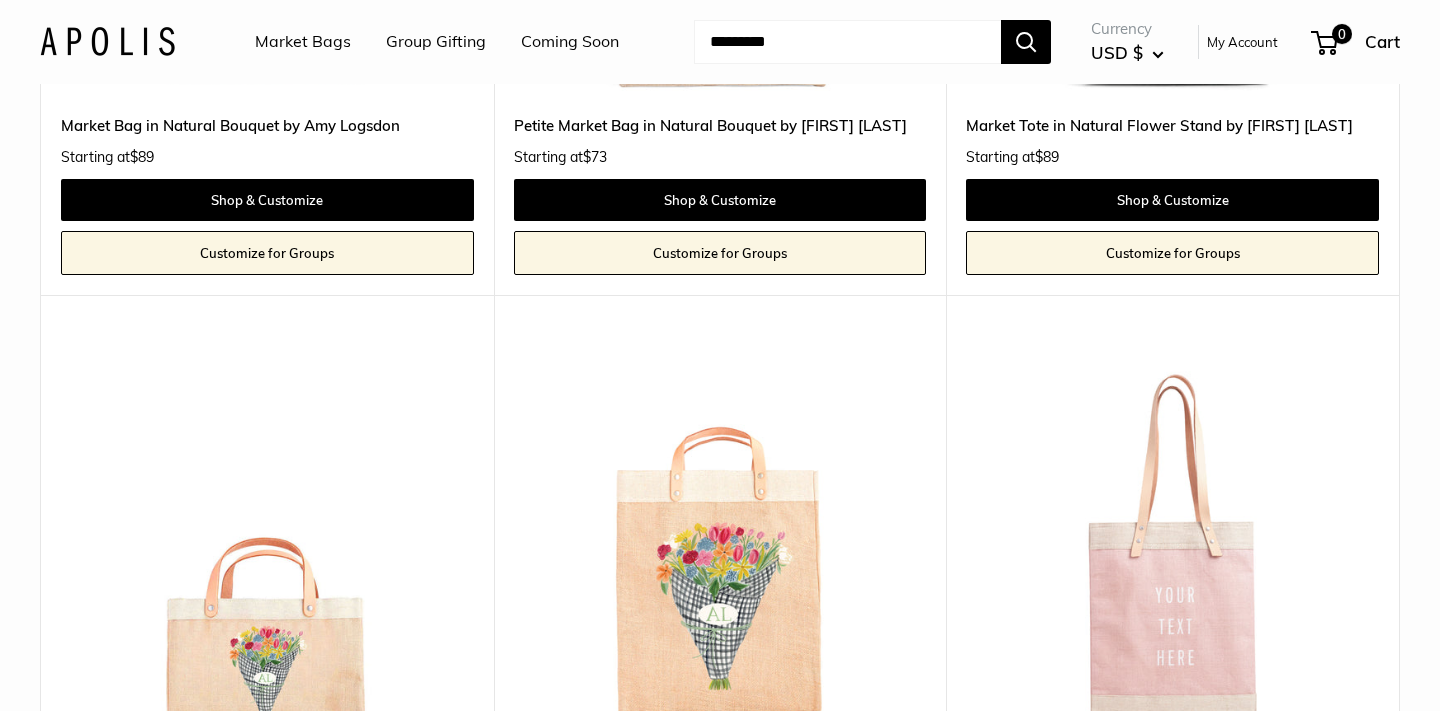 scroll, scrollTop: 1947, scrollLeft: 0, axis: vertical 